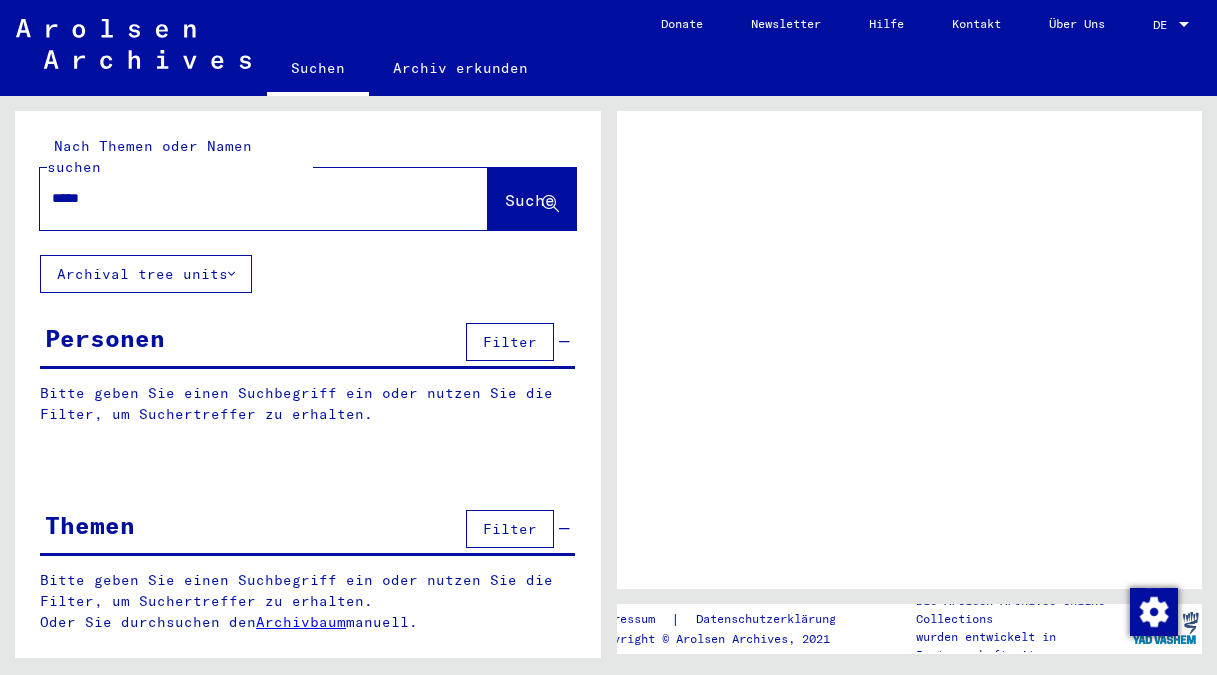 scroll, scrollTop: 0, scrollLeft: 0, axis: both 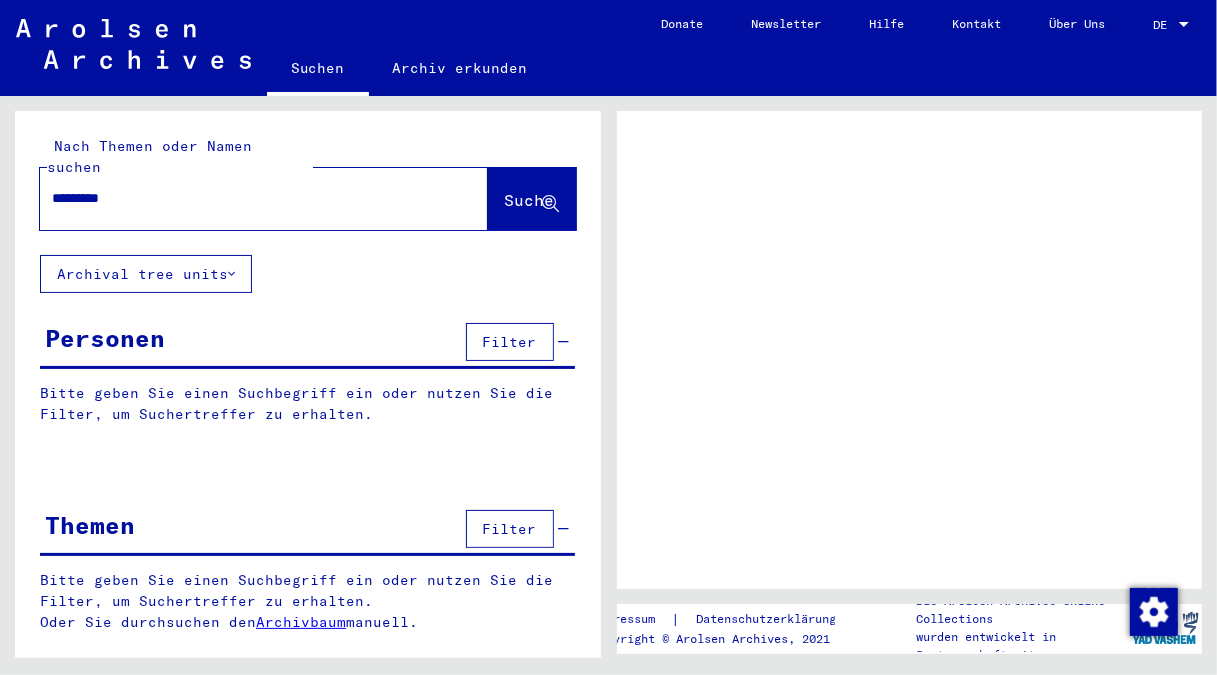 type on "*********" 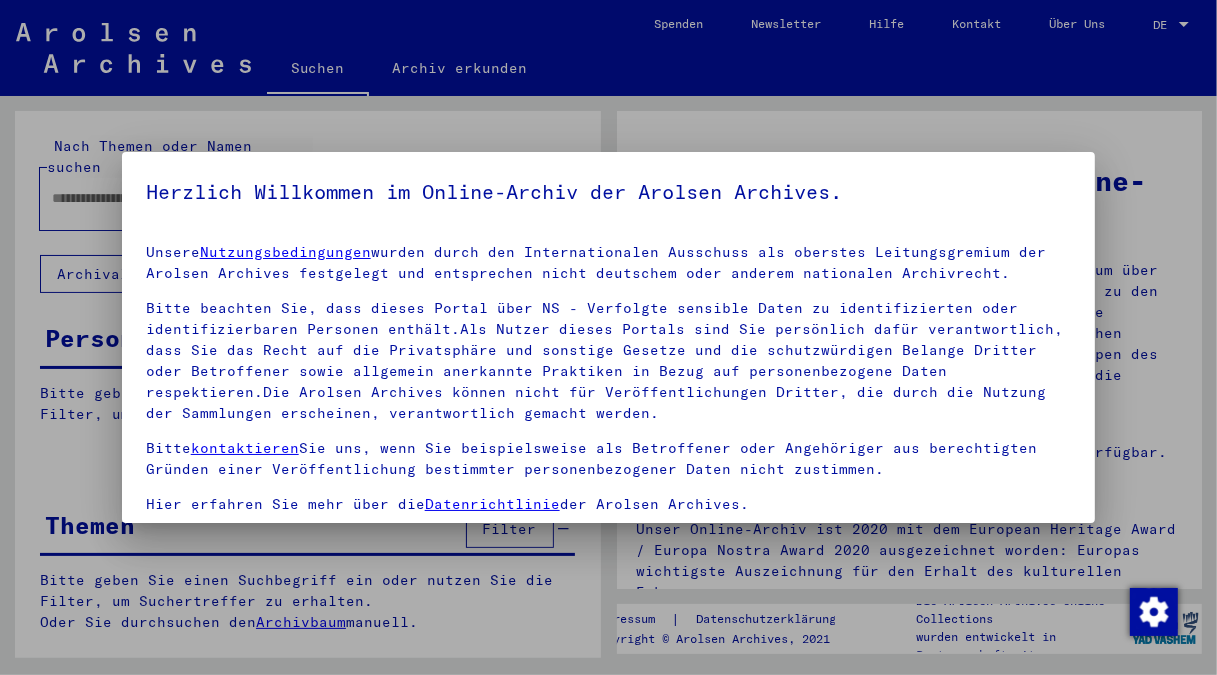 scroll, scrollTop: 107, scrollLeft: 0, axis: vertical 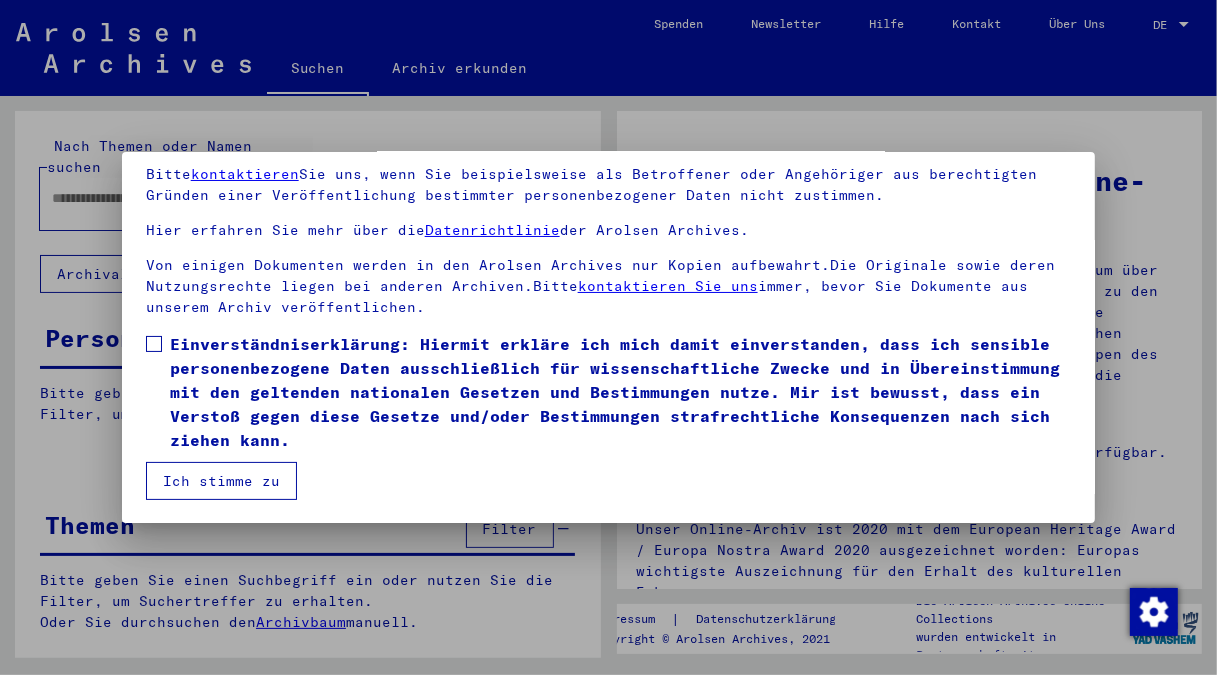 click at bounding box center [154, 344] 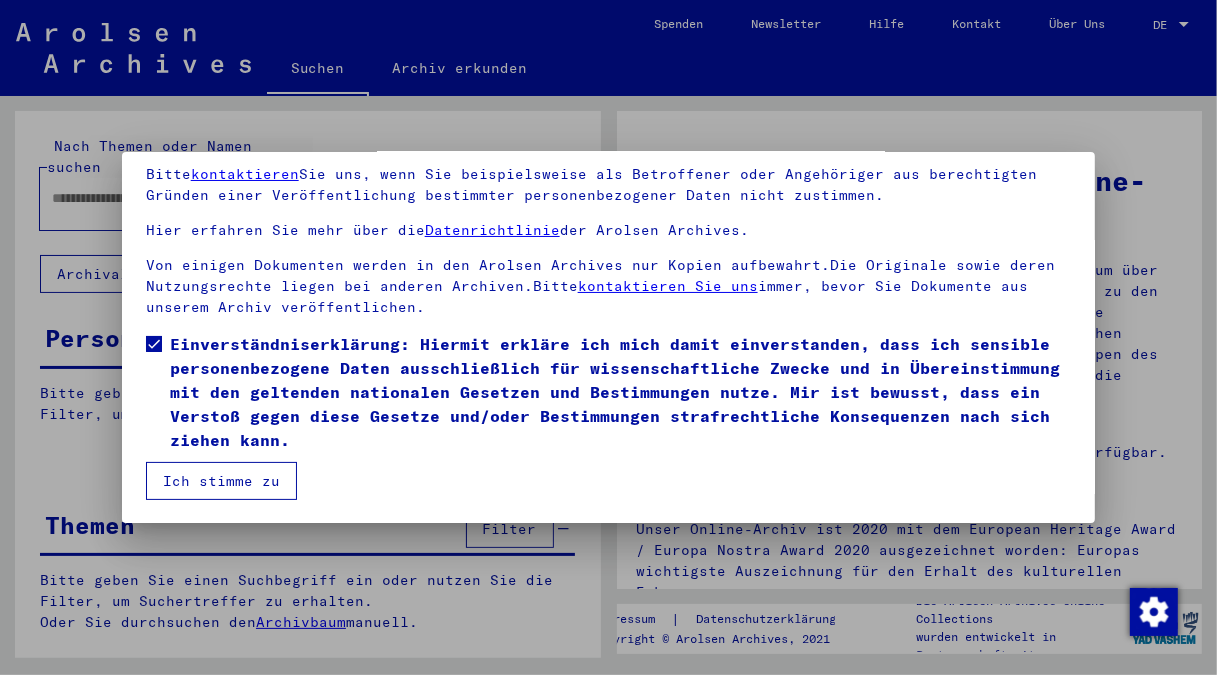 click on "Ich stimme zu" at bounding box center [221, 481] 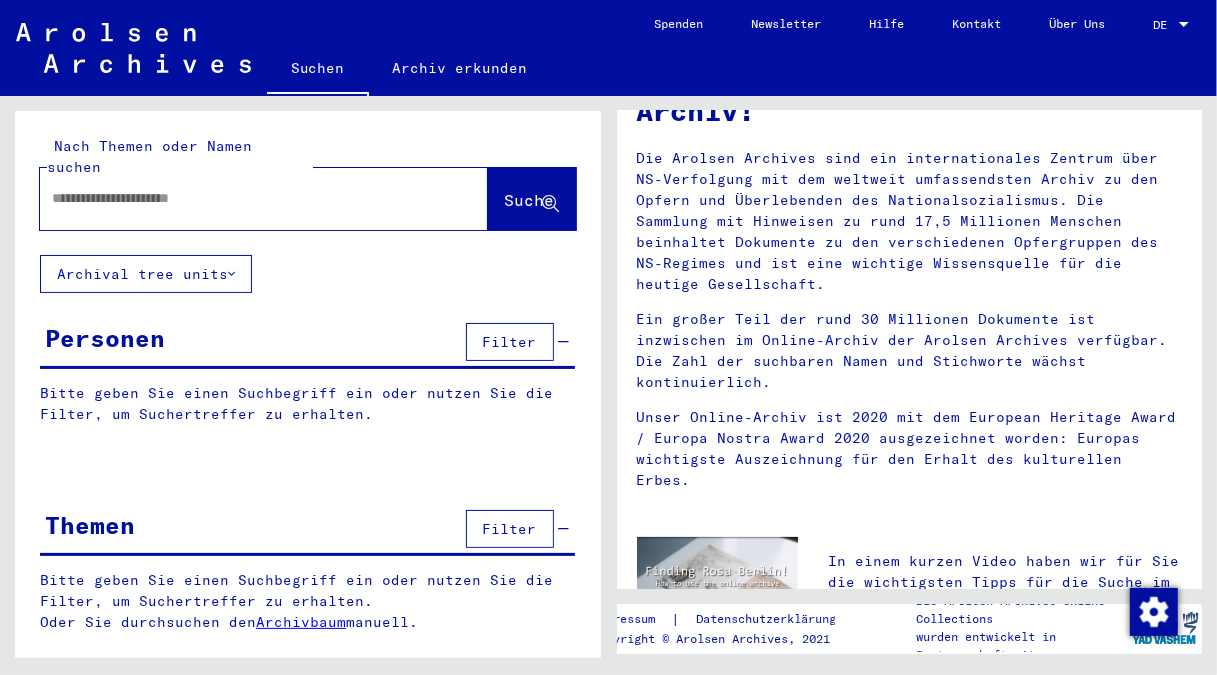 scroll, scrollTop: 0, scrollLeft: 0, axis: both 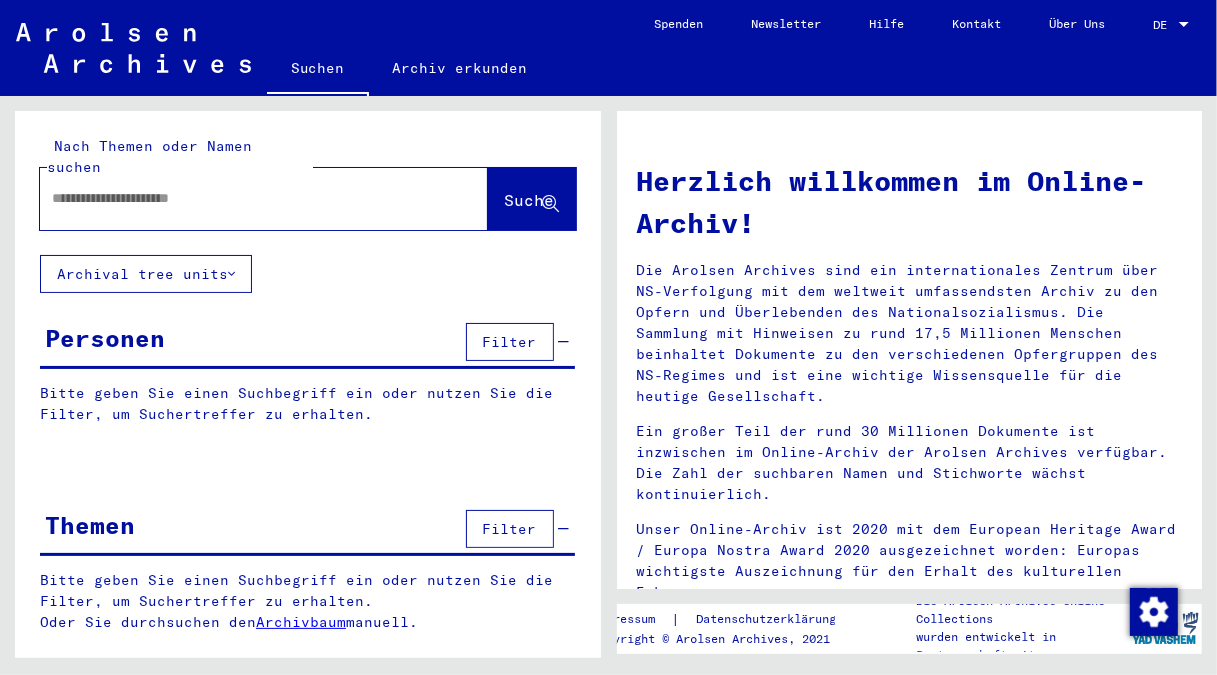 click 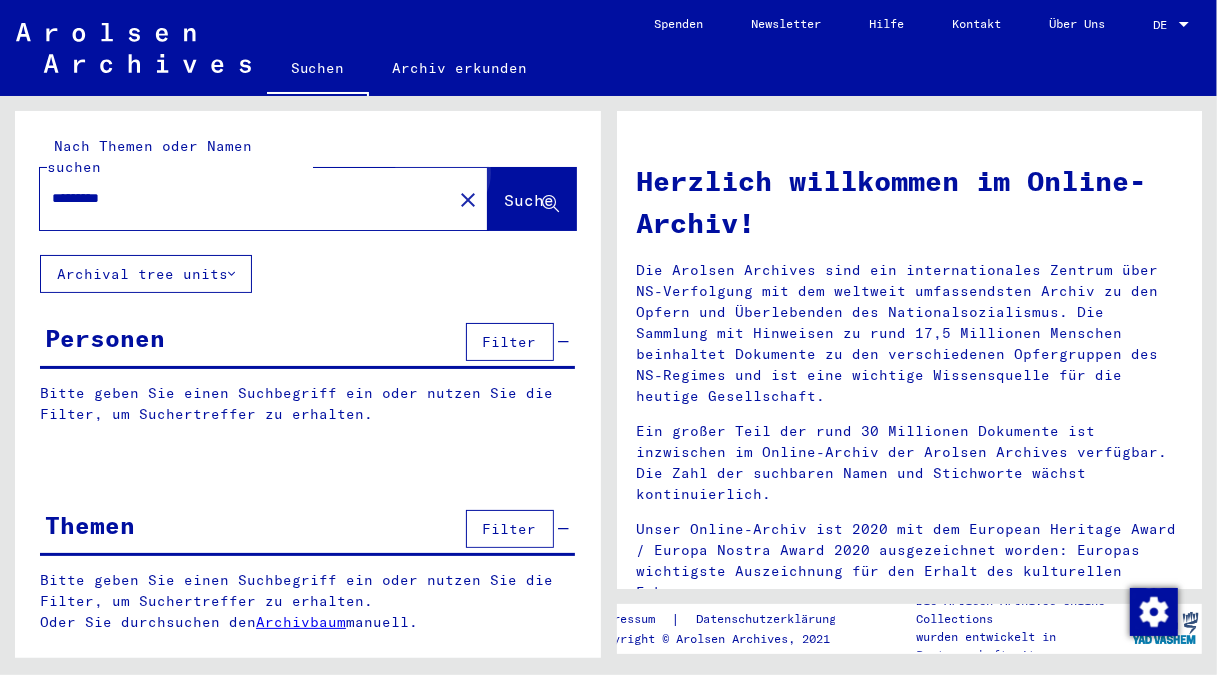 click on "Suche" 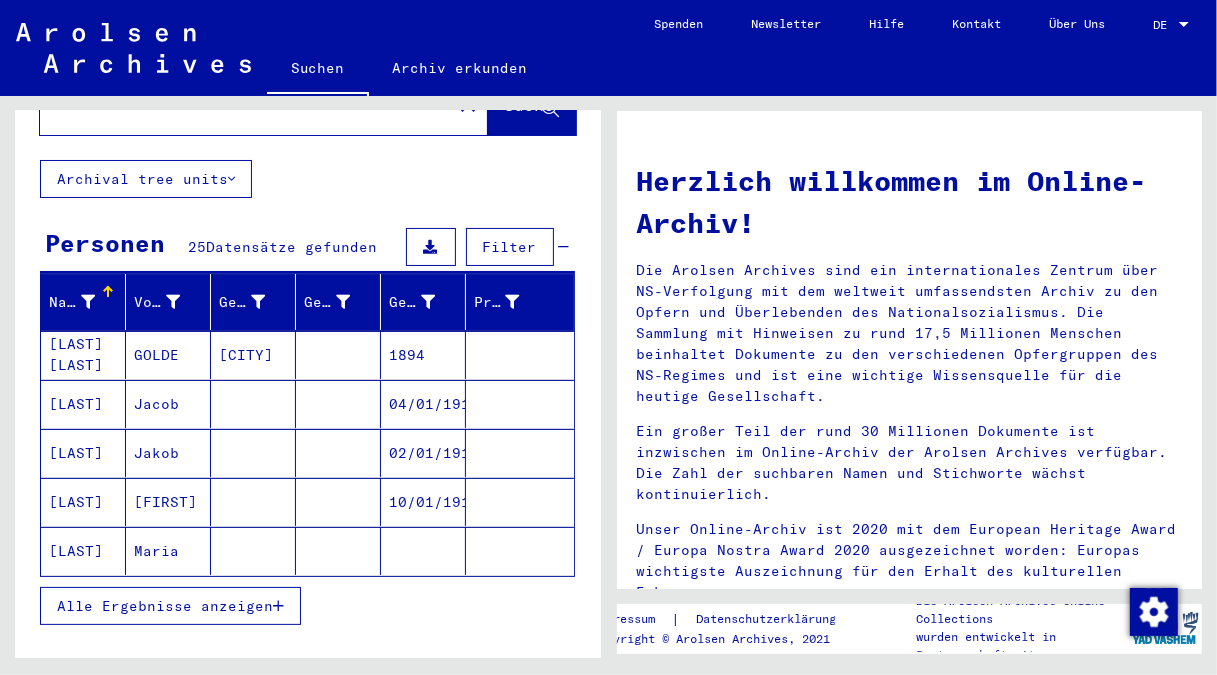scroll, scrollTop: 91, scrollLeft: 0, axis: vertical 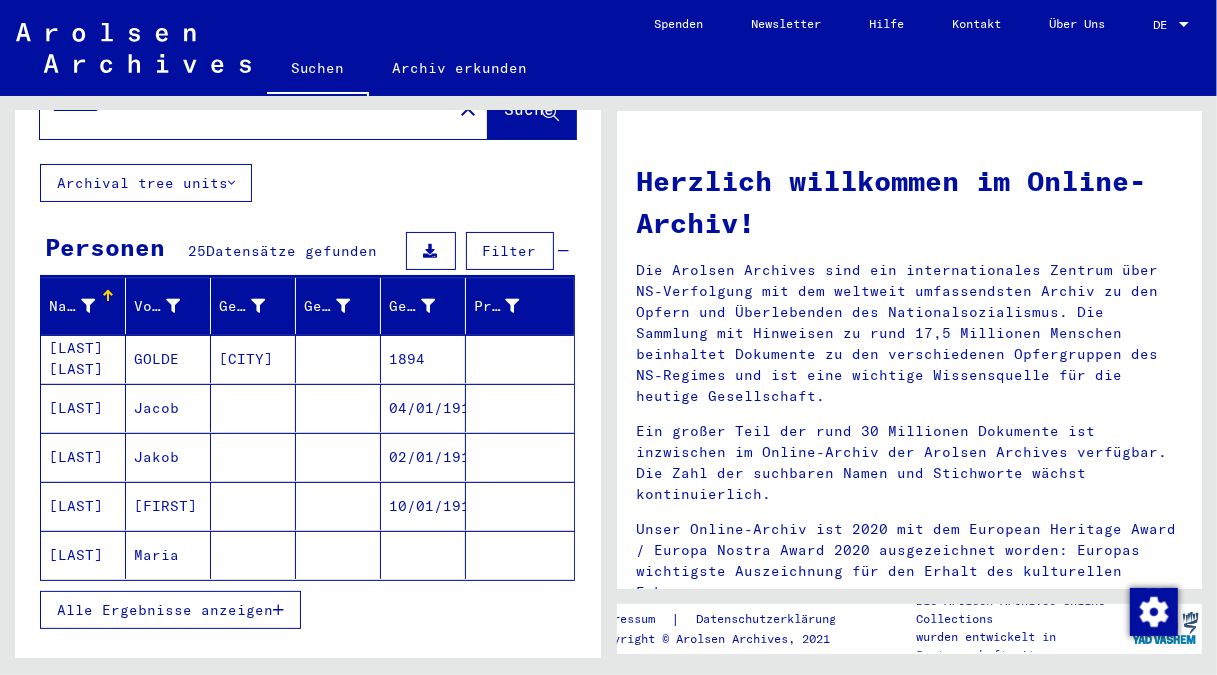 click on "Alle Ergebnisse anzeigen" at bounding box center (165, 610) 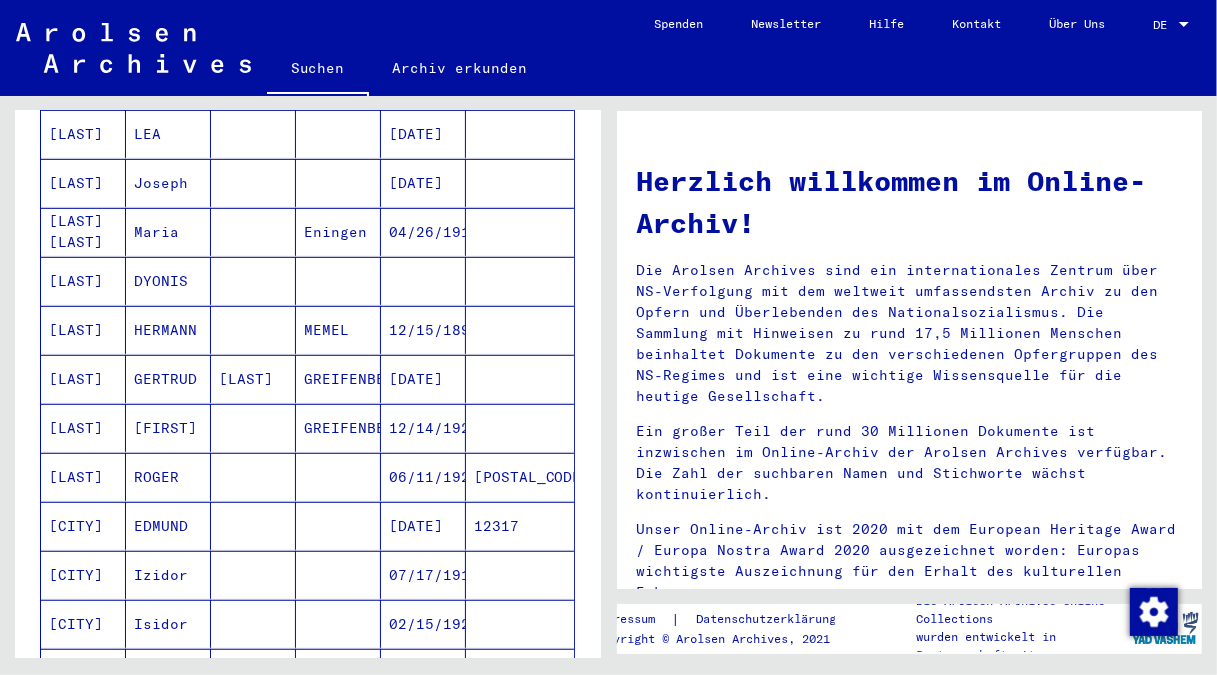 scroll, scrollTop: 0, scrollLeft: 0, axis: both 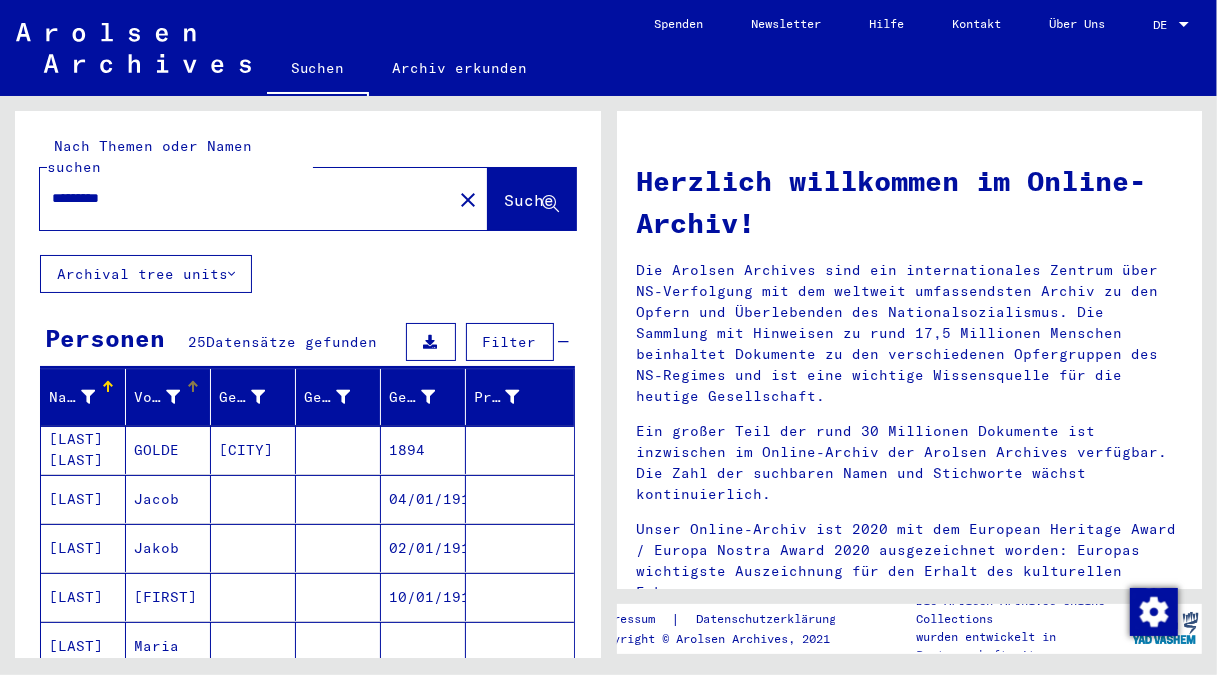 click on "Vorname" at bounding box center (157, 397) 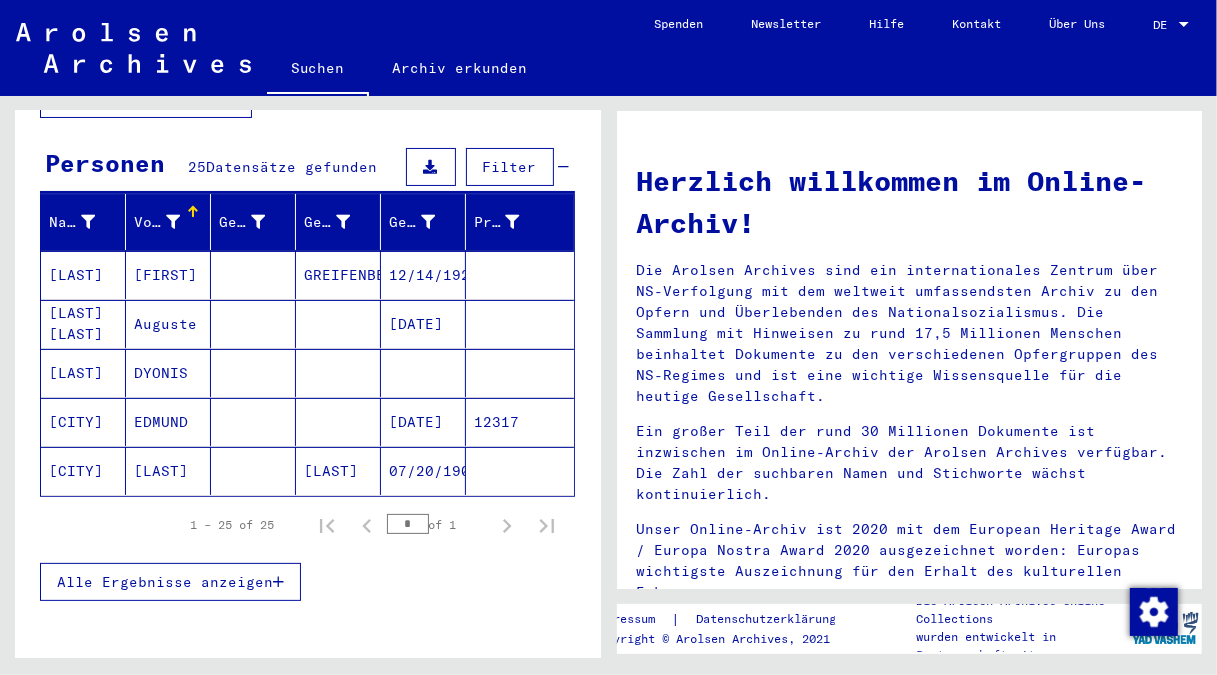 scroll, scrollTop: 176, scrollLeft: 0, axis: vertical 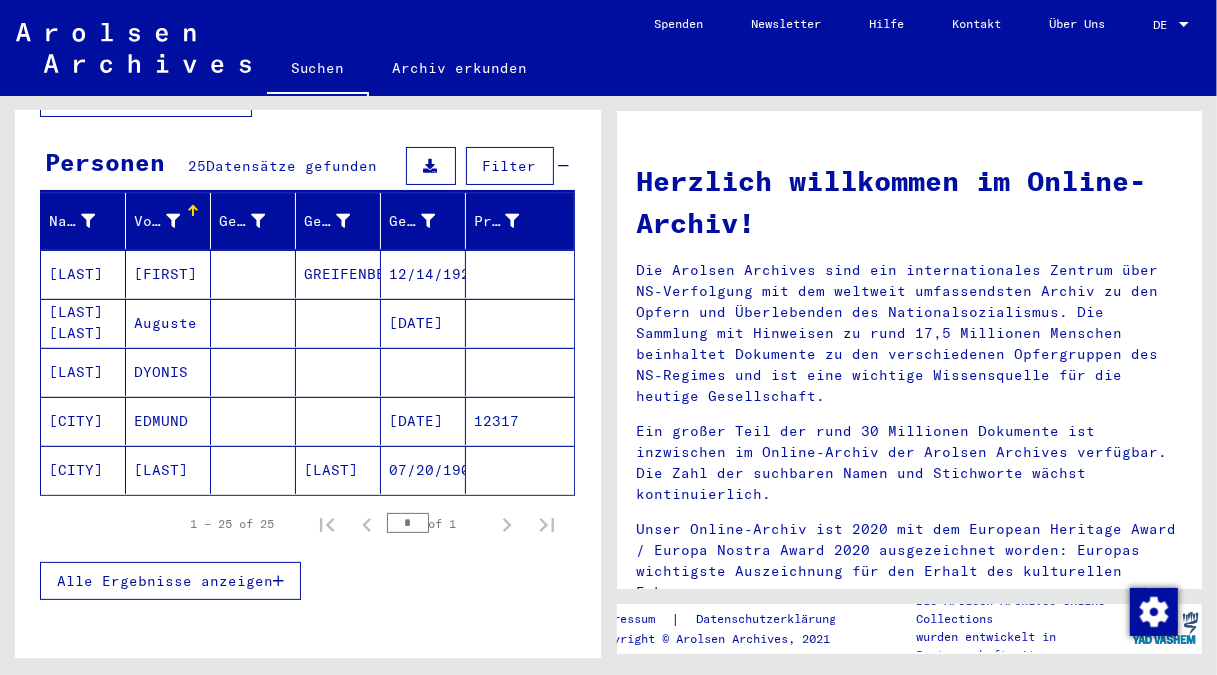 click on "Alle Ergebnisse anzeigen" at bounding box center (165, 581) 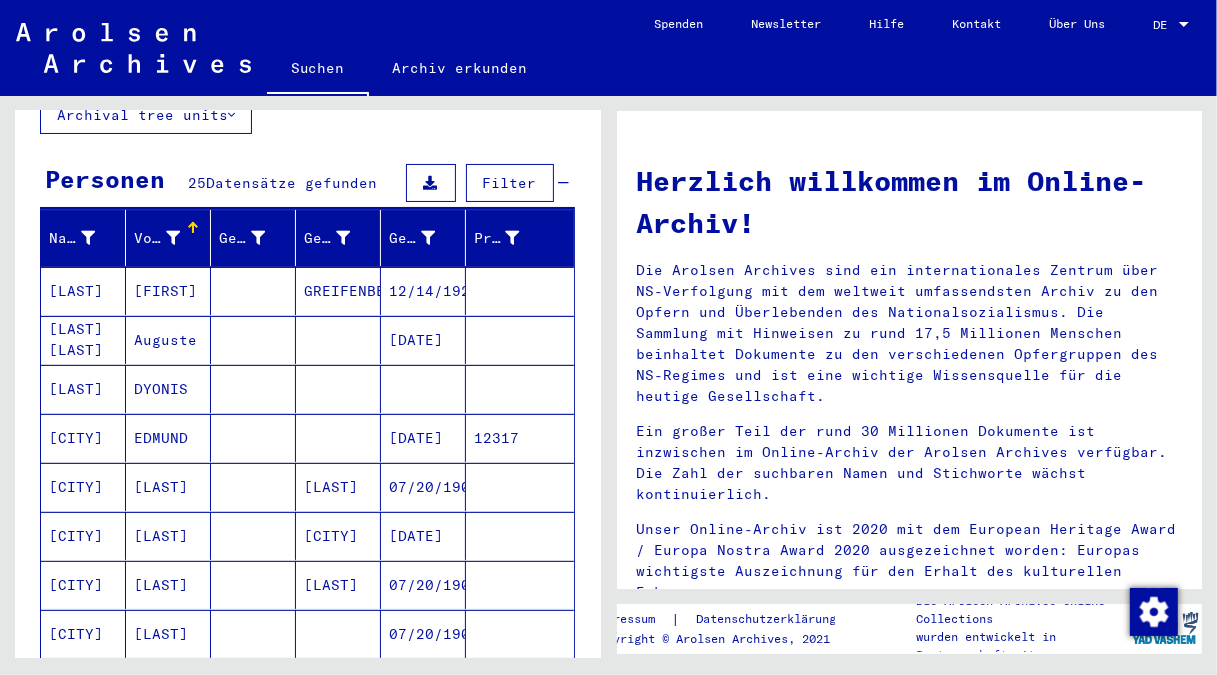 scroll, scrollTop: 0, scrollLeft: 0, axis: both 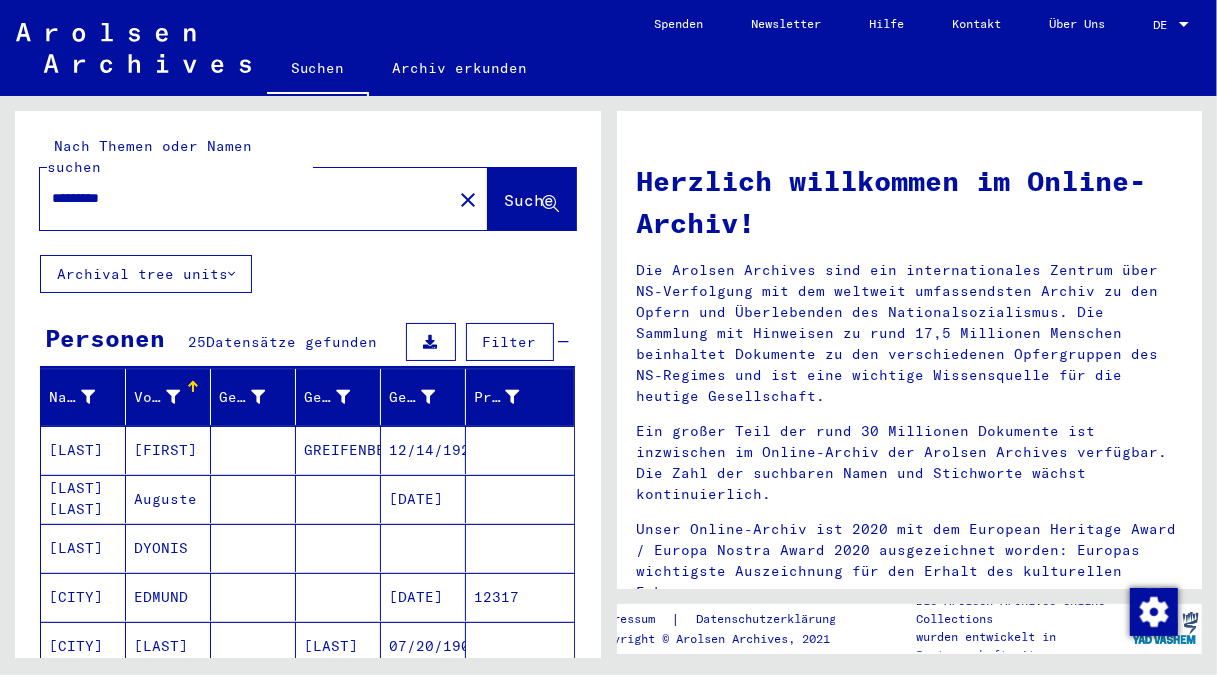 drag, startPoint x: 144, startPoint y: 180, endPoint x: 14, endPoint y: 159, distance: 131.68523 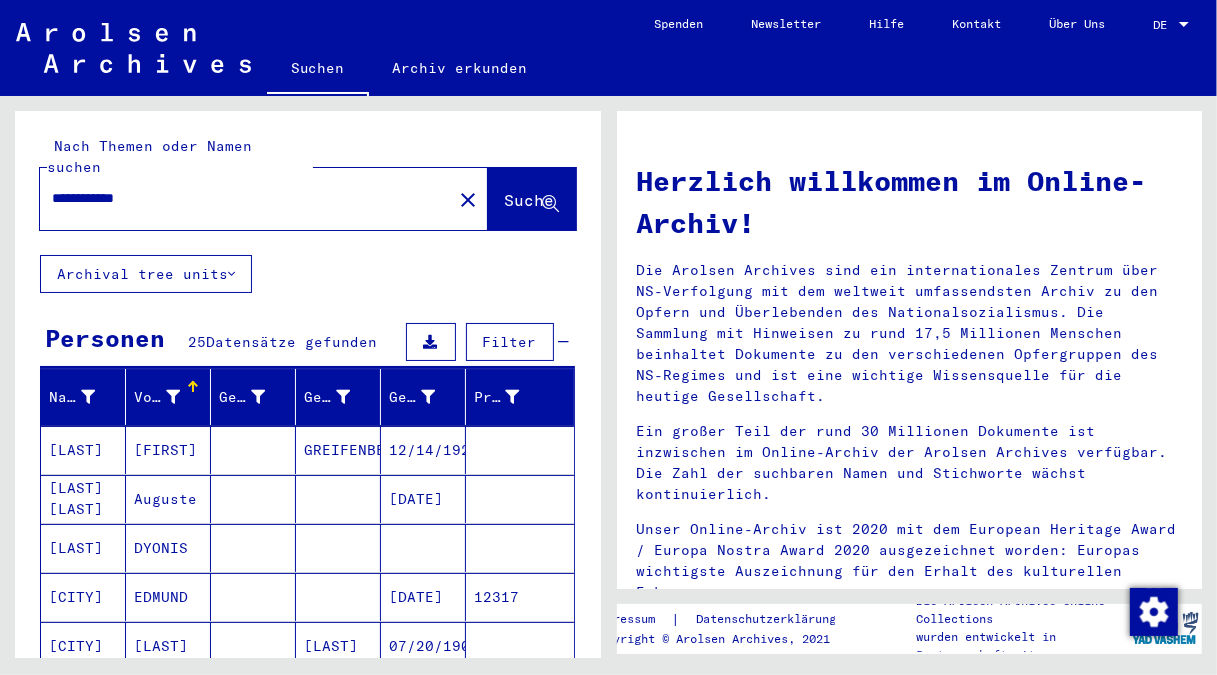 type on "**********" 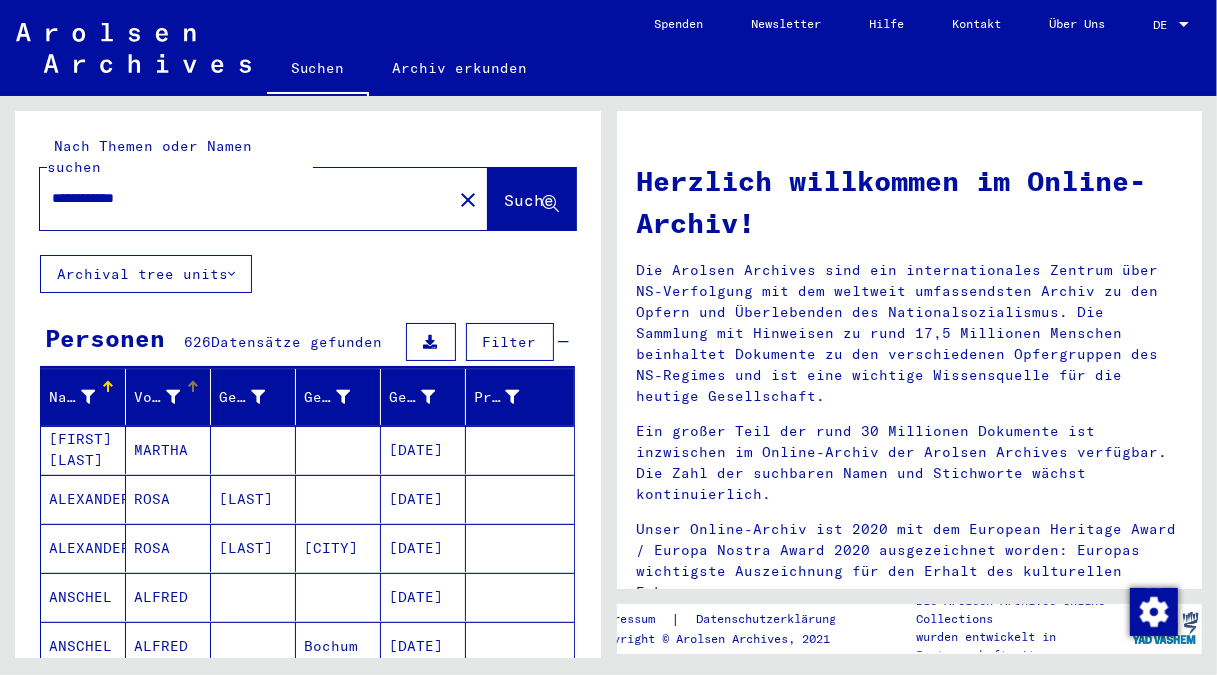 click on "Vorname" at bounding box center (157, 397) 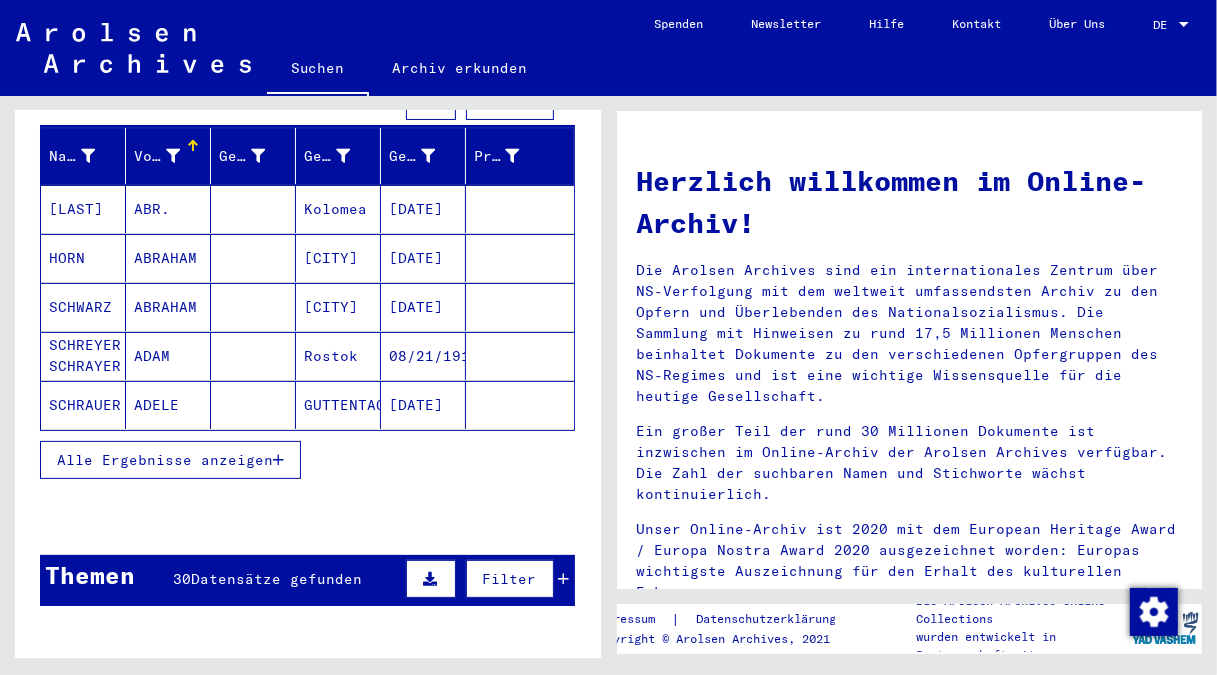 scroll, scrollTop: 250, scrollLeft: 0, axis: vertical 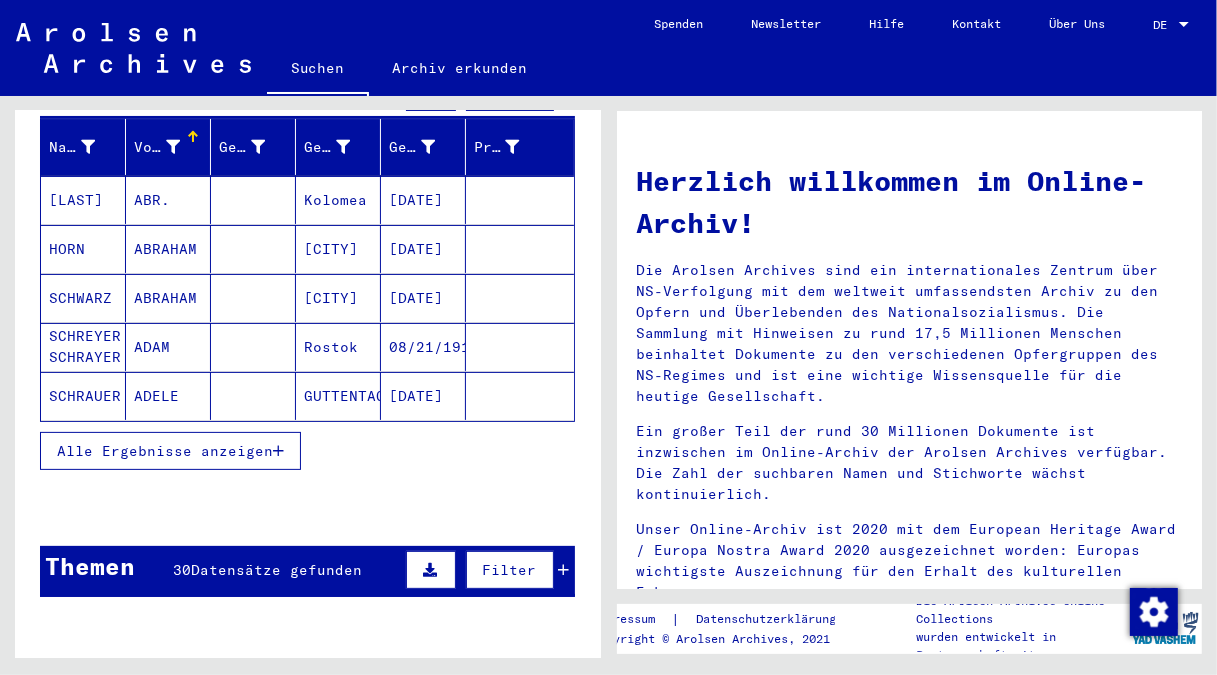 click on "Alle Ergebnisse anzeigen" at bounding box center (165, 451) 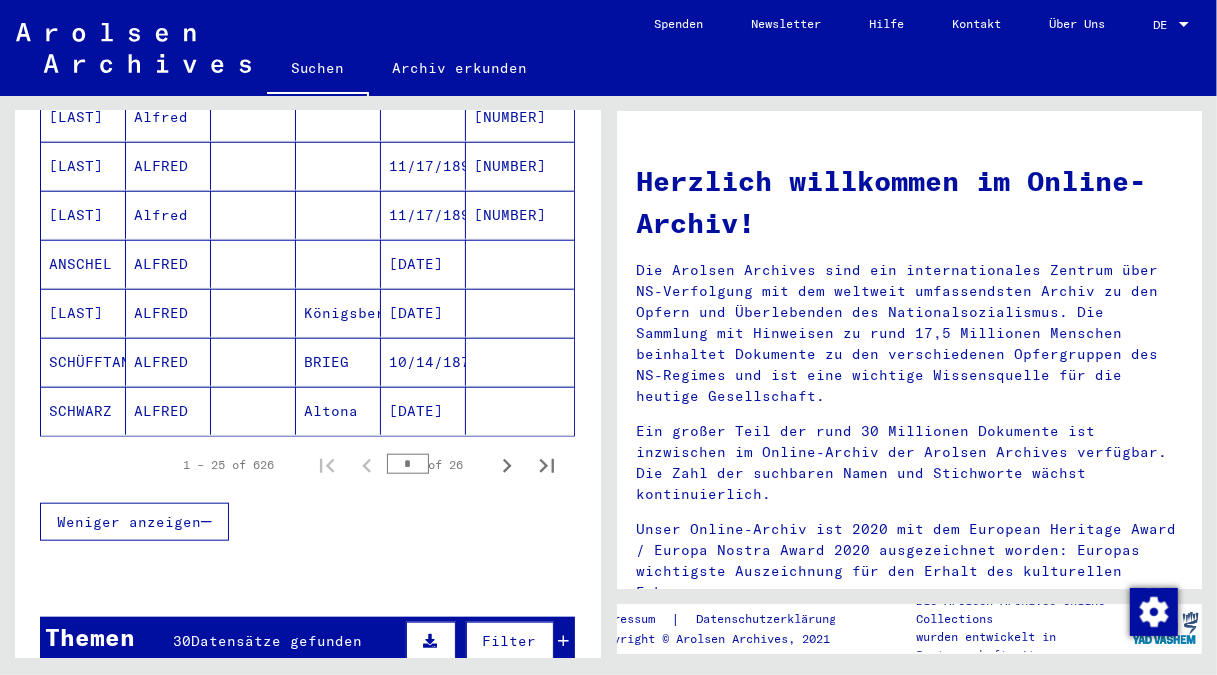 scroll, scrollTop: 1249, scrollLeft: 0, axis: vertical 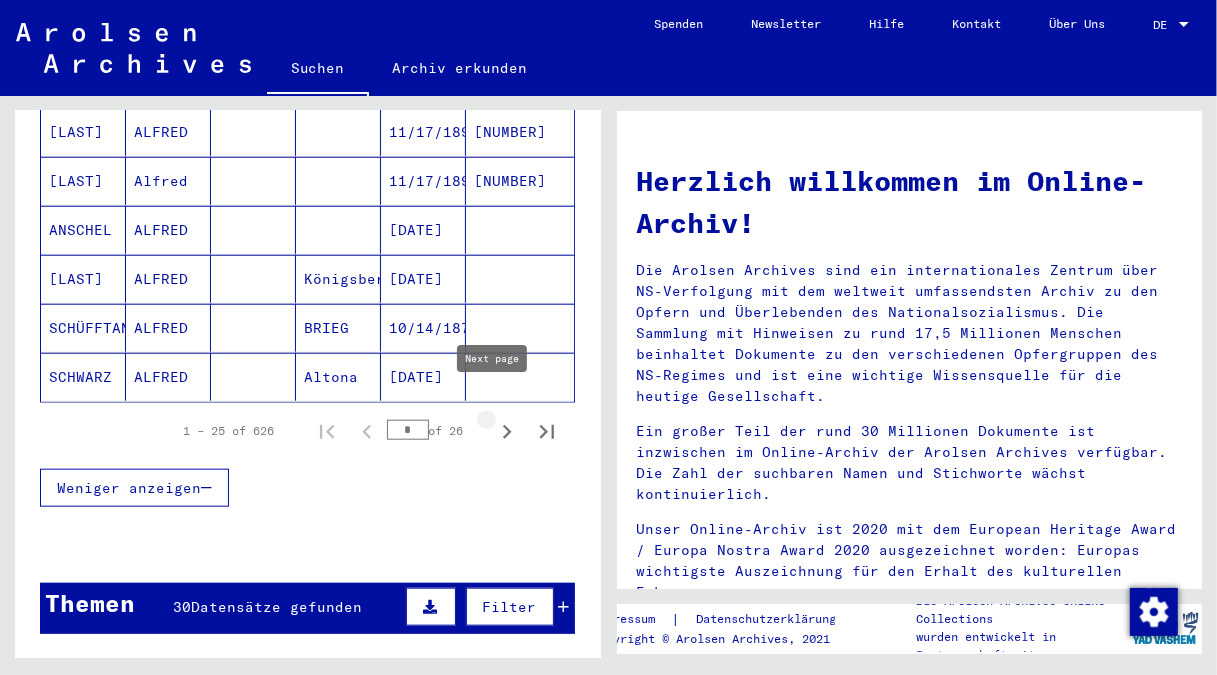 click 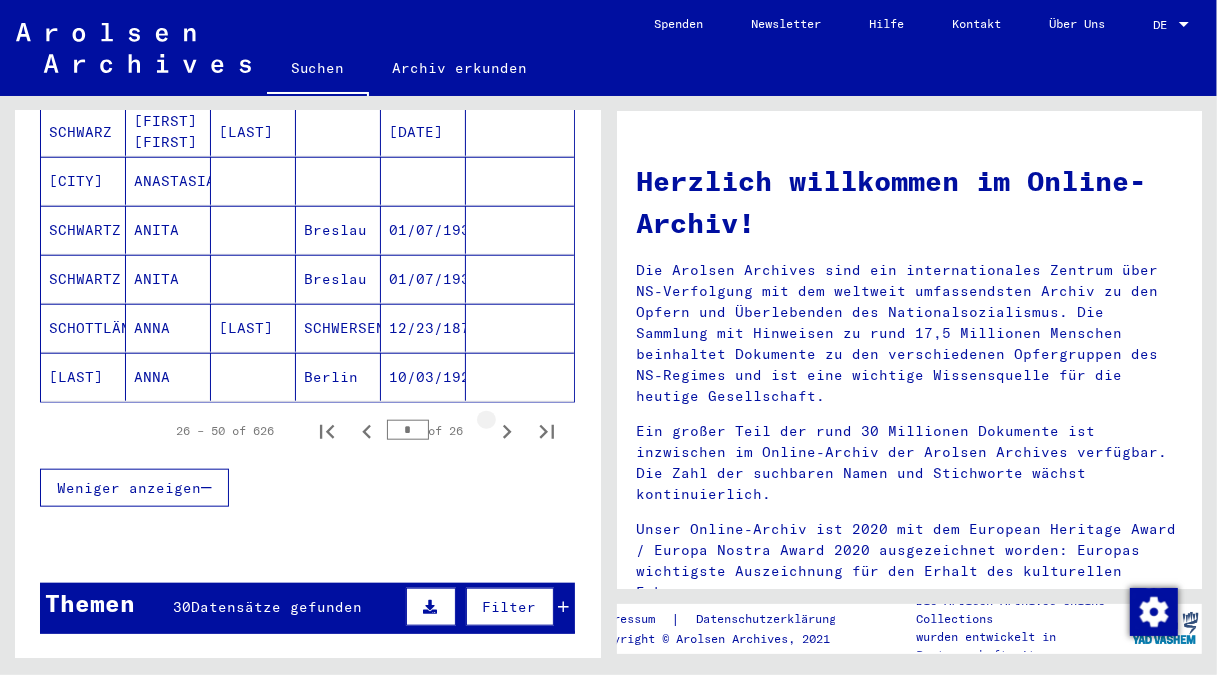 click 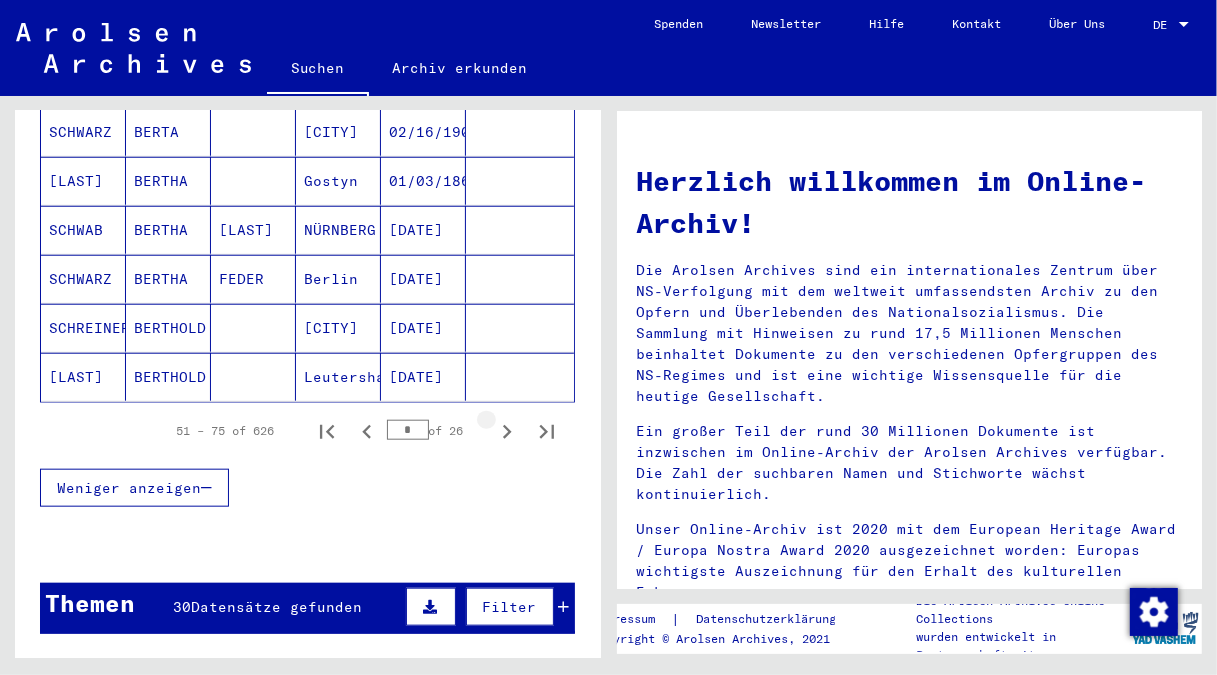 click 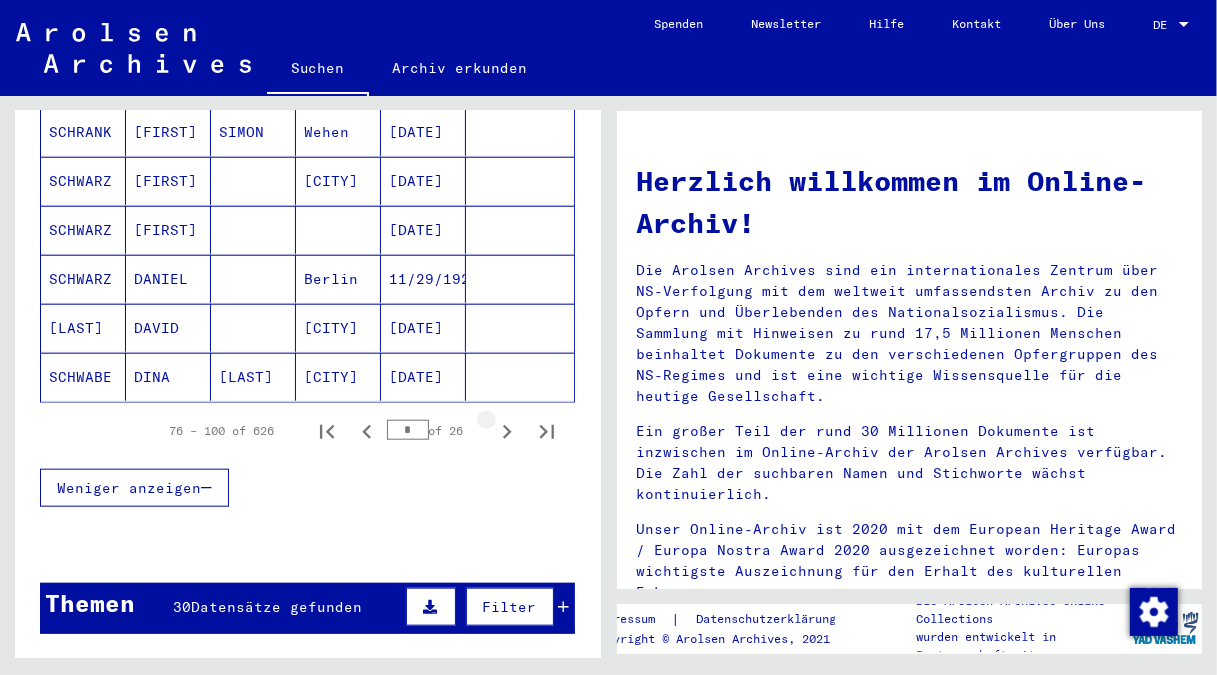 click 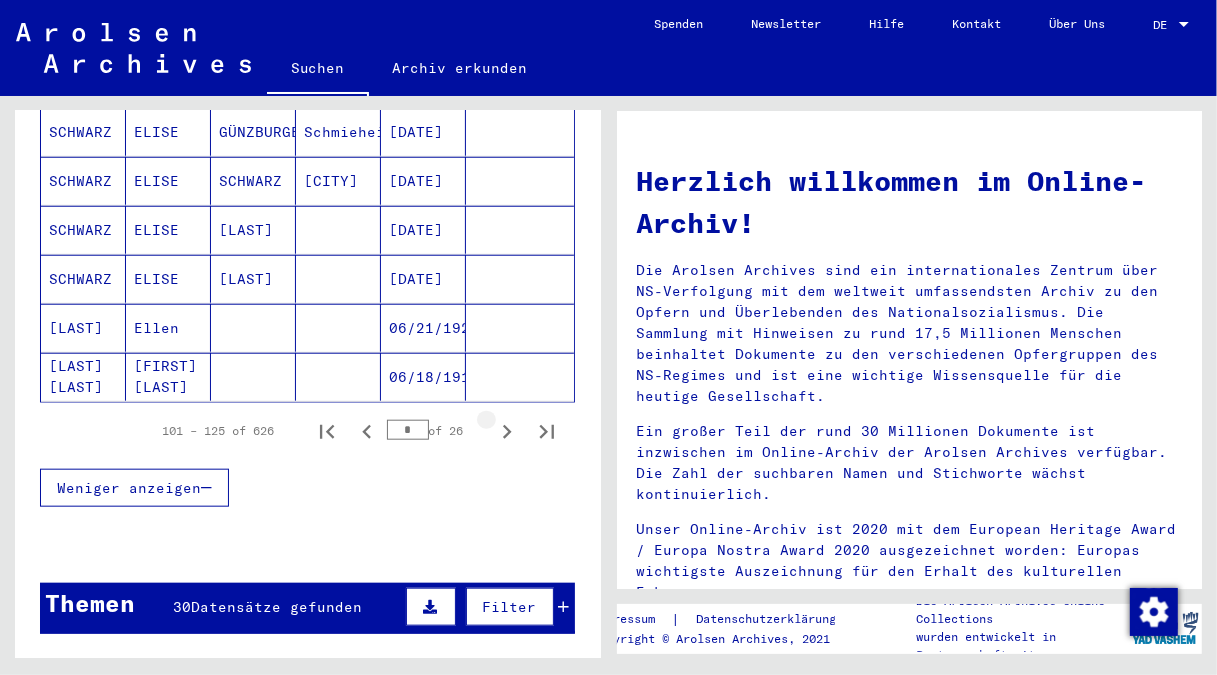 click 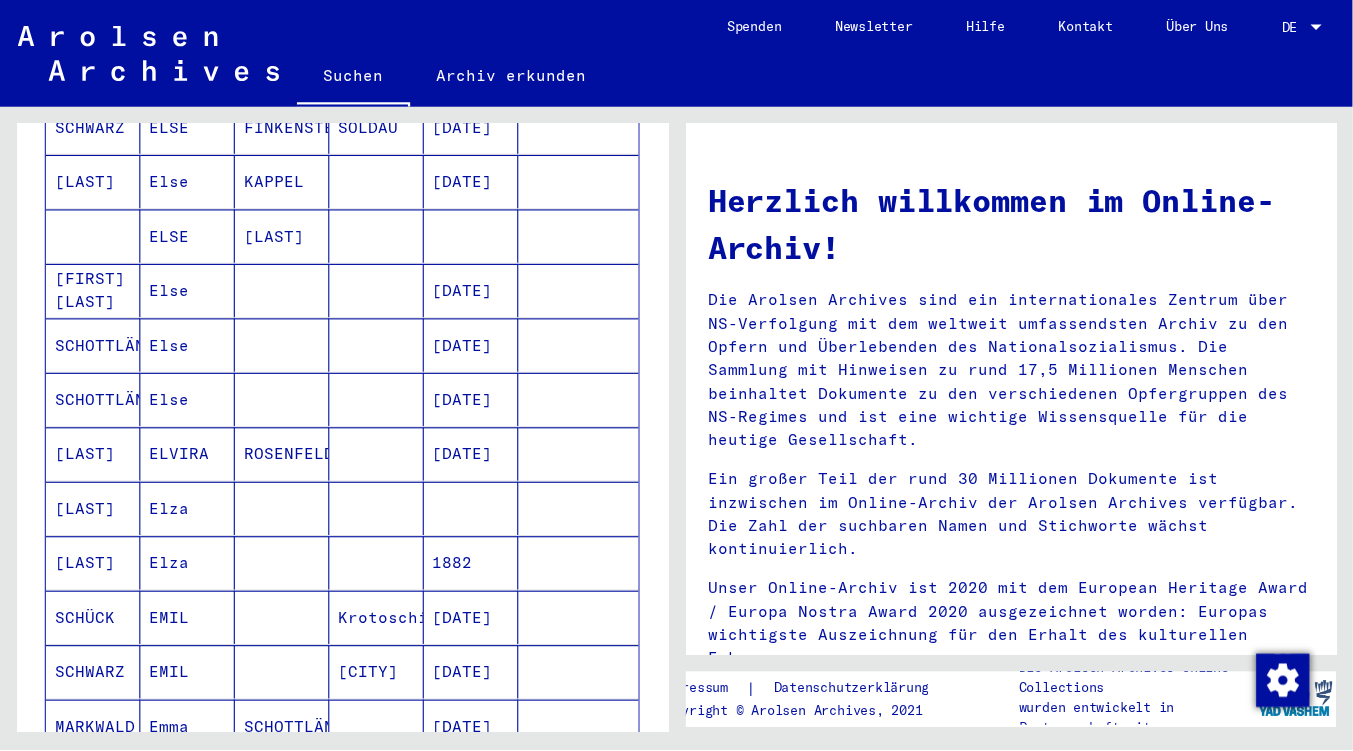 scroll, scrollTop: 579, scrollLeft: 0, axis: vertical 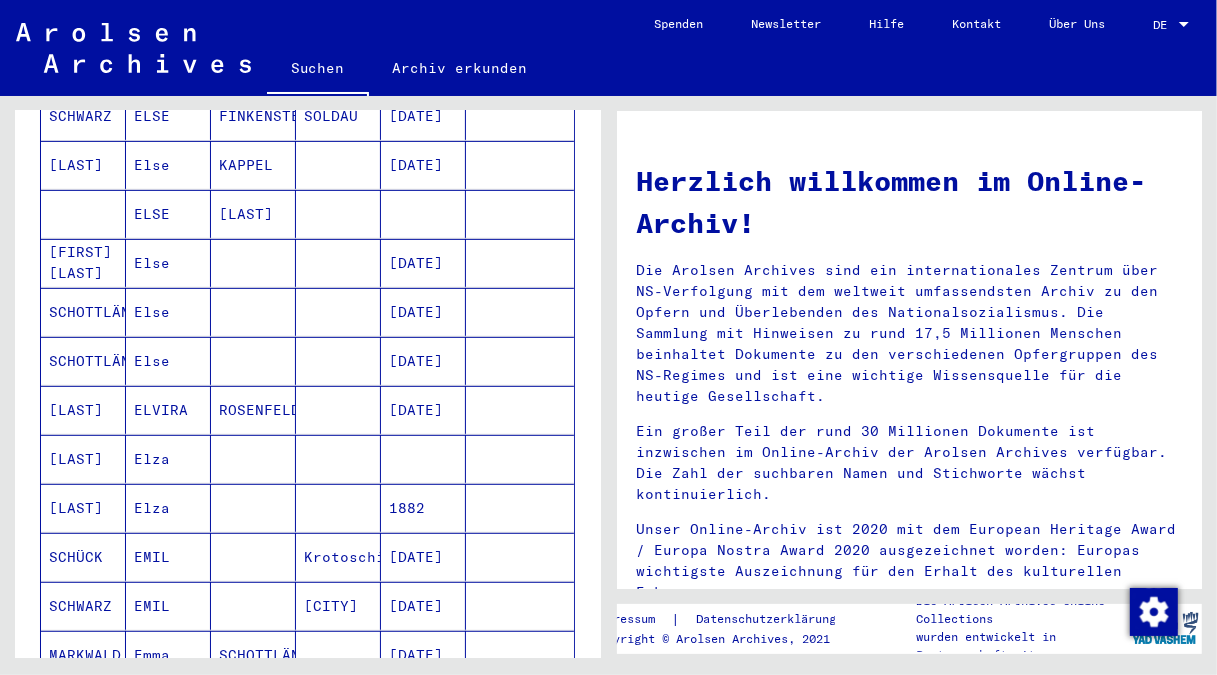 type 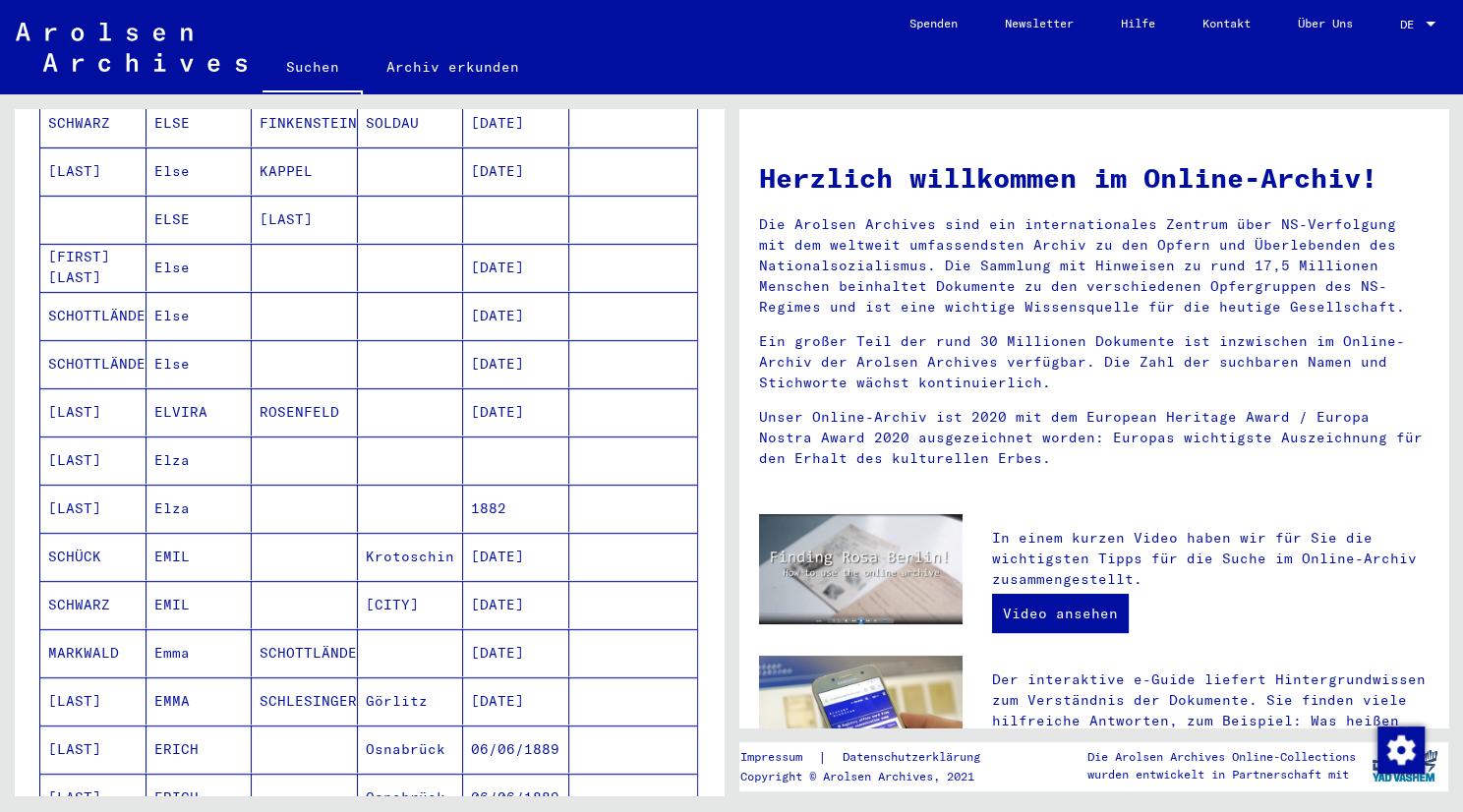 scroll, scrollTop: 563, scrollLeft: 0, axis: vertical 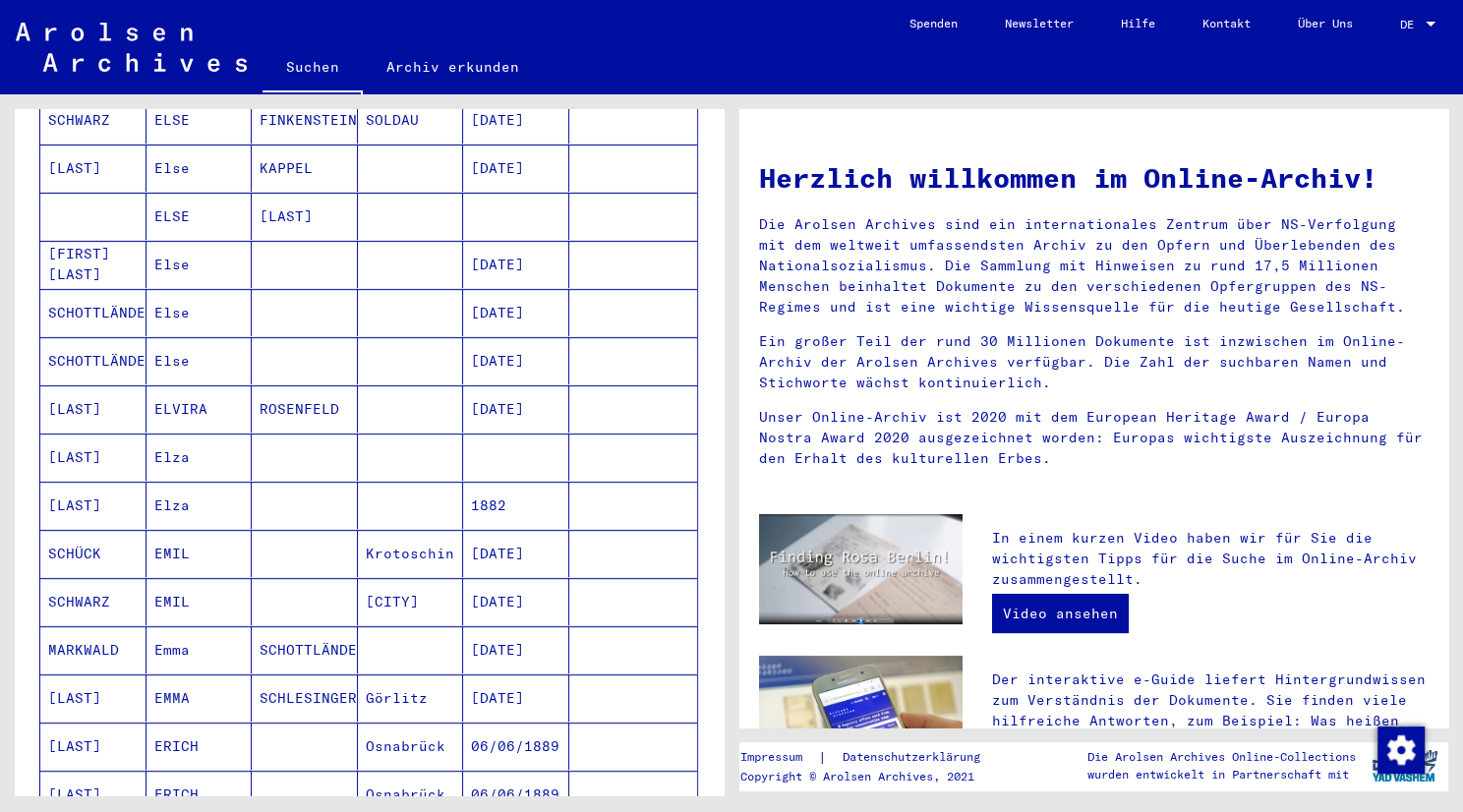 click on "[FIRST] [LAST]" at bounding box center (93, 313) 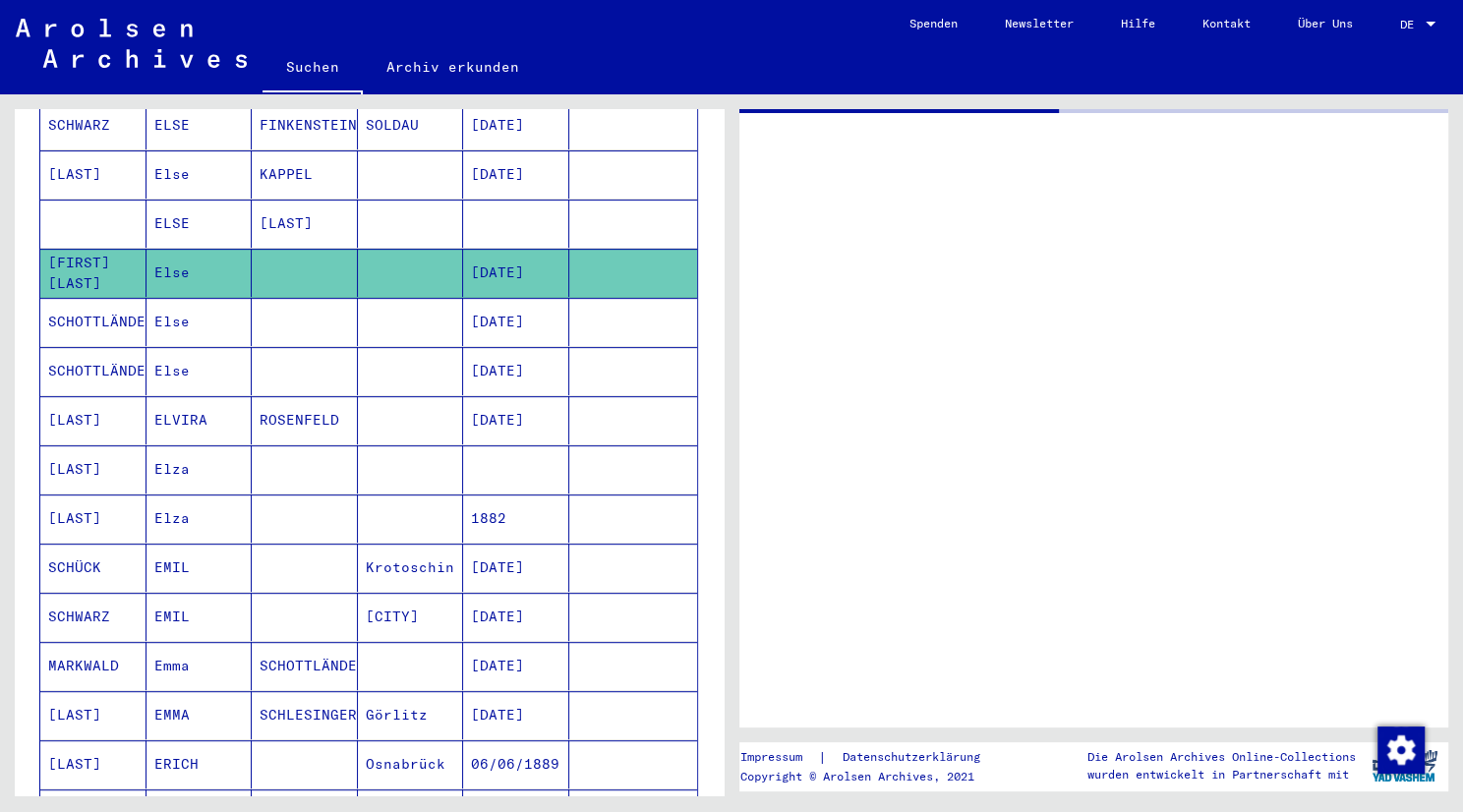 scroll, scrollTop: 566, scrollLeft: 0, axis: vertical 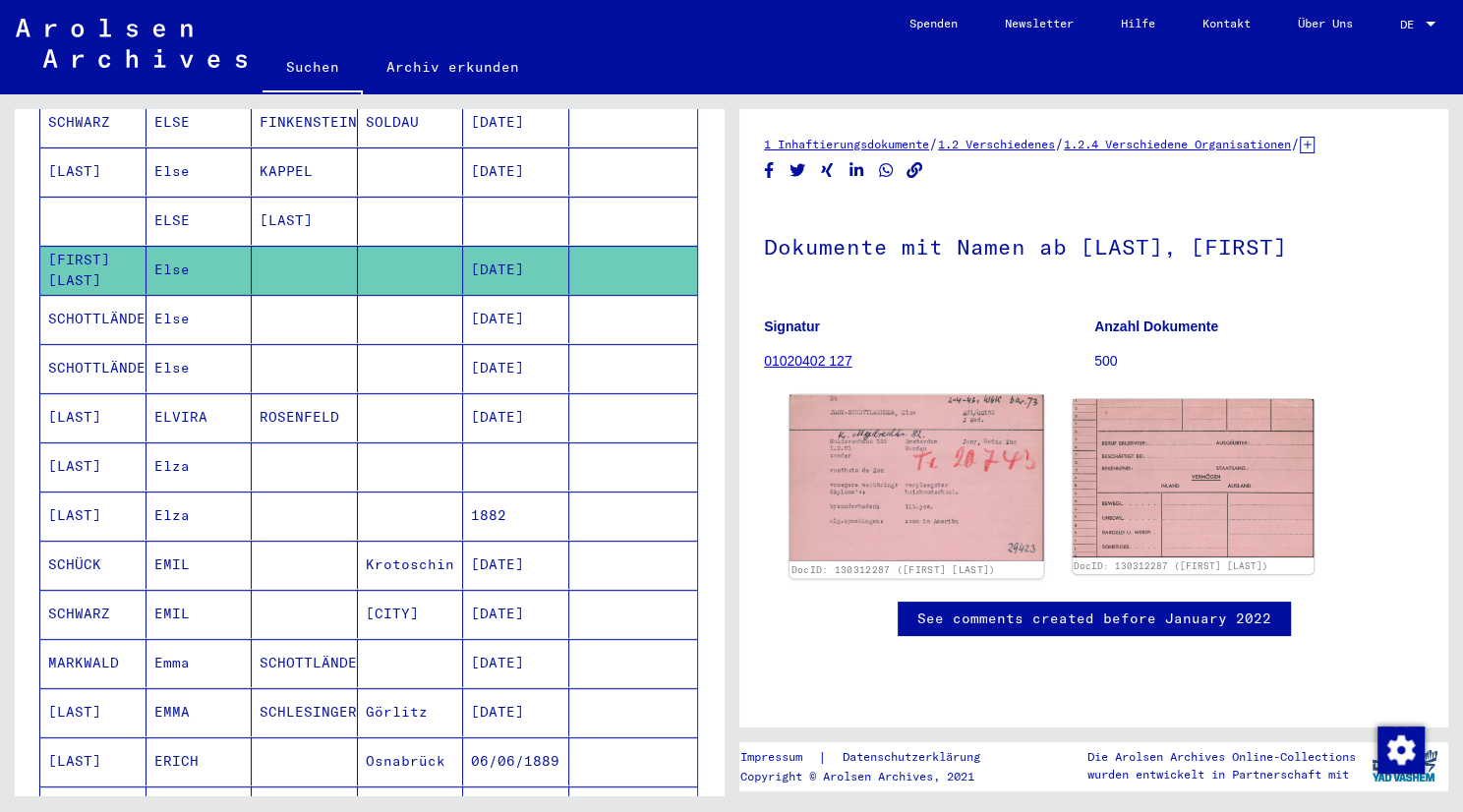 click 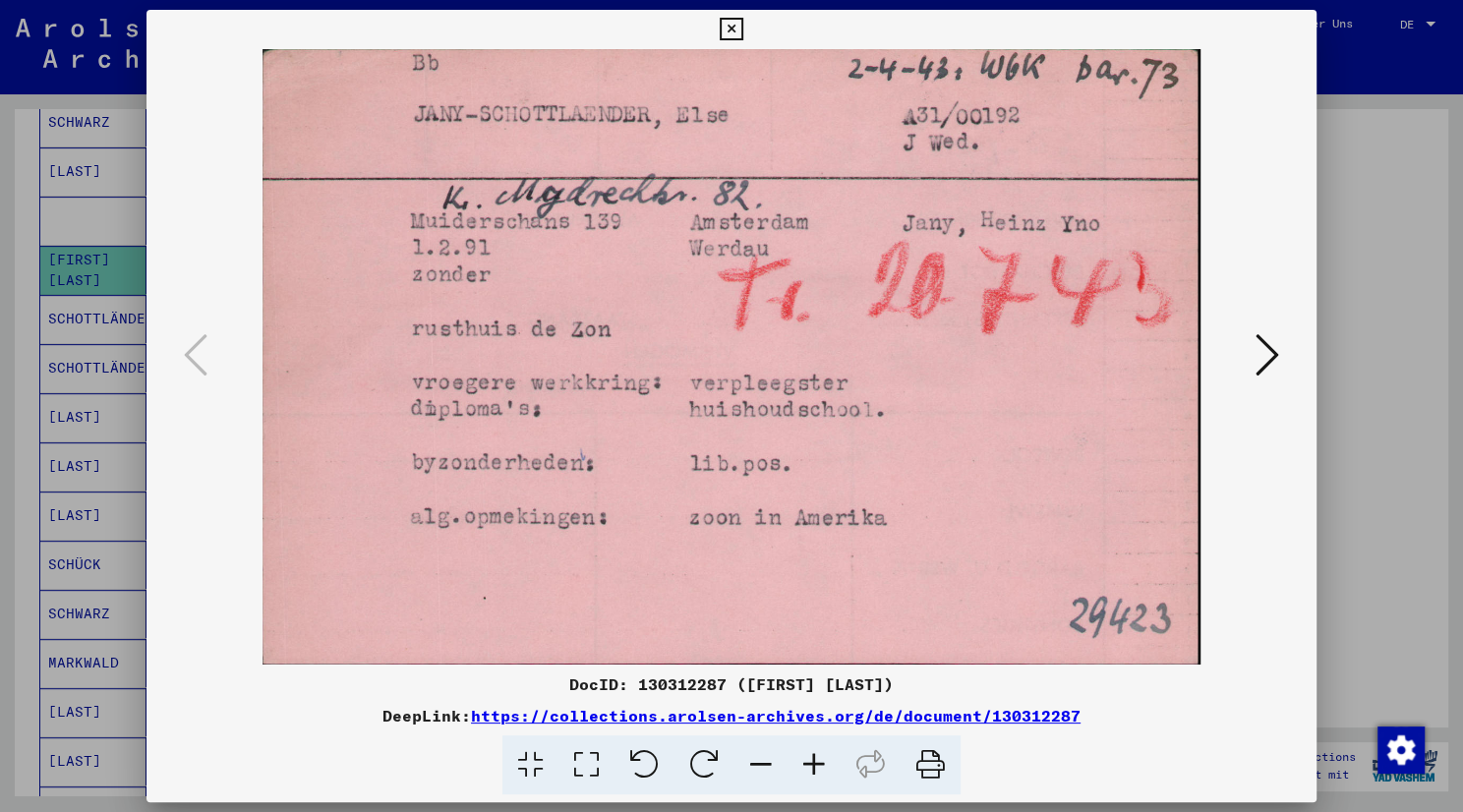 click at bounding box center [1267, 355] 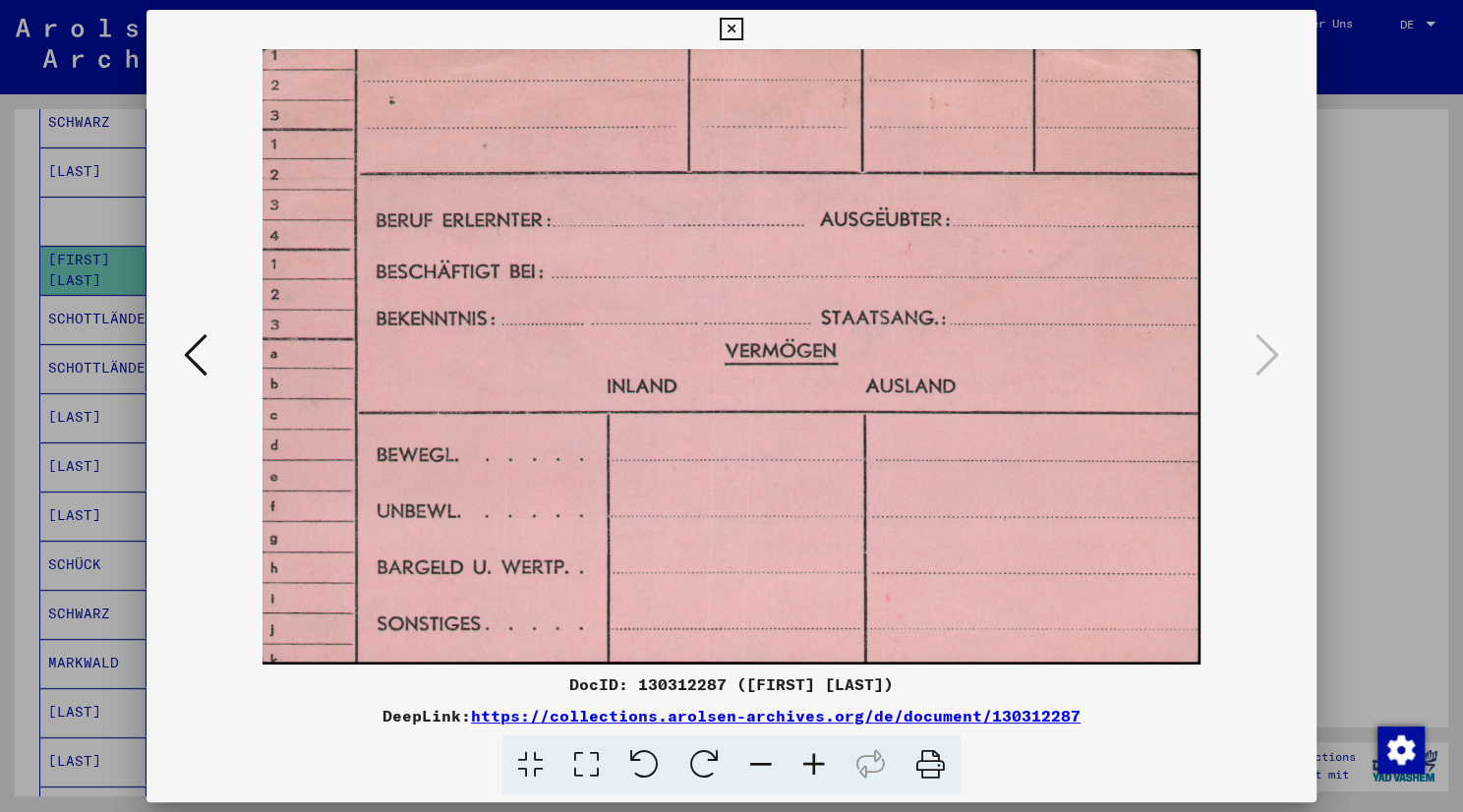 click at bounding box center (732, 357) 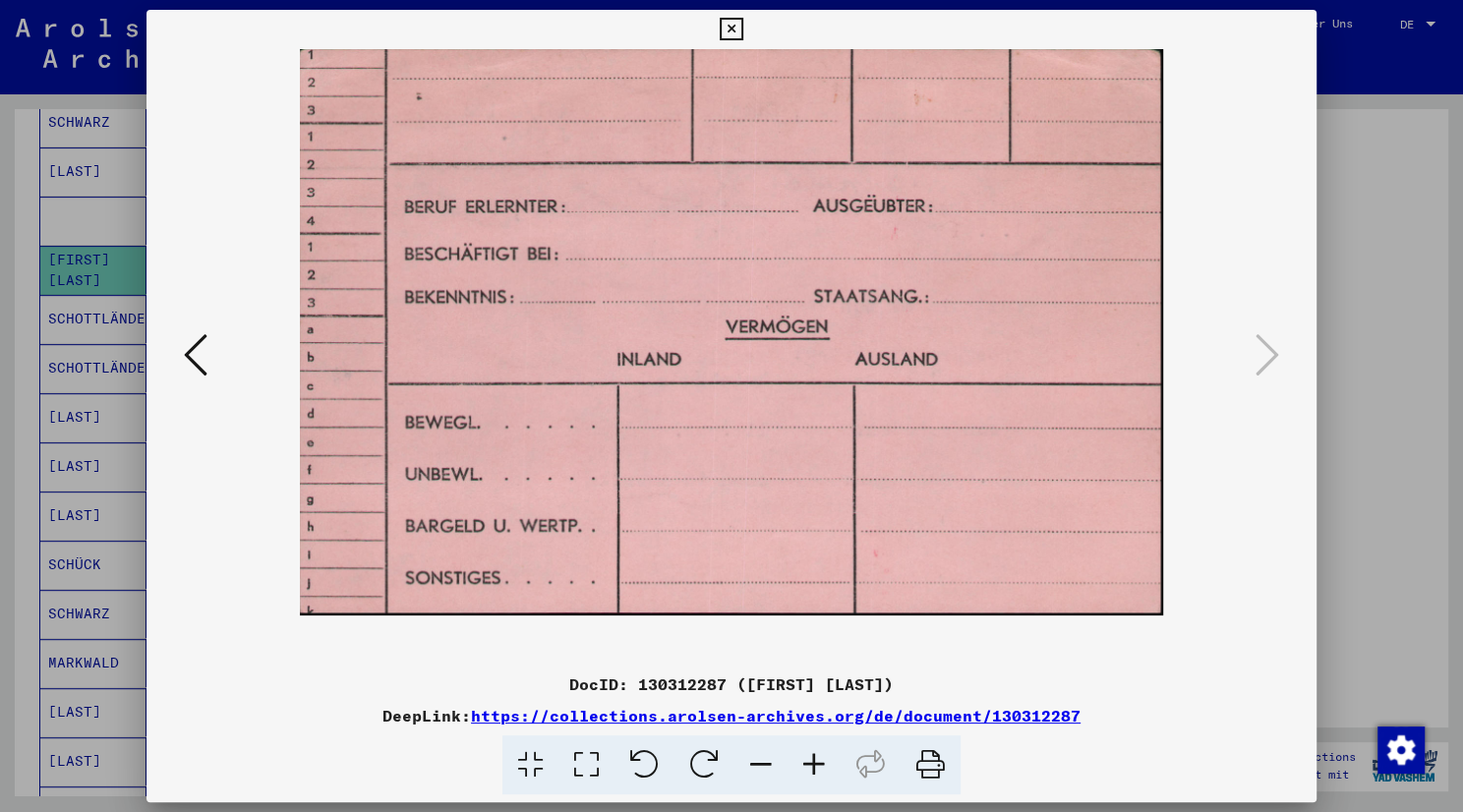 click at bounding box center (761, 765) 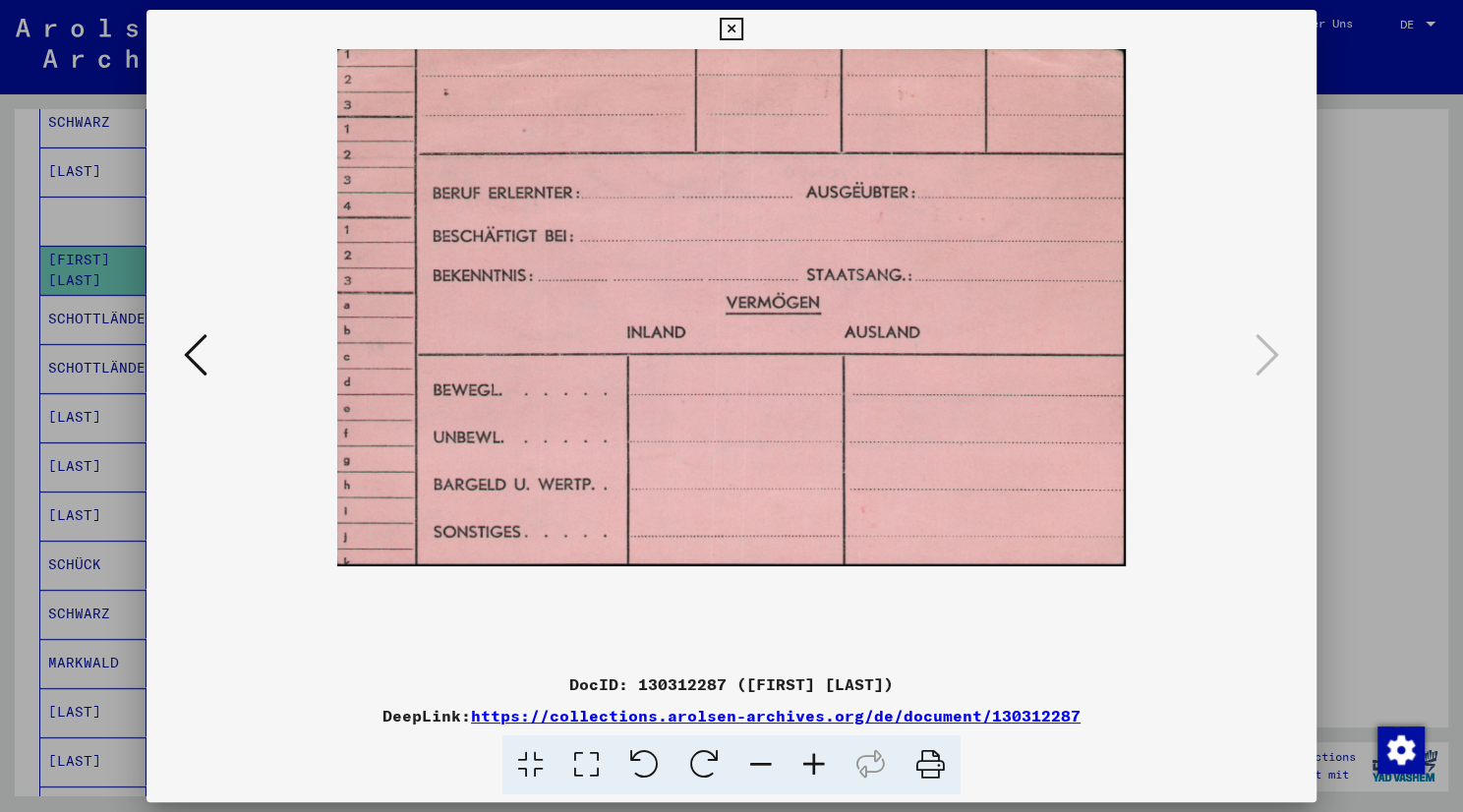 click at bounding box center [761, 765] 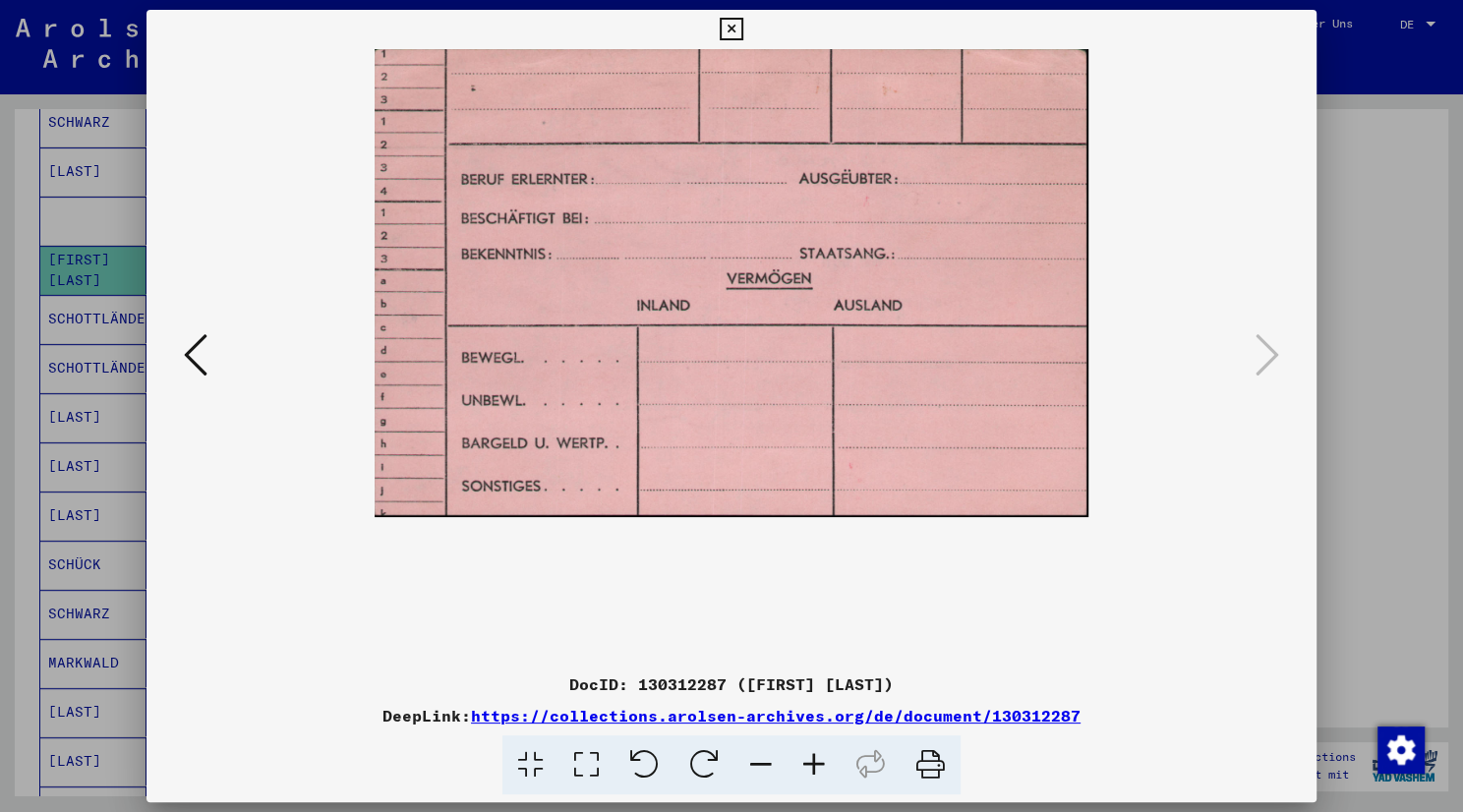 click at bounding box center (761, 765) 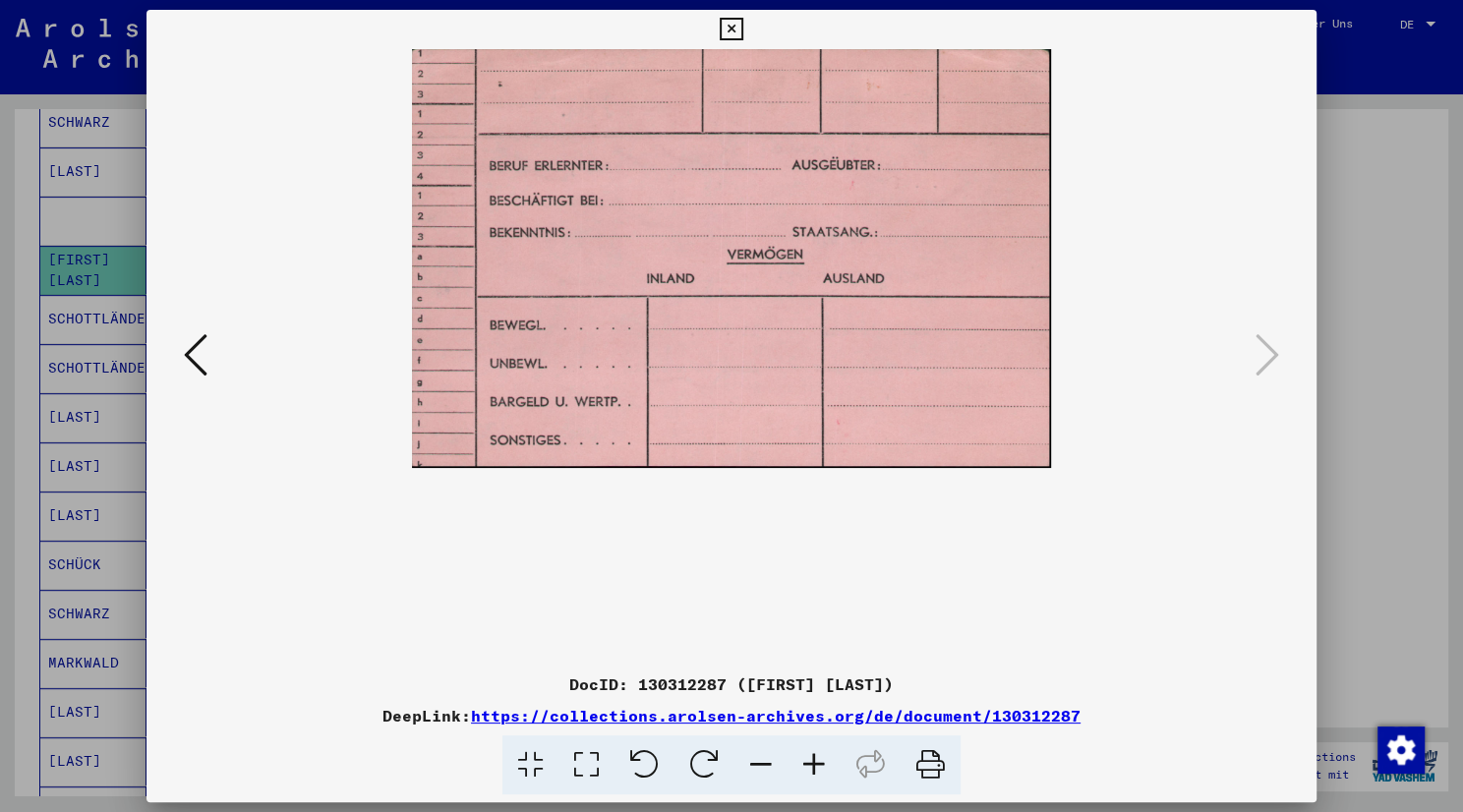 drag, startPoint x: 713, startPoint y: 262, endPoint x: 714, endPoint y: 344, distance: 82.0061 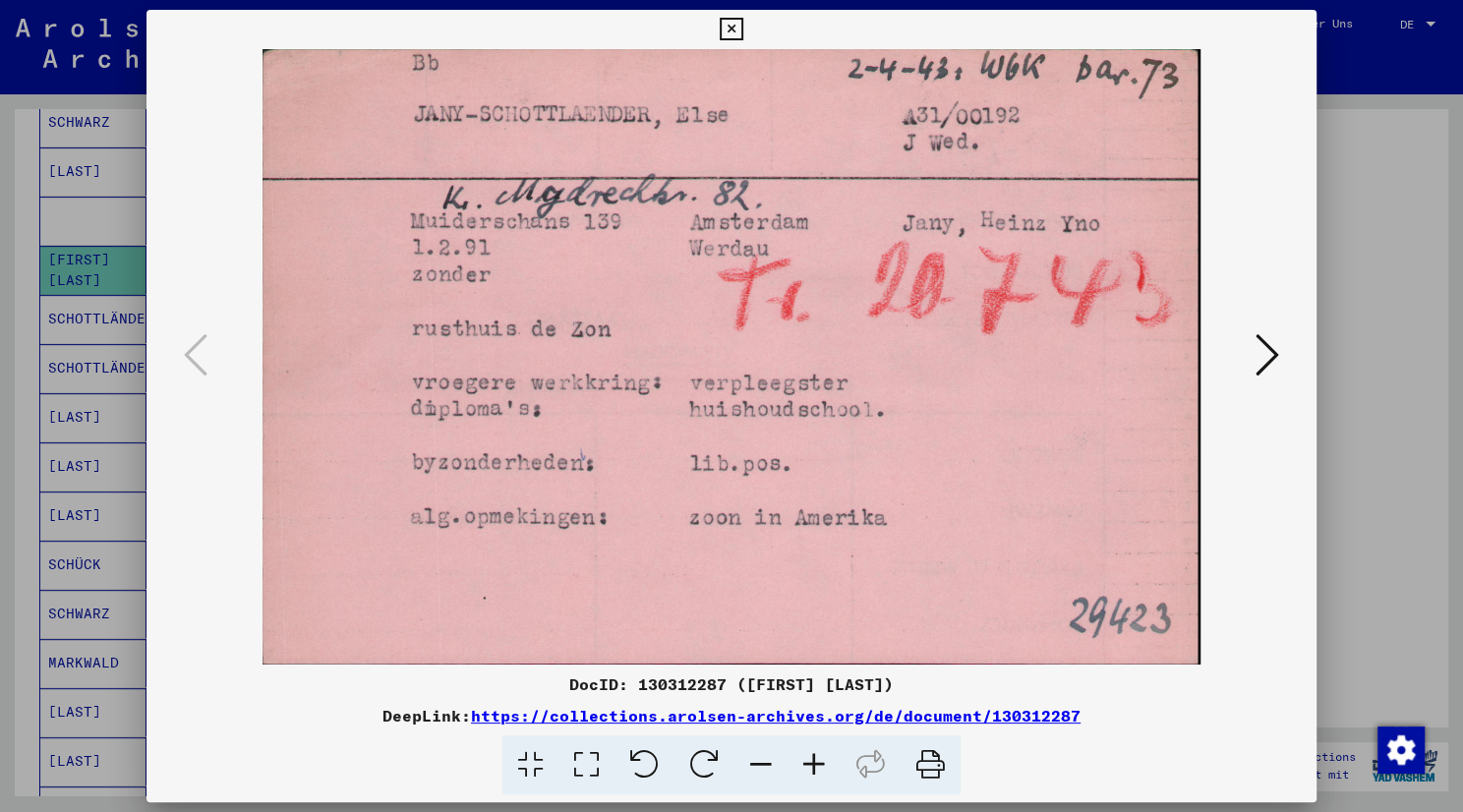 click at bounding box center (731, 29) 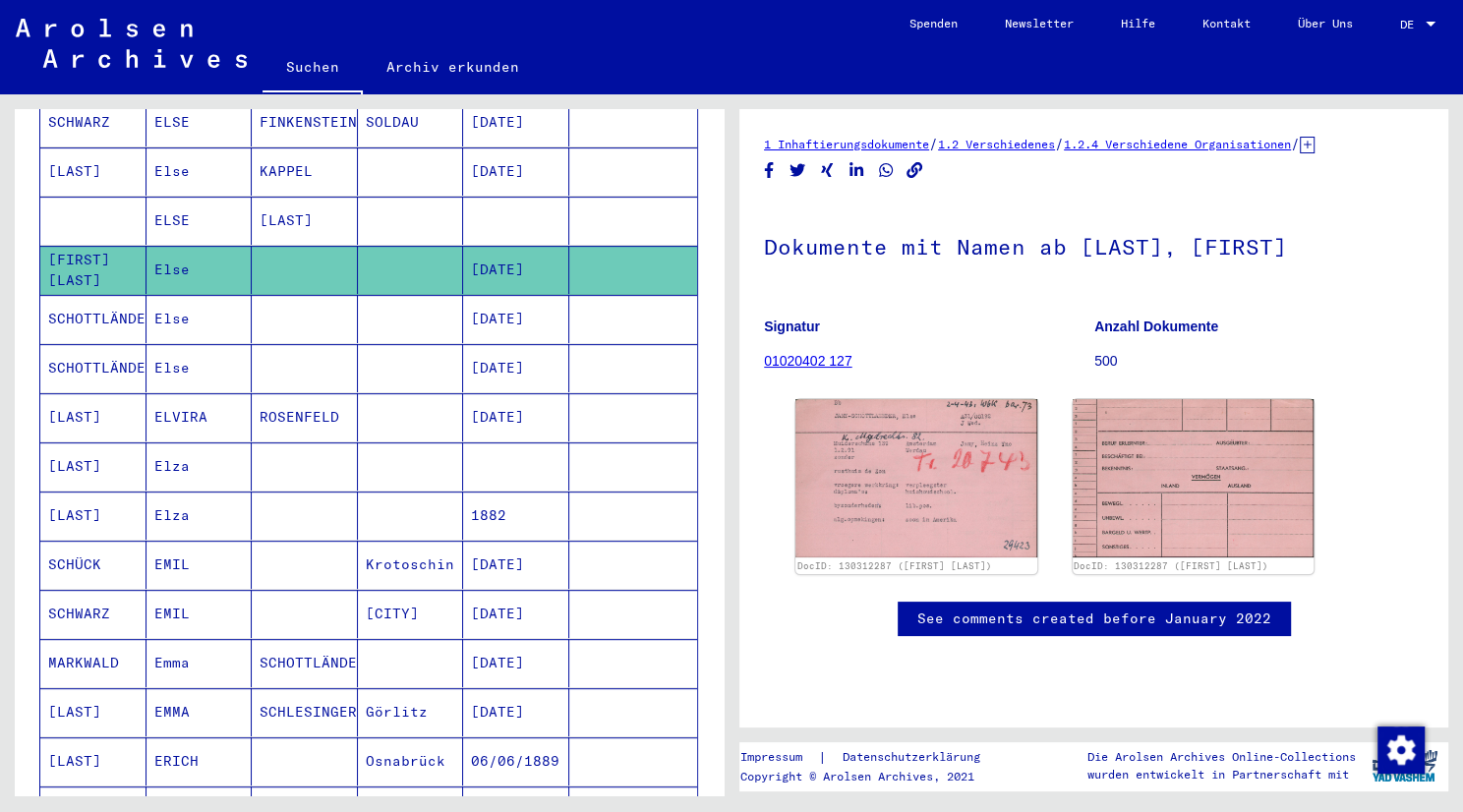 click on "SCHOTTLÄNDER" at bounding box center [93, 368] 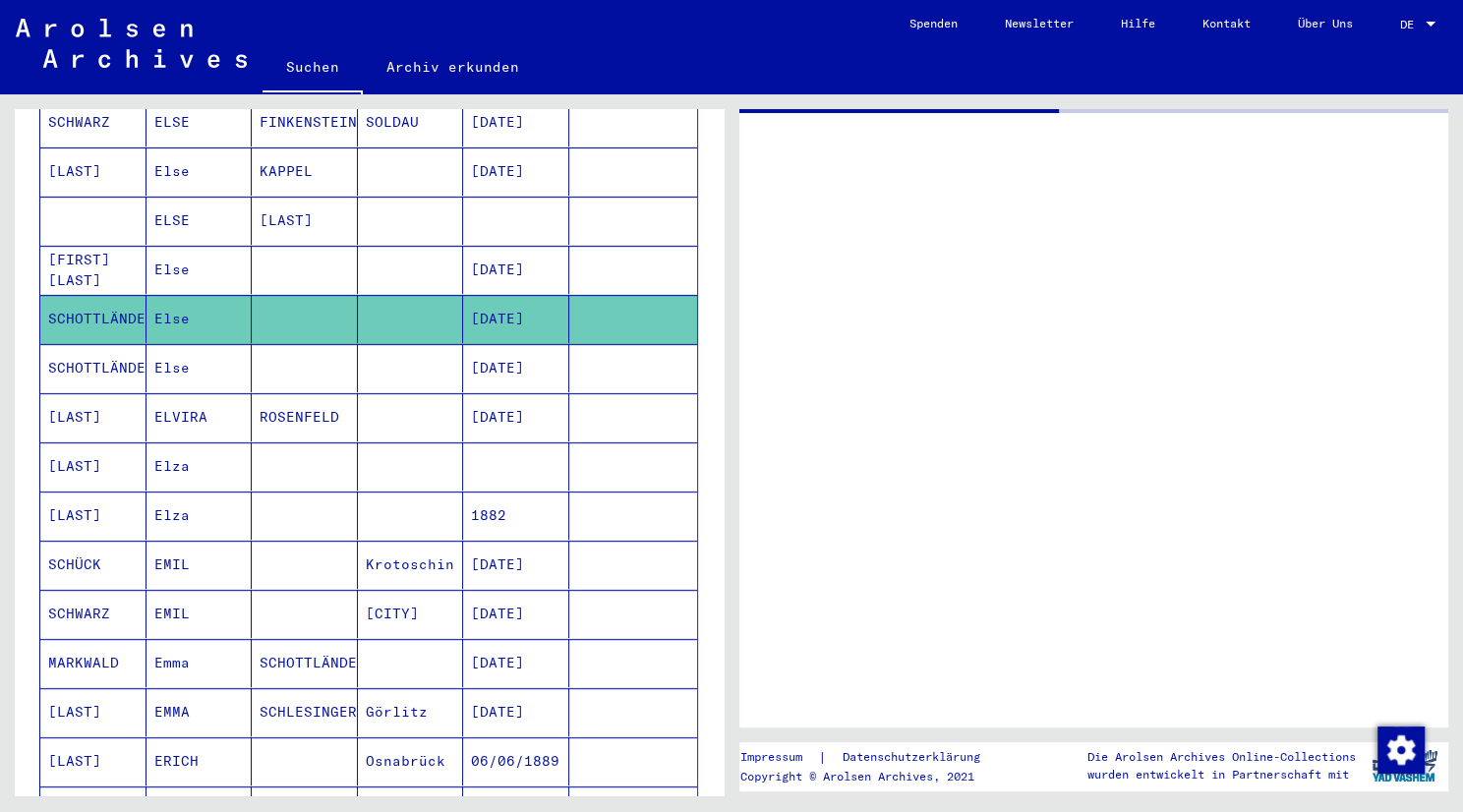 scroll, scrollTop: 0, scrollLeft: 0, axis: both 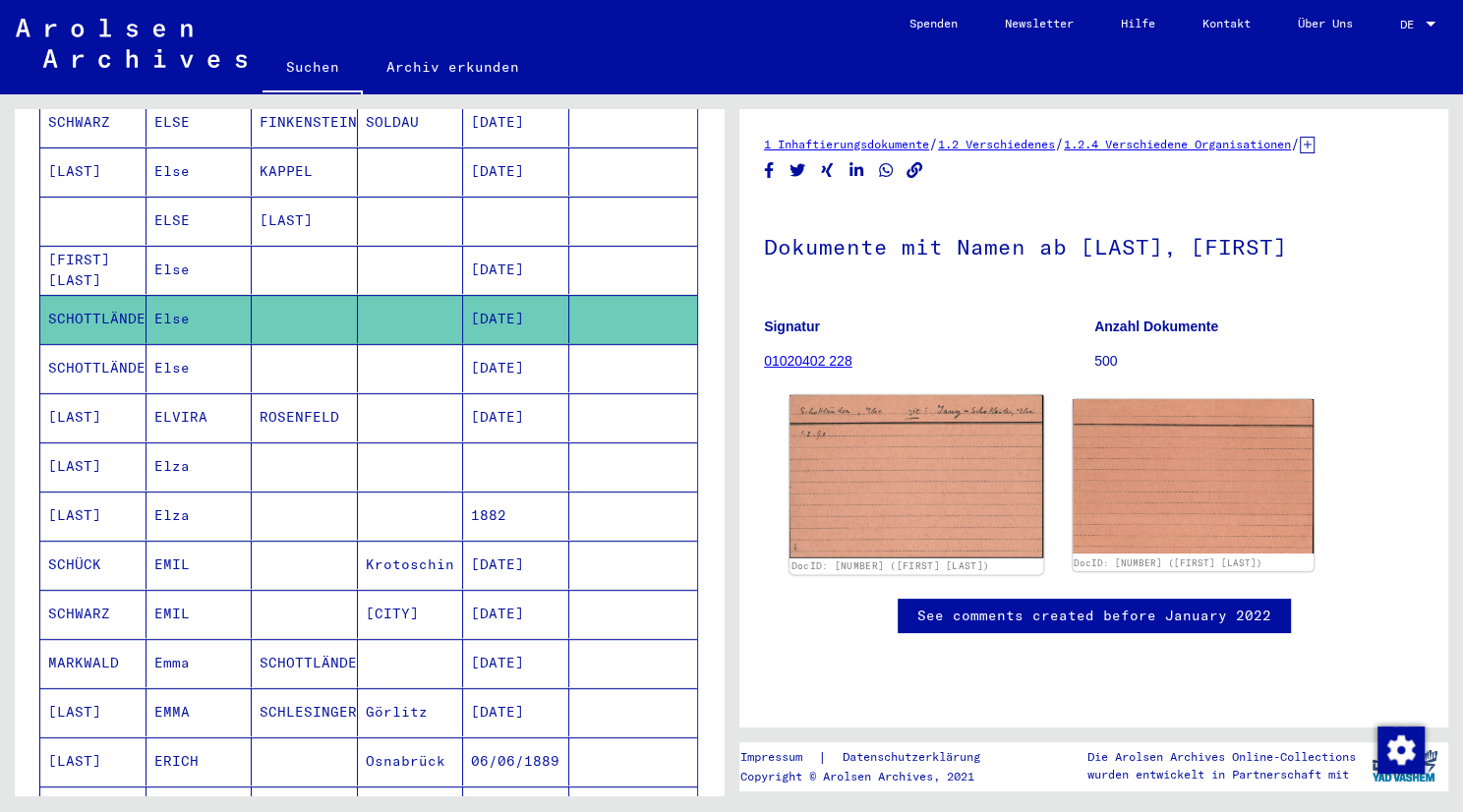 click 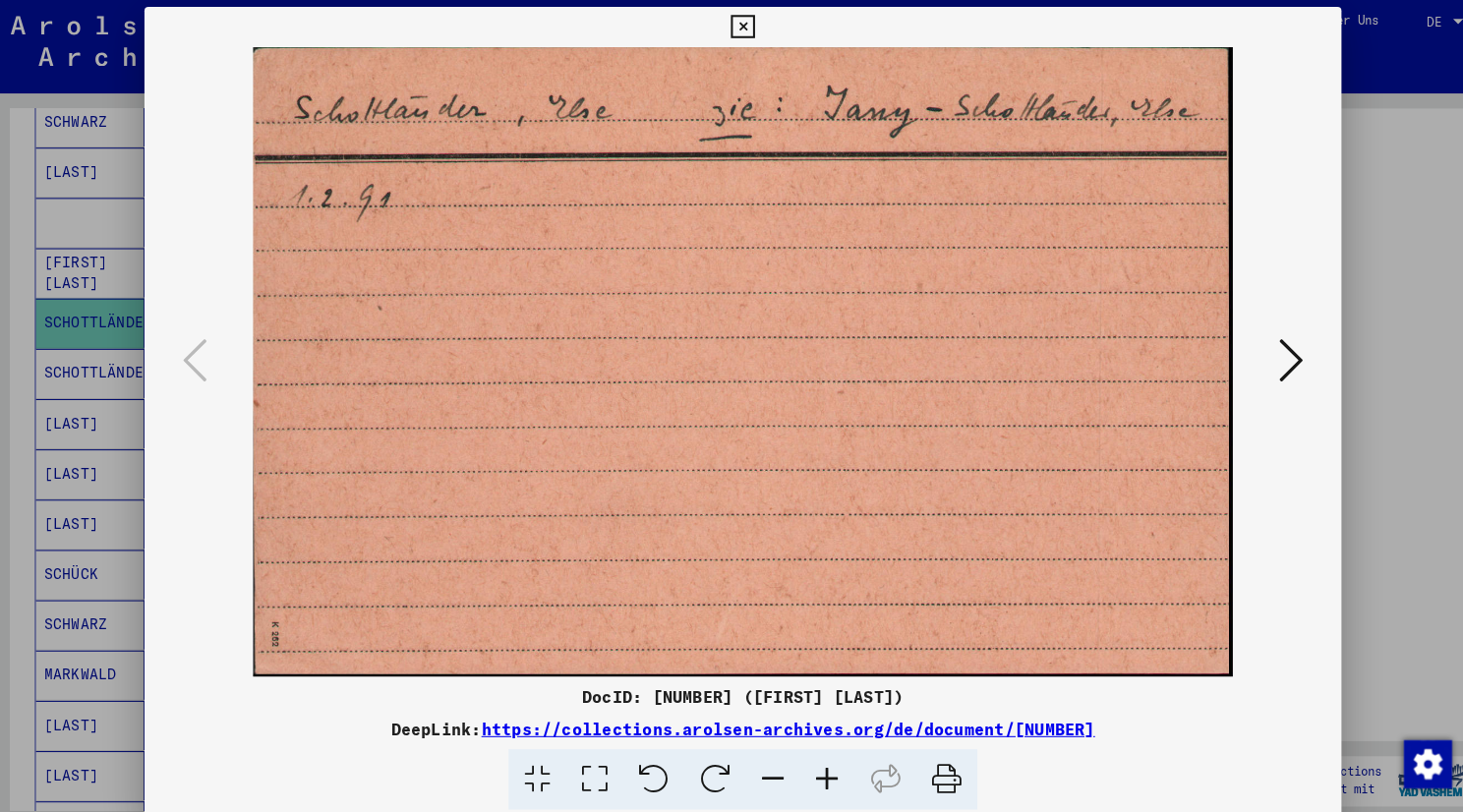 click at bounding box center [1267, 355] 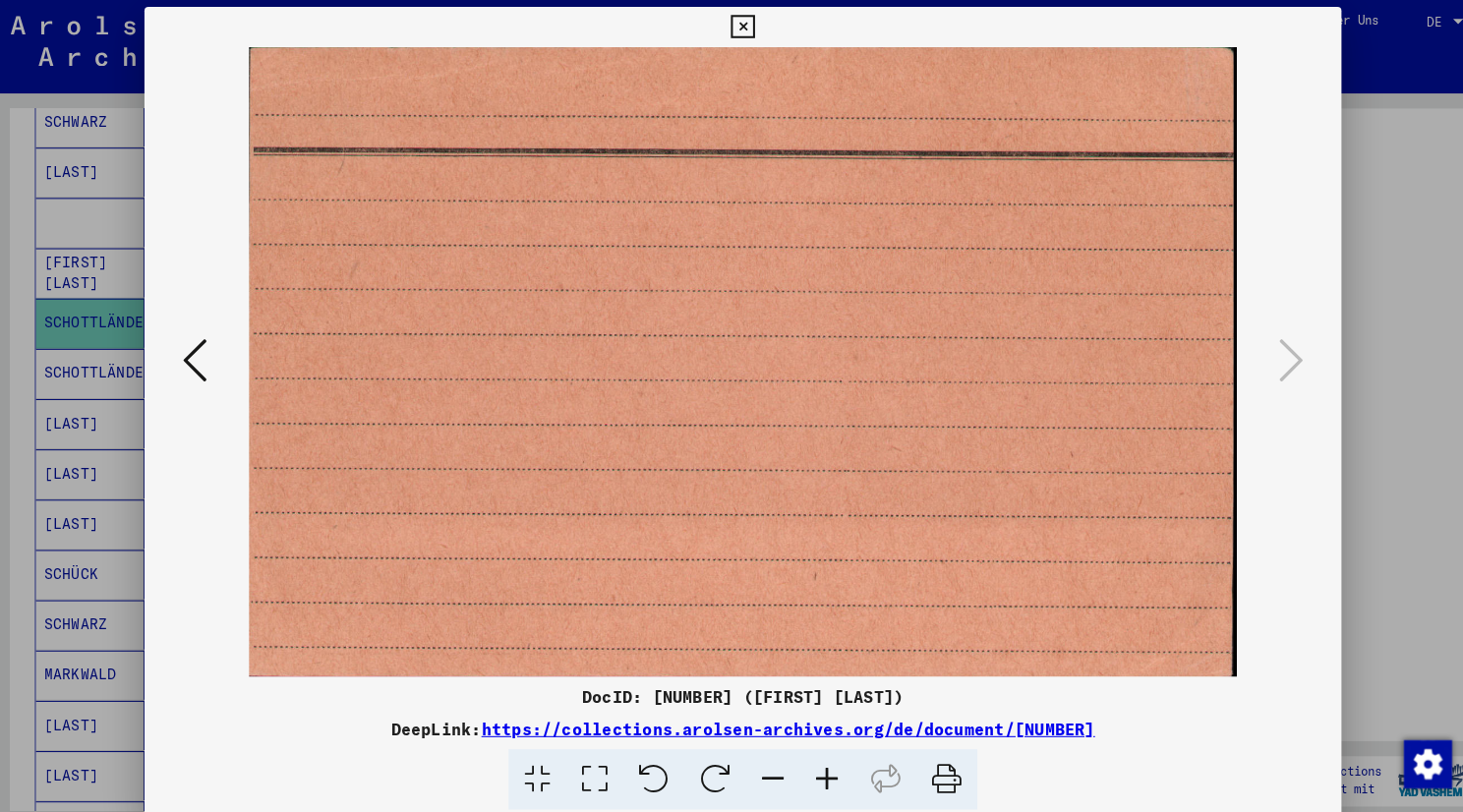 click at bounding box center (731, 29) 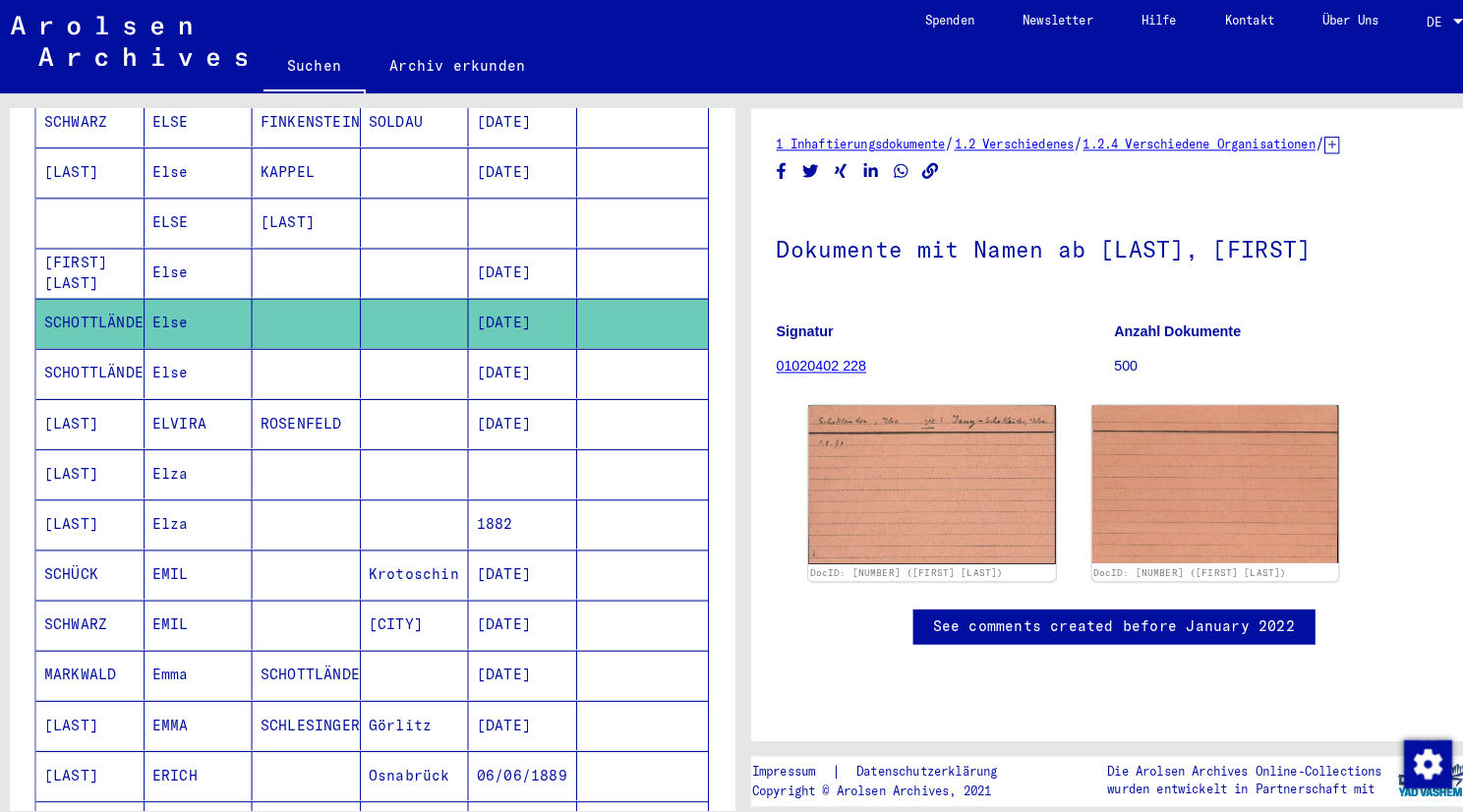 click on "SCHOTTLÄNDER" at bounding box center [93, 417] 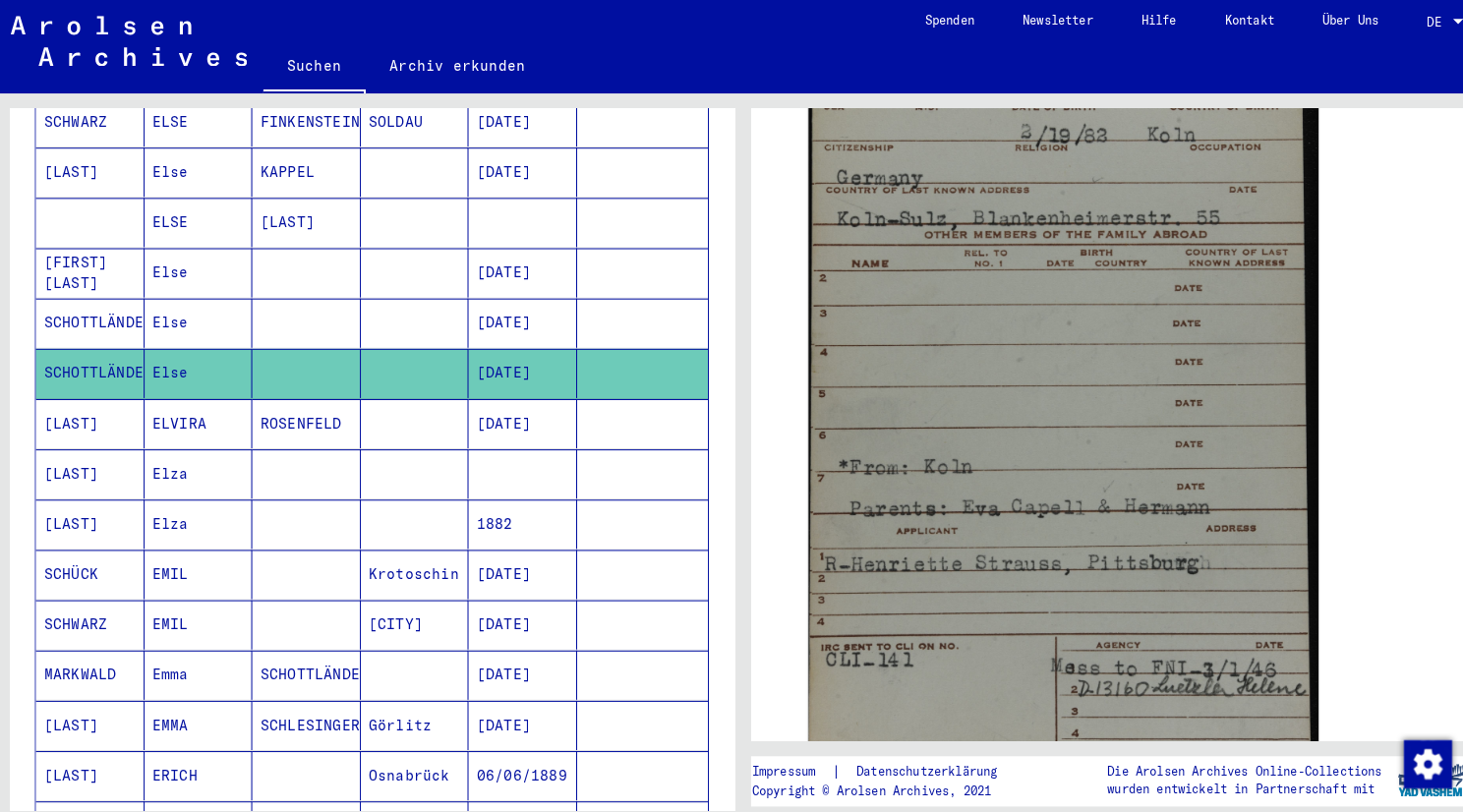 click 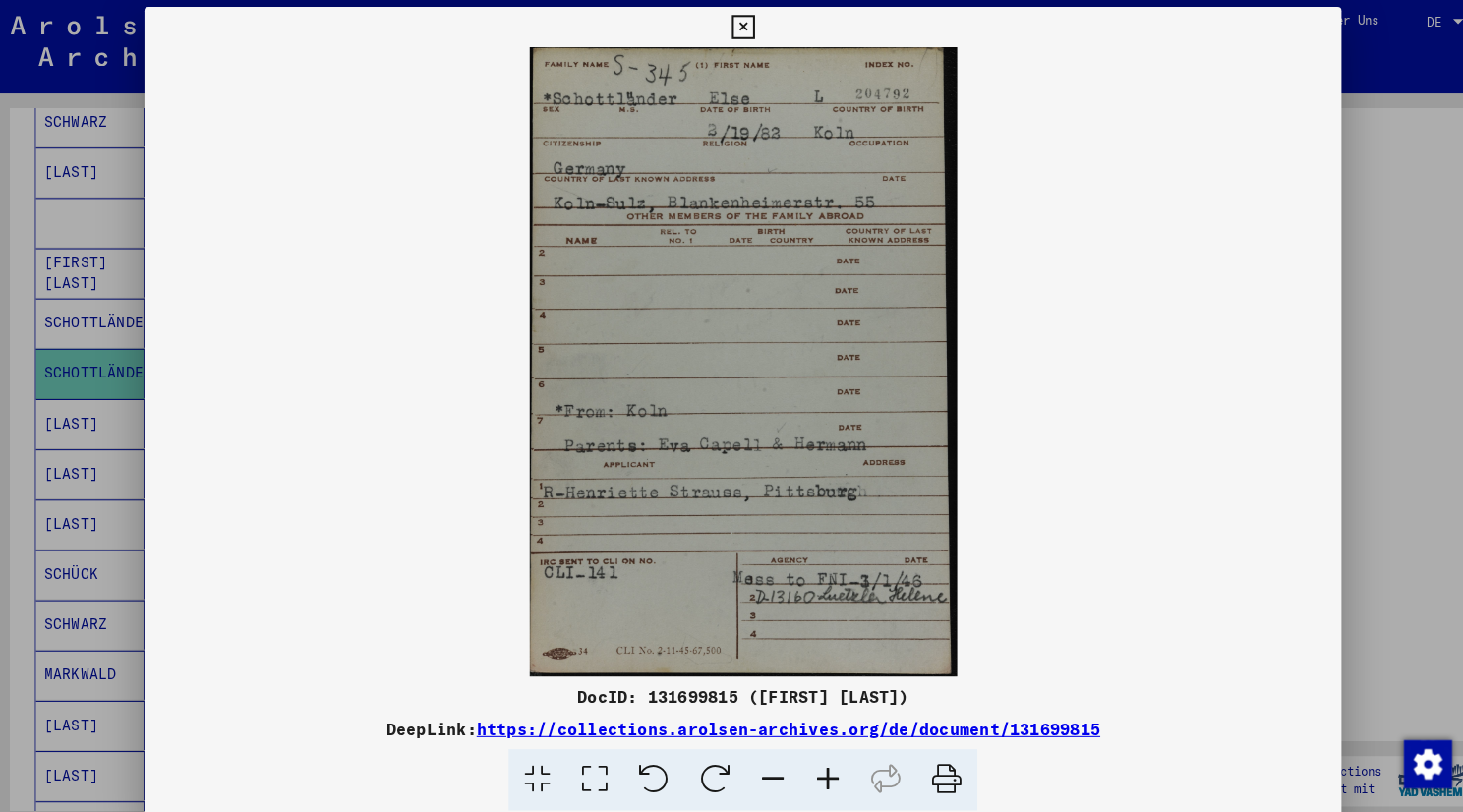 scroll, scrollTop: 1197, scrollLeft: 0, axis: vertical 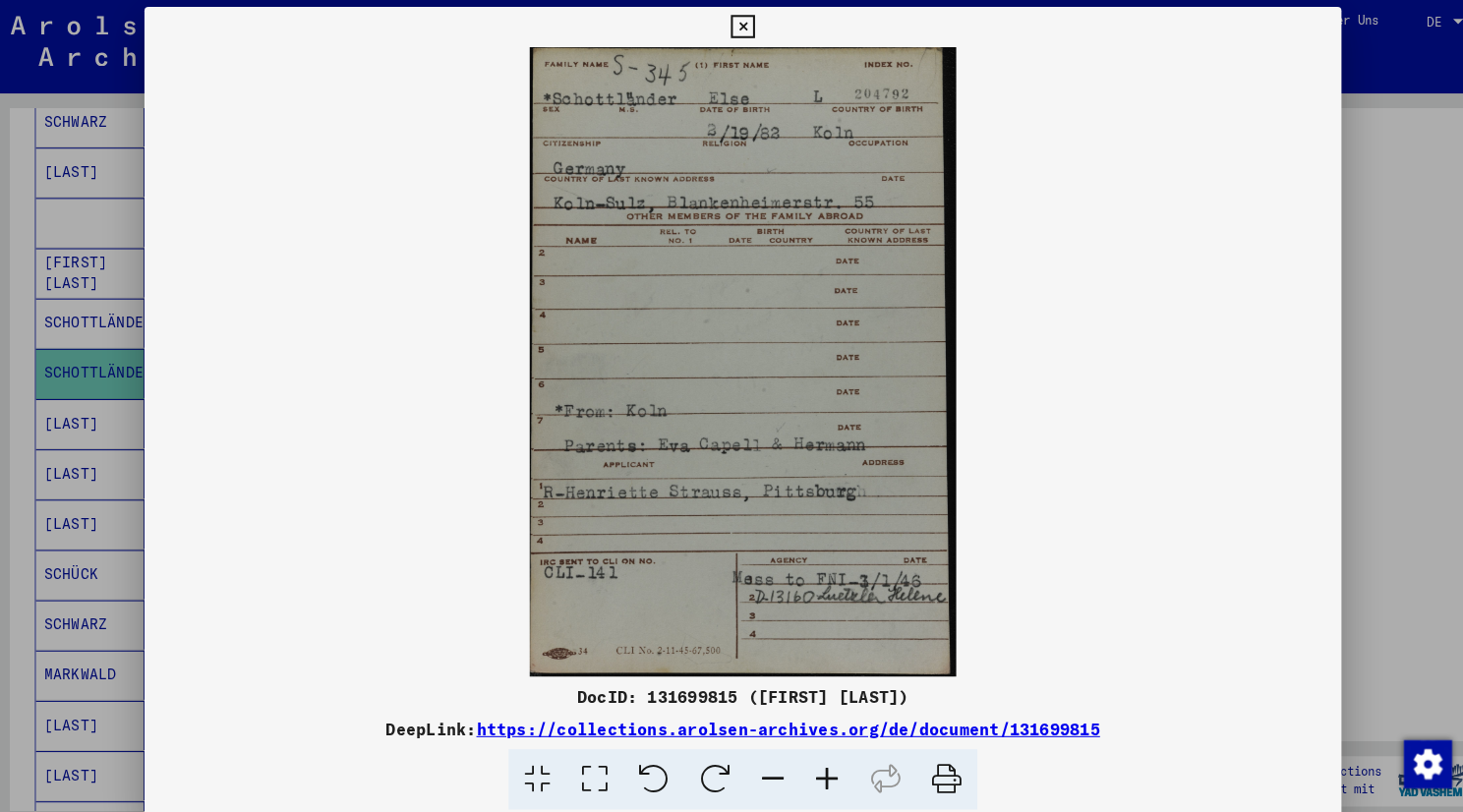click at bounding box center (814, 765) 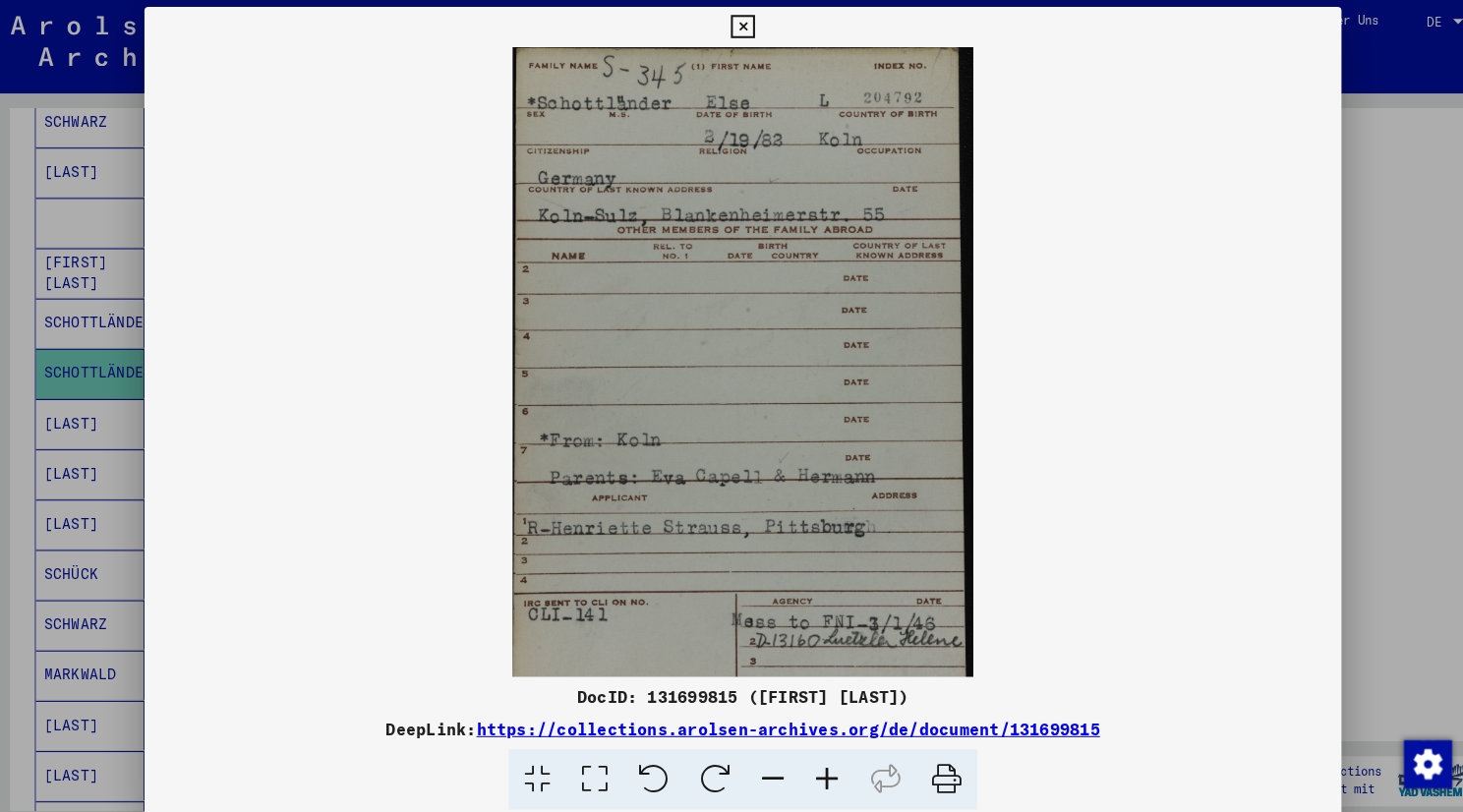 click at bounding box center (814, 765) 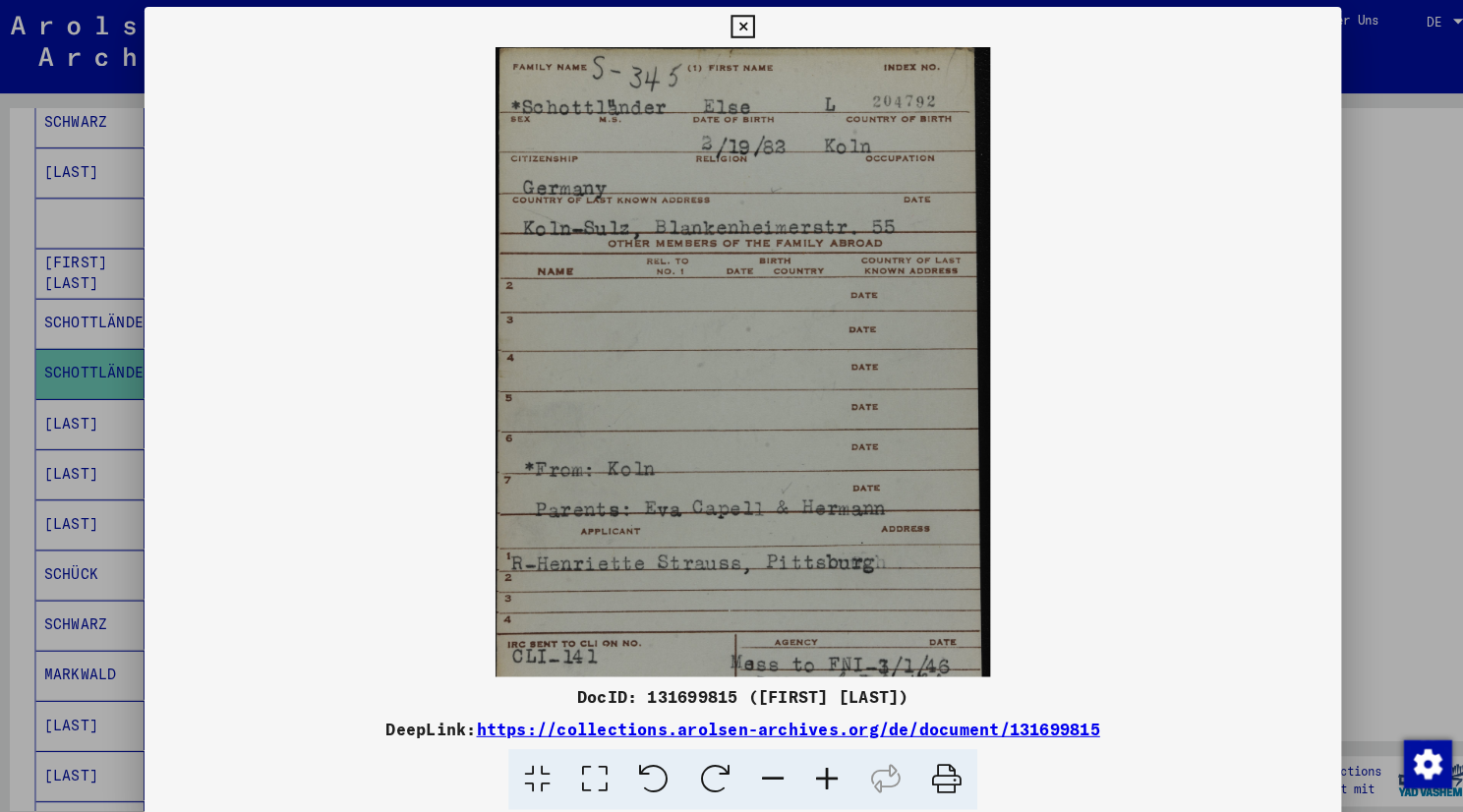 click at bounding box center (814, 765) 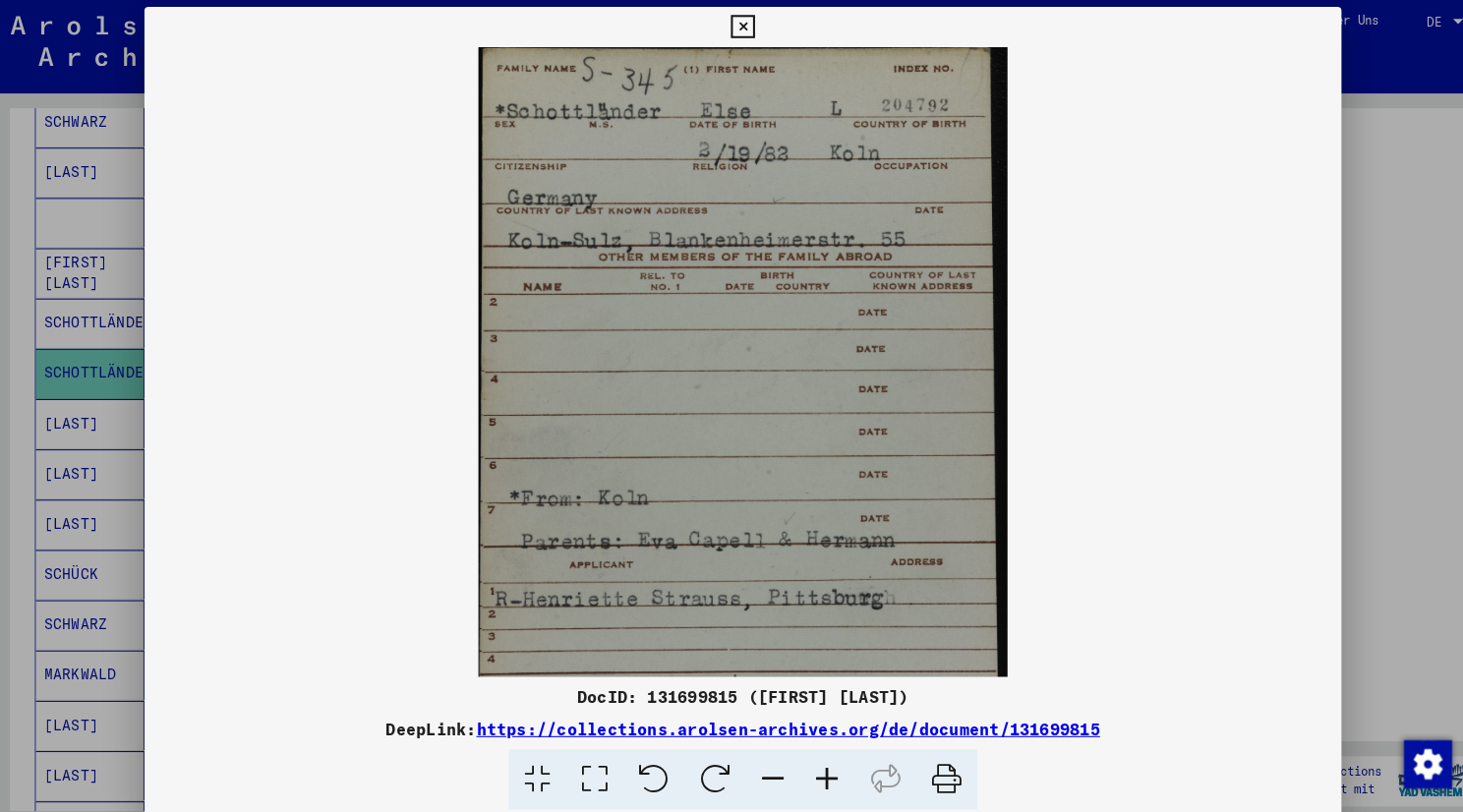 click at bounding box center (814, 765) 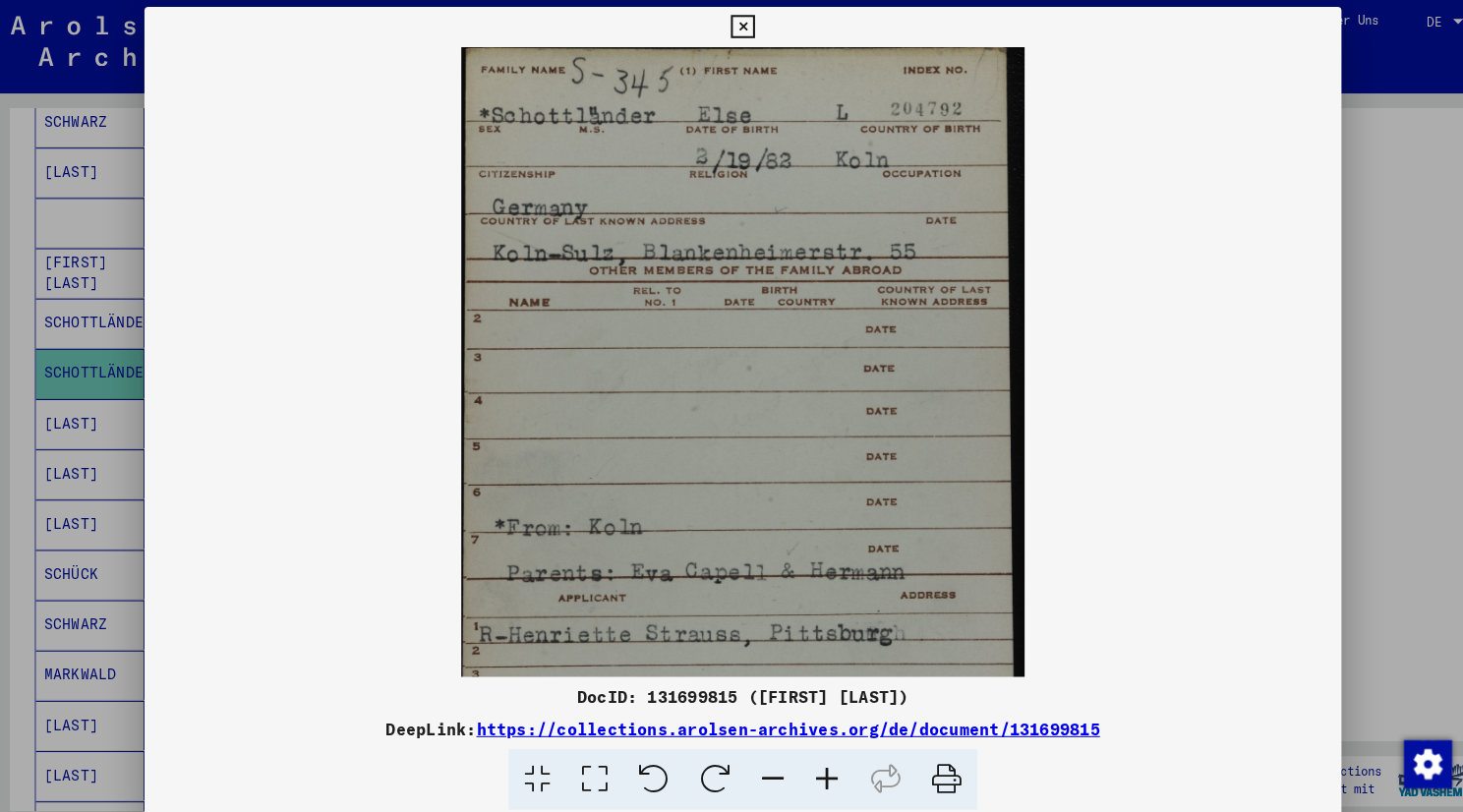 click at bounding box center [814, 765] 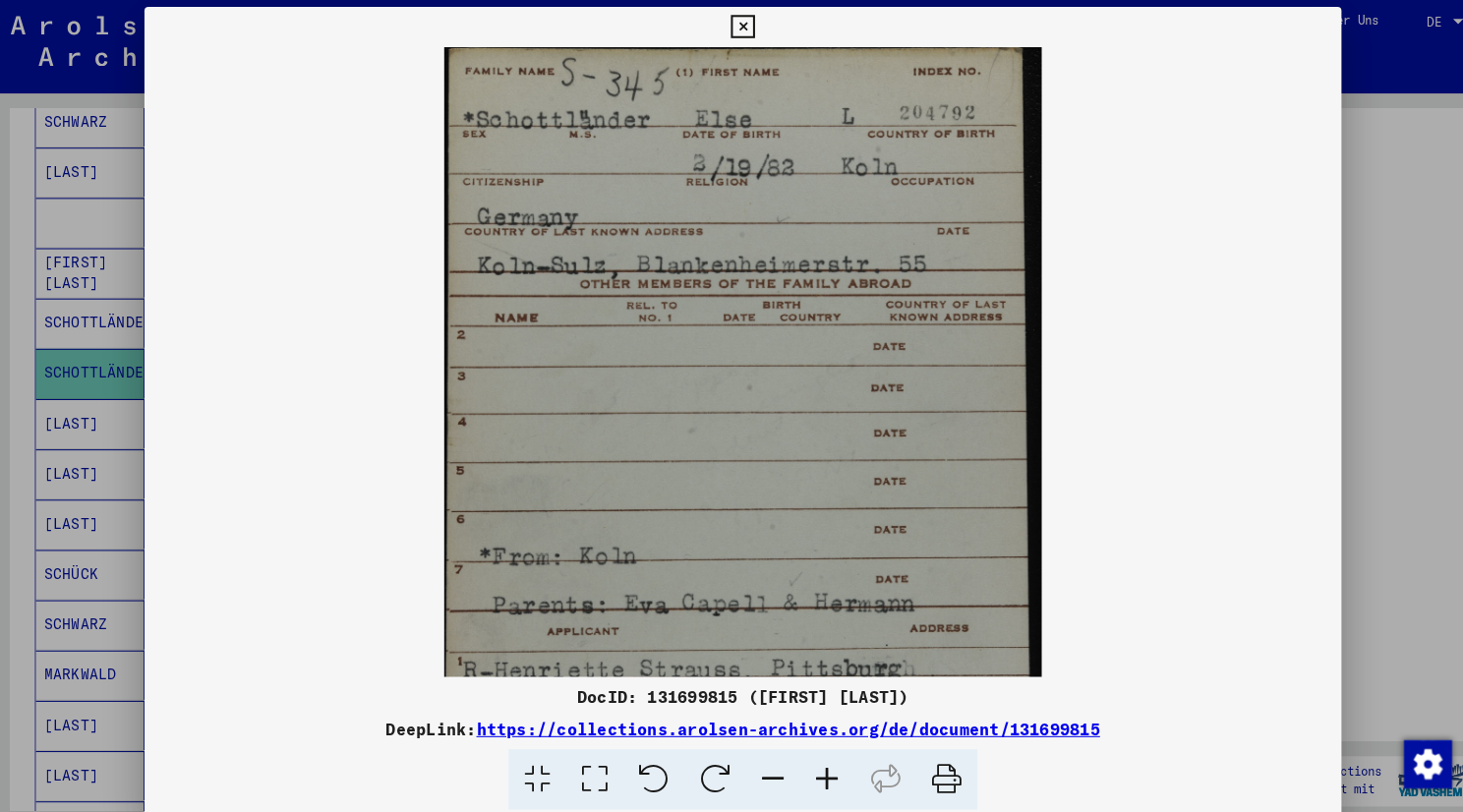 click at bounding box center (814, 765) 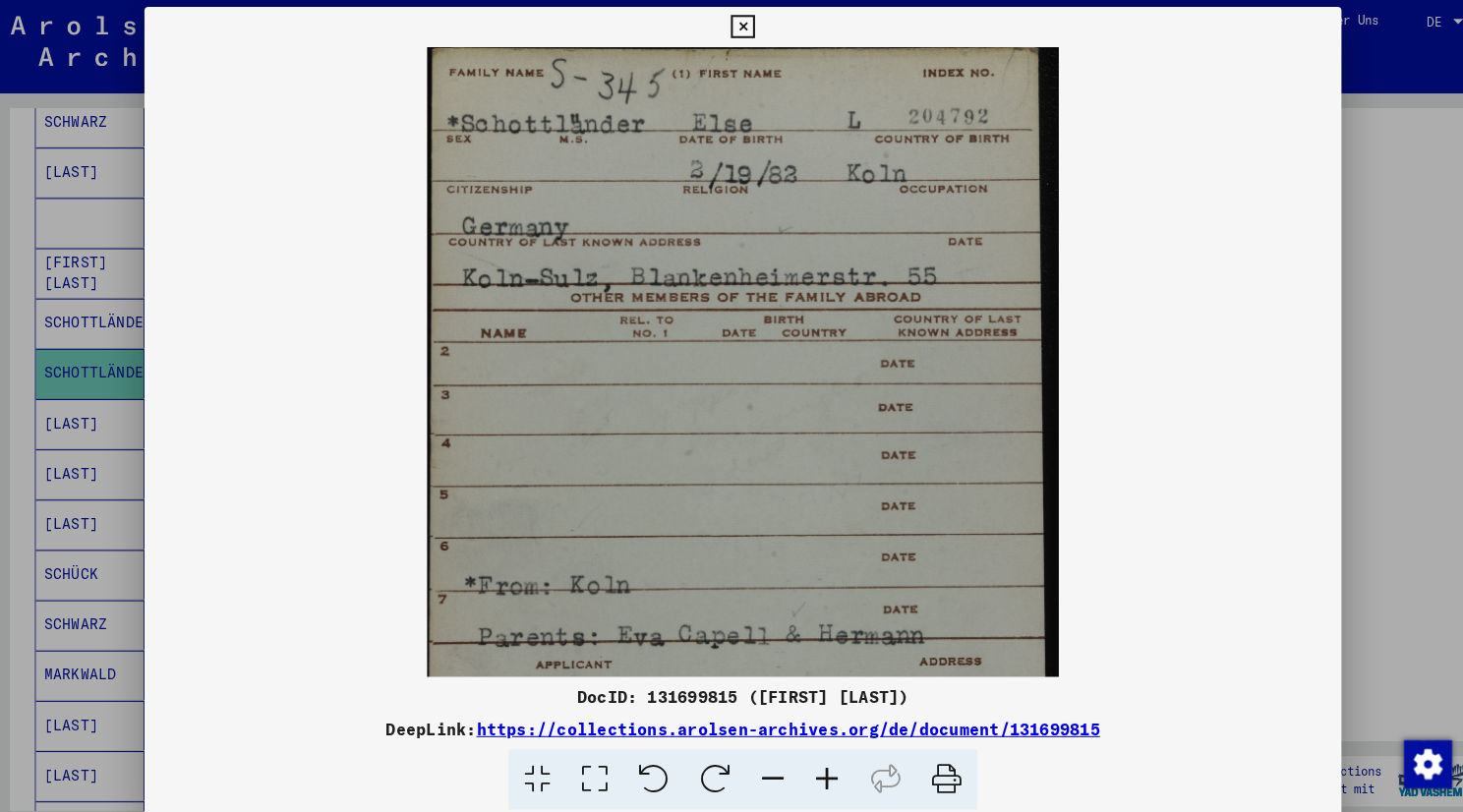 click at bounding box center (814, 765) 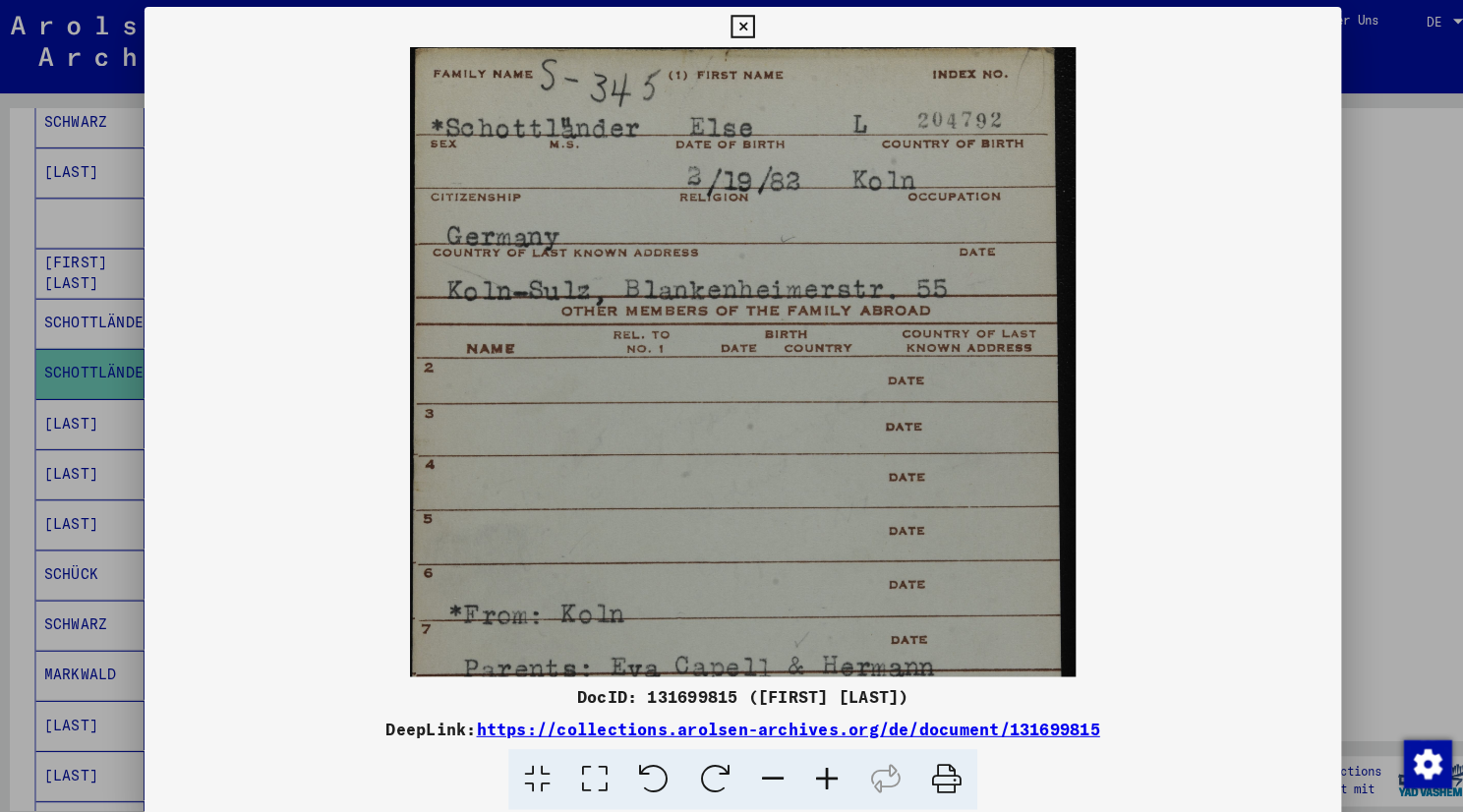 click at bounding box center [814, 765] 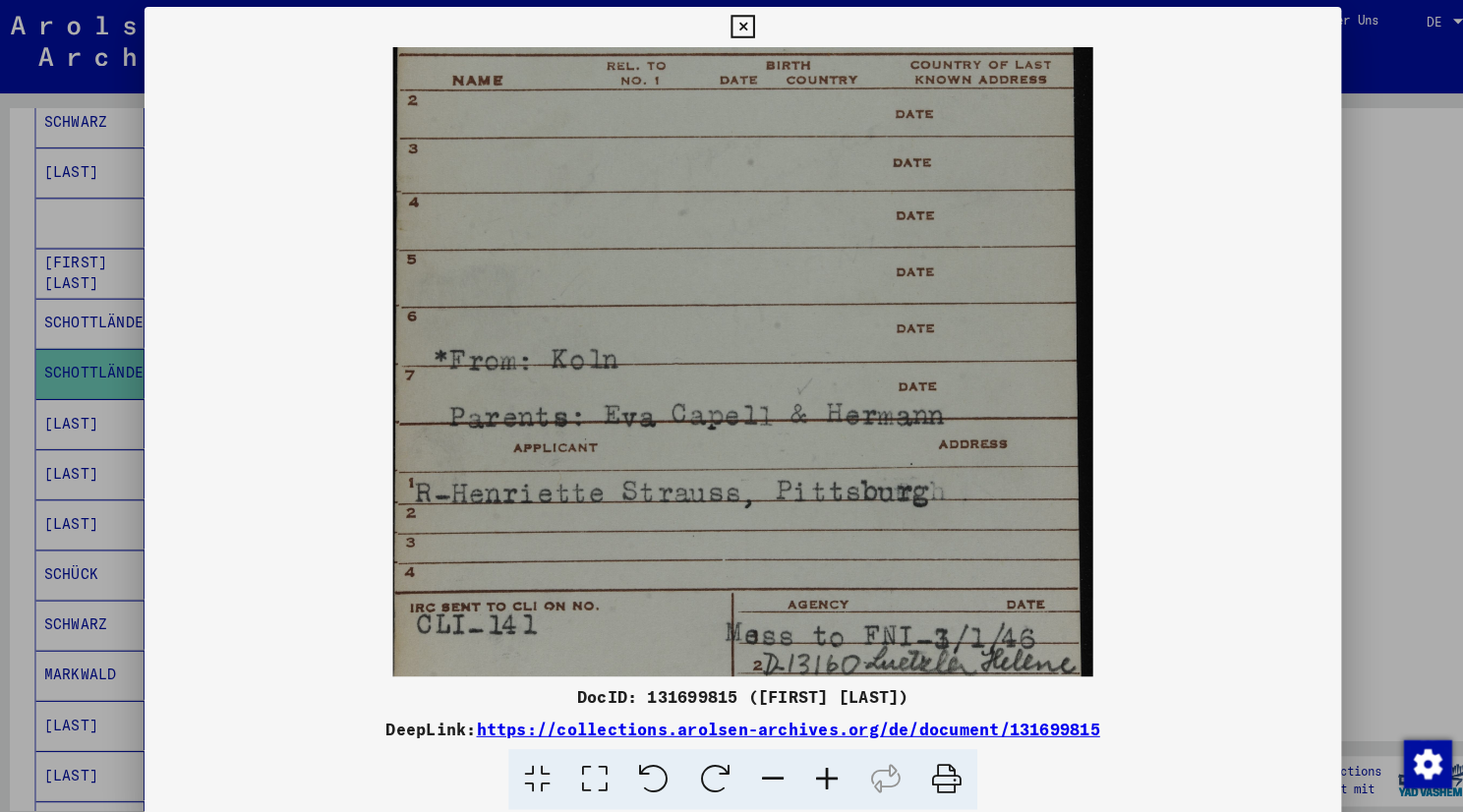 drag, startPoint x: 601, startPoint y: 568, endPoint x: 628, endPoint y: 289, distance: 280.30341 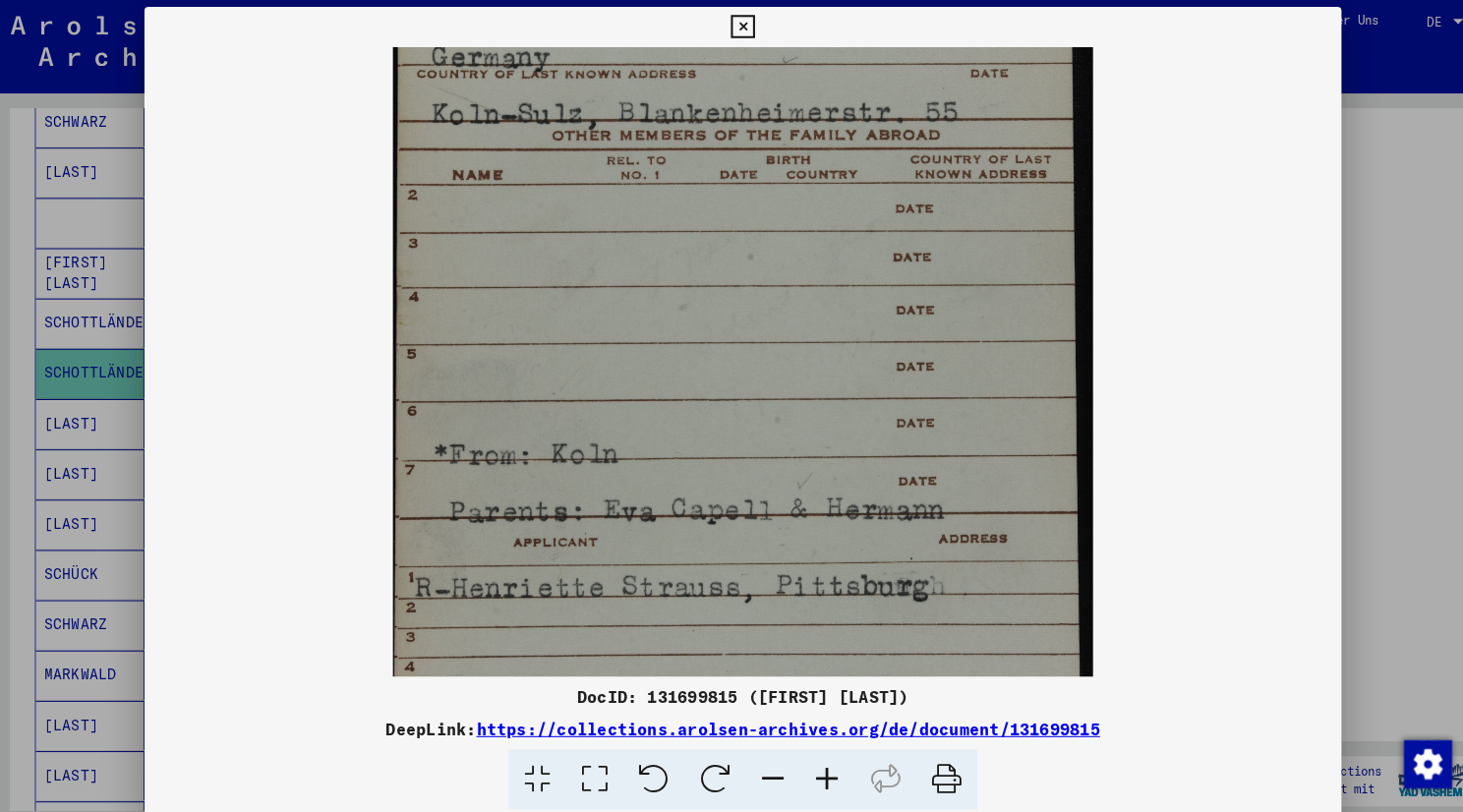 scroll, scrollTop: 0, scrollLeft: 0, axis: both 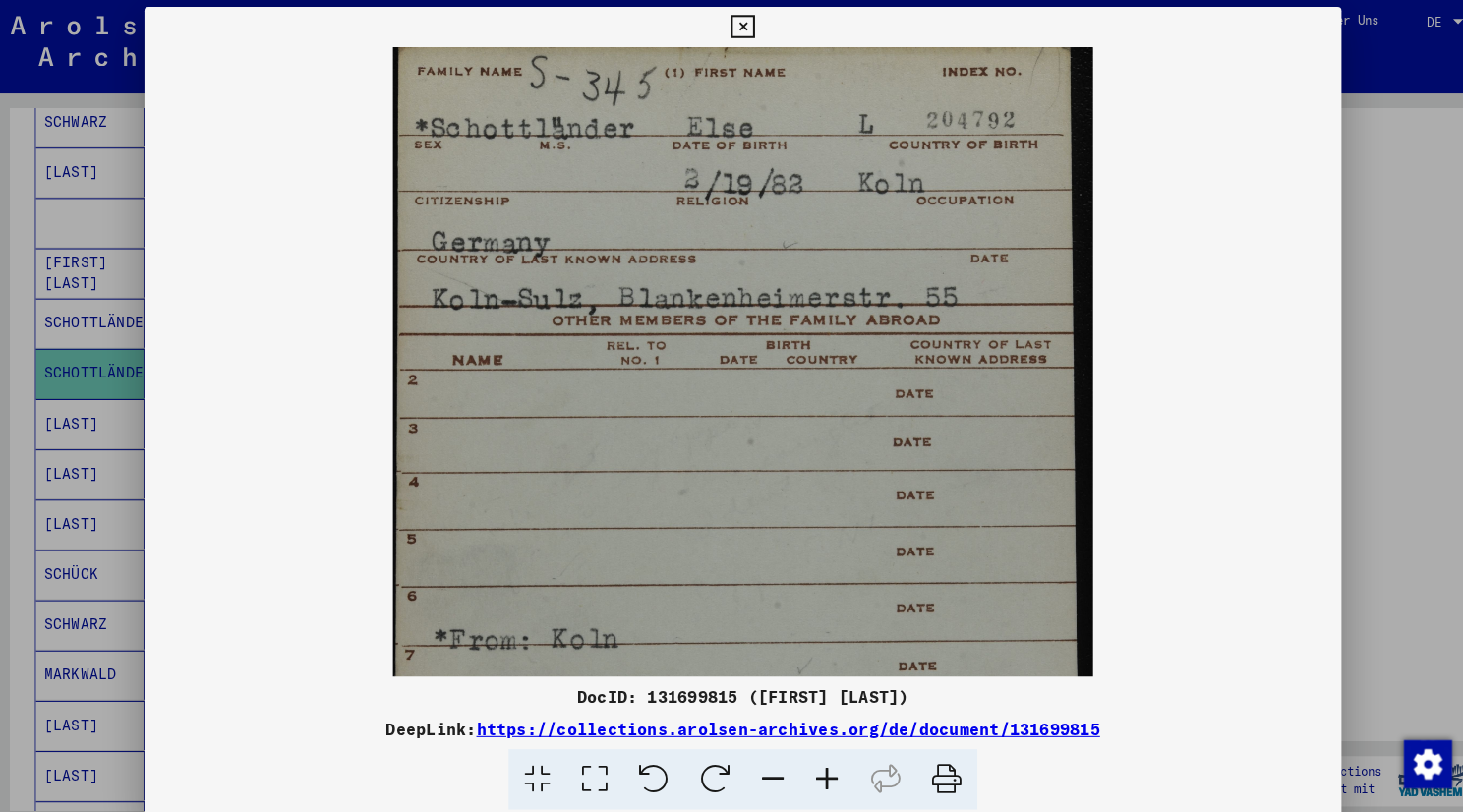 drag, startPoint x: 611, startPoint y: 474, endPoint x: 601, endPoint y: 696, distance: 222.22511 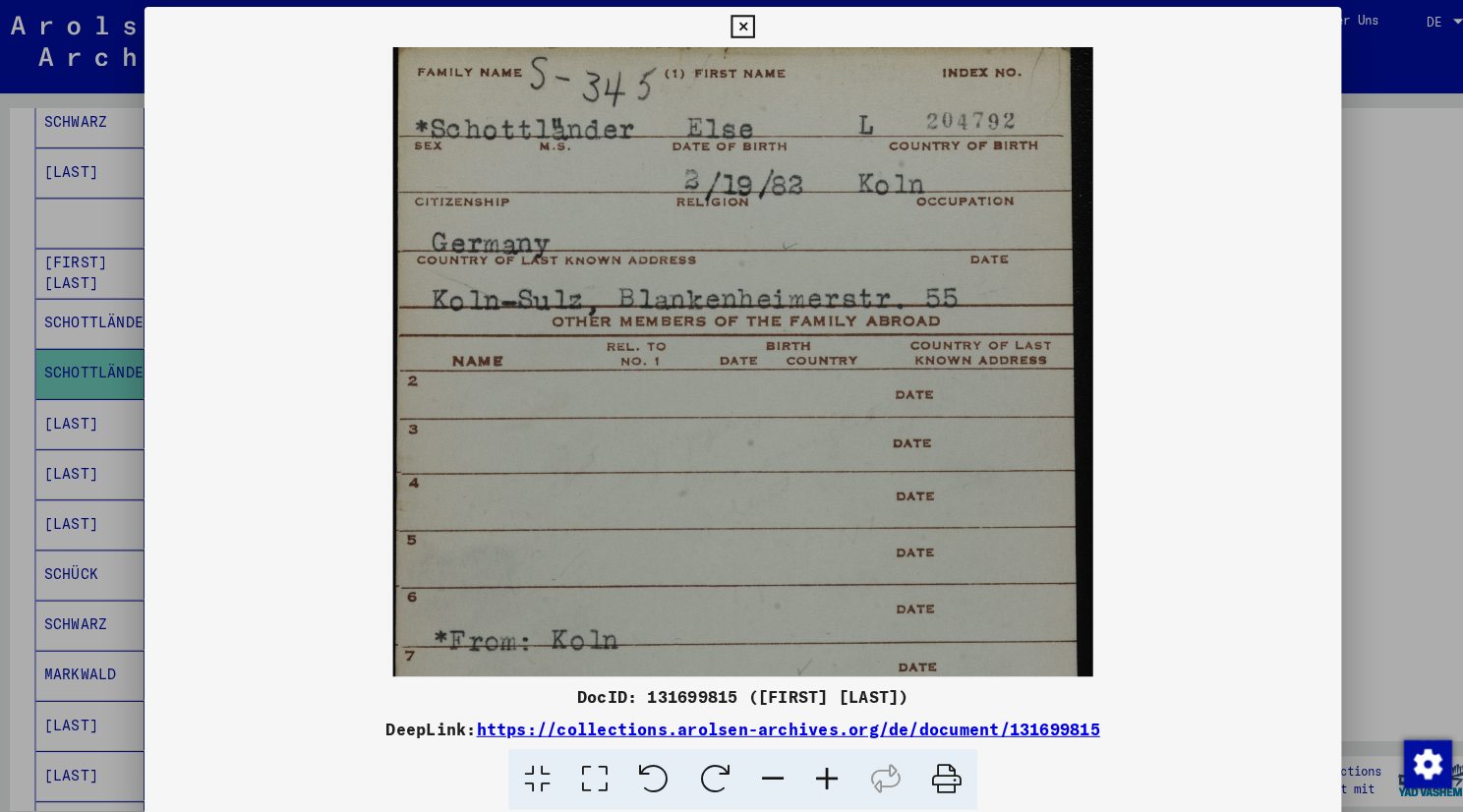 click on "DocID: [NUMBER] ([LAST]) DeepLink: https://collections.arolsen-archives.org/de/document/[NUMBER]" at bounding box center [732, 402] 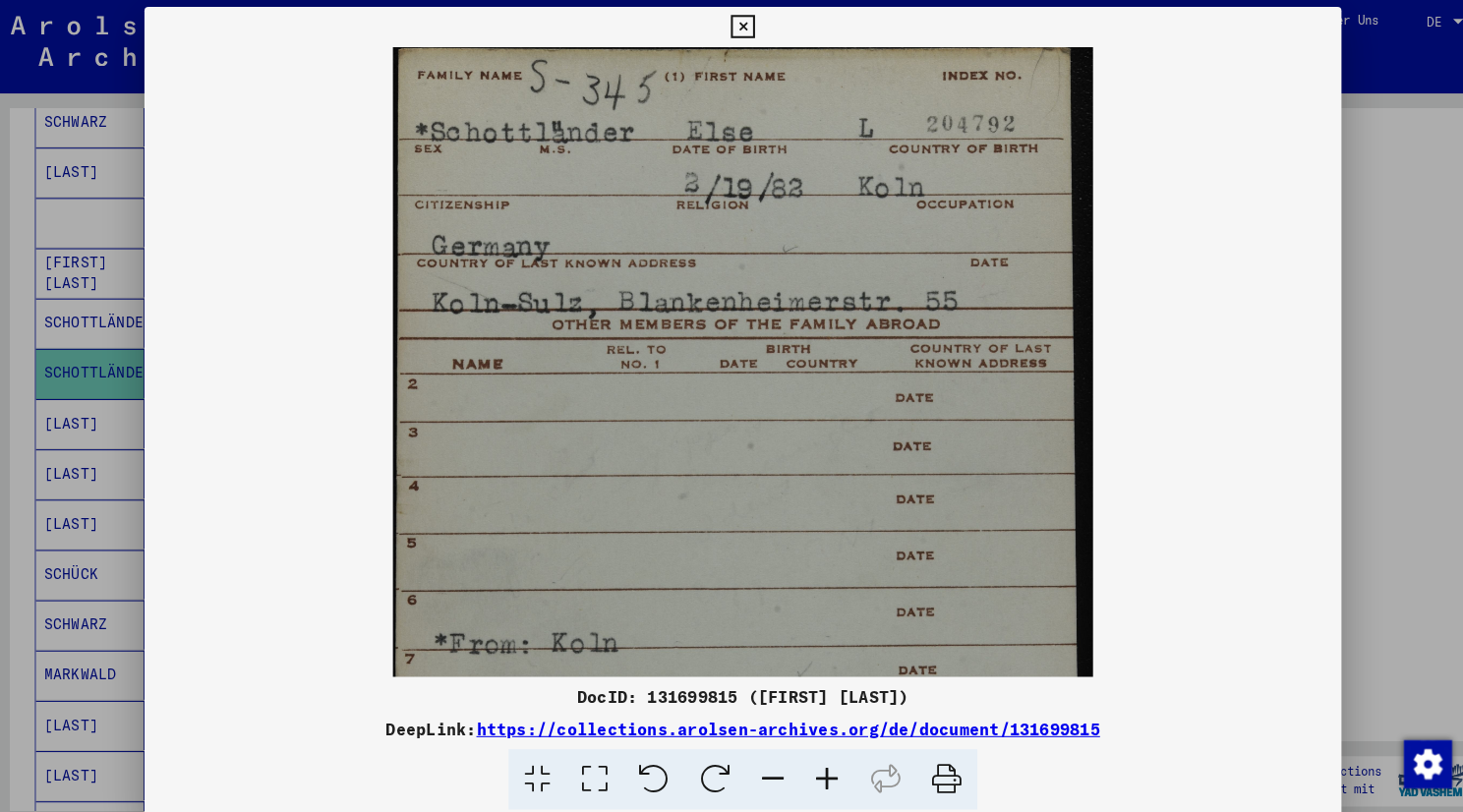 click at bounding box center [731, 29] 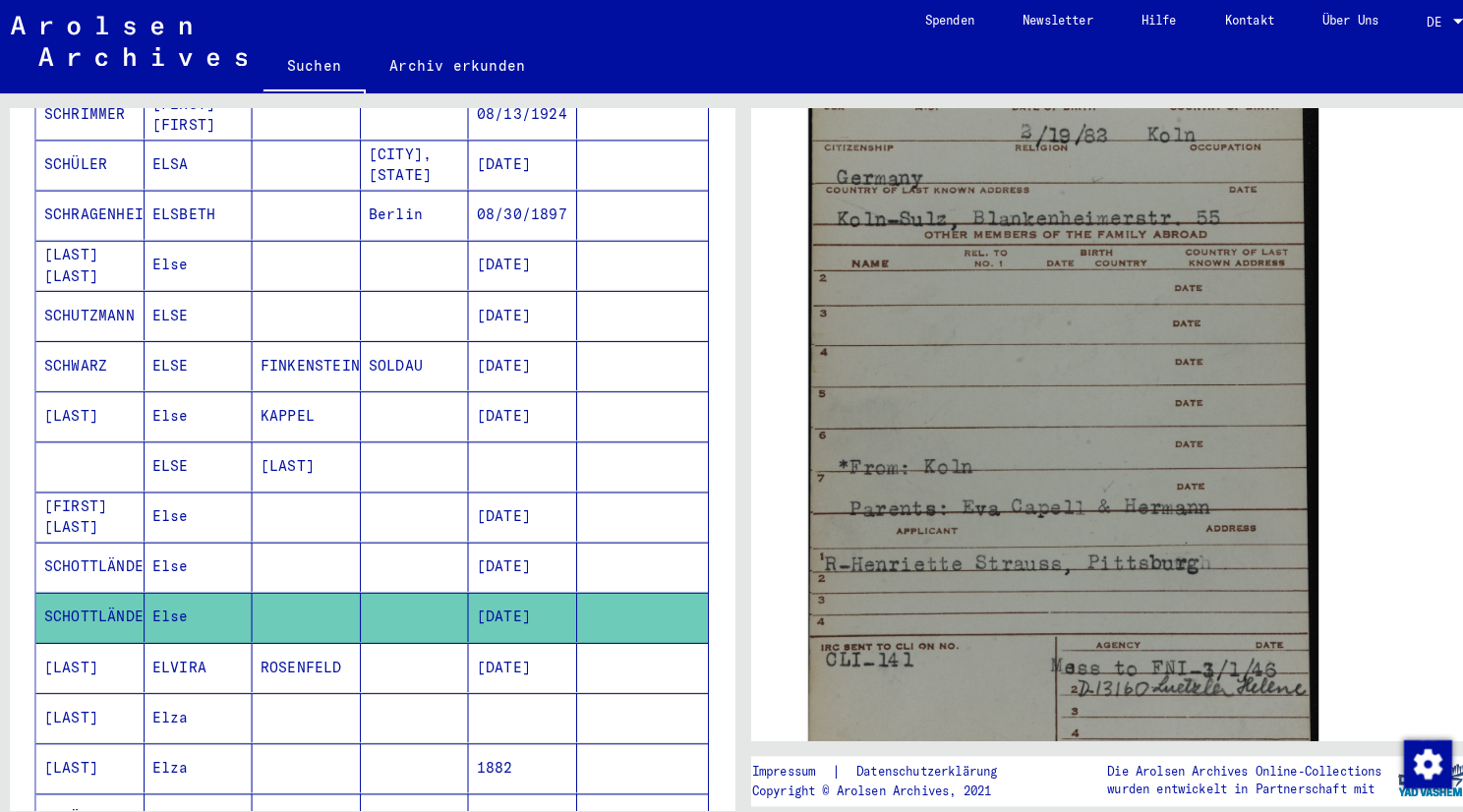 scroll, scrollTop: 330, scrollLeft: 0, axis: vertical 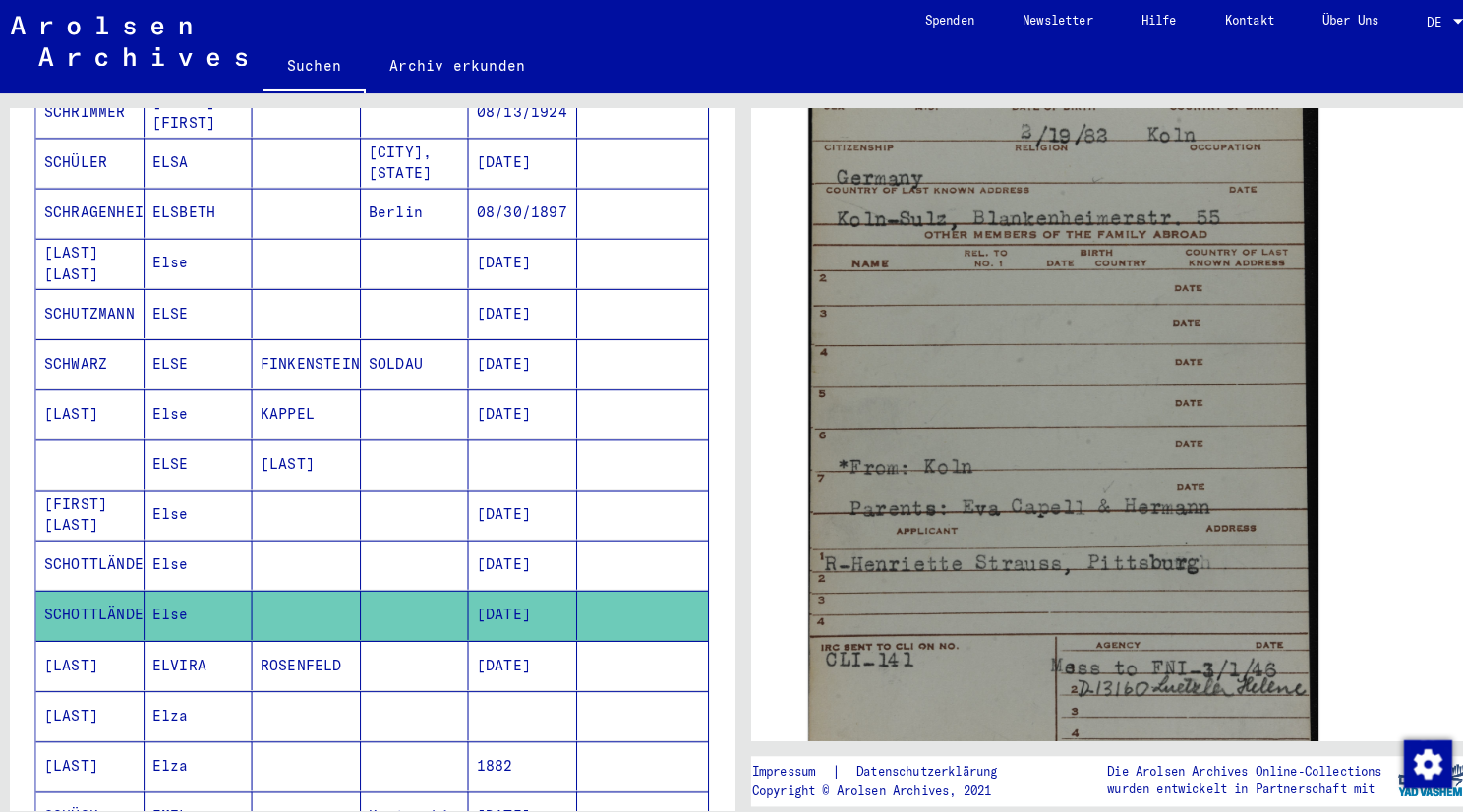 click on "[LAST] [LAST]" at bounding box center [93, 309] 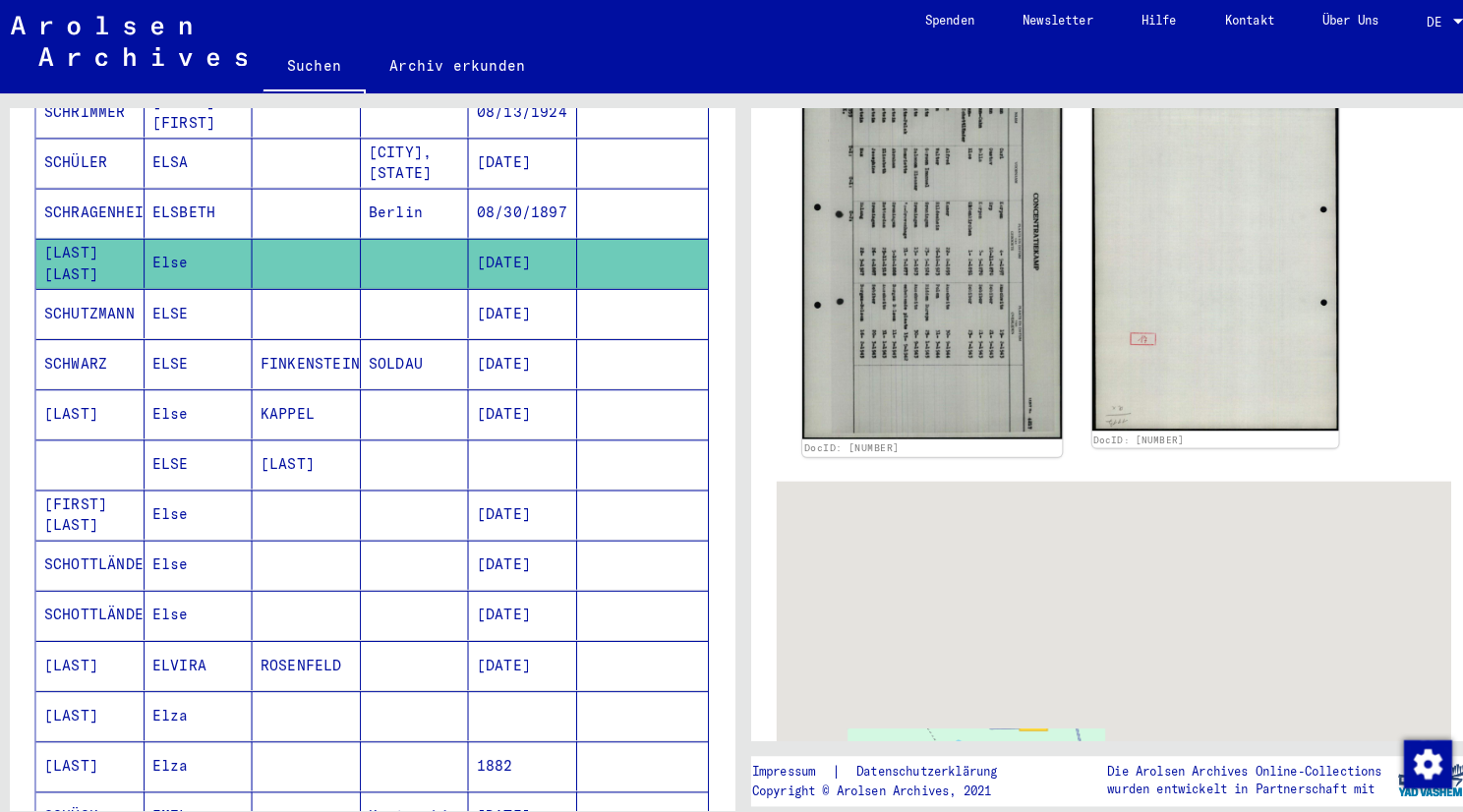 scroll, scrollTop: 335, scrollLeft: 0, axis: vertical 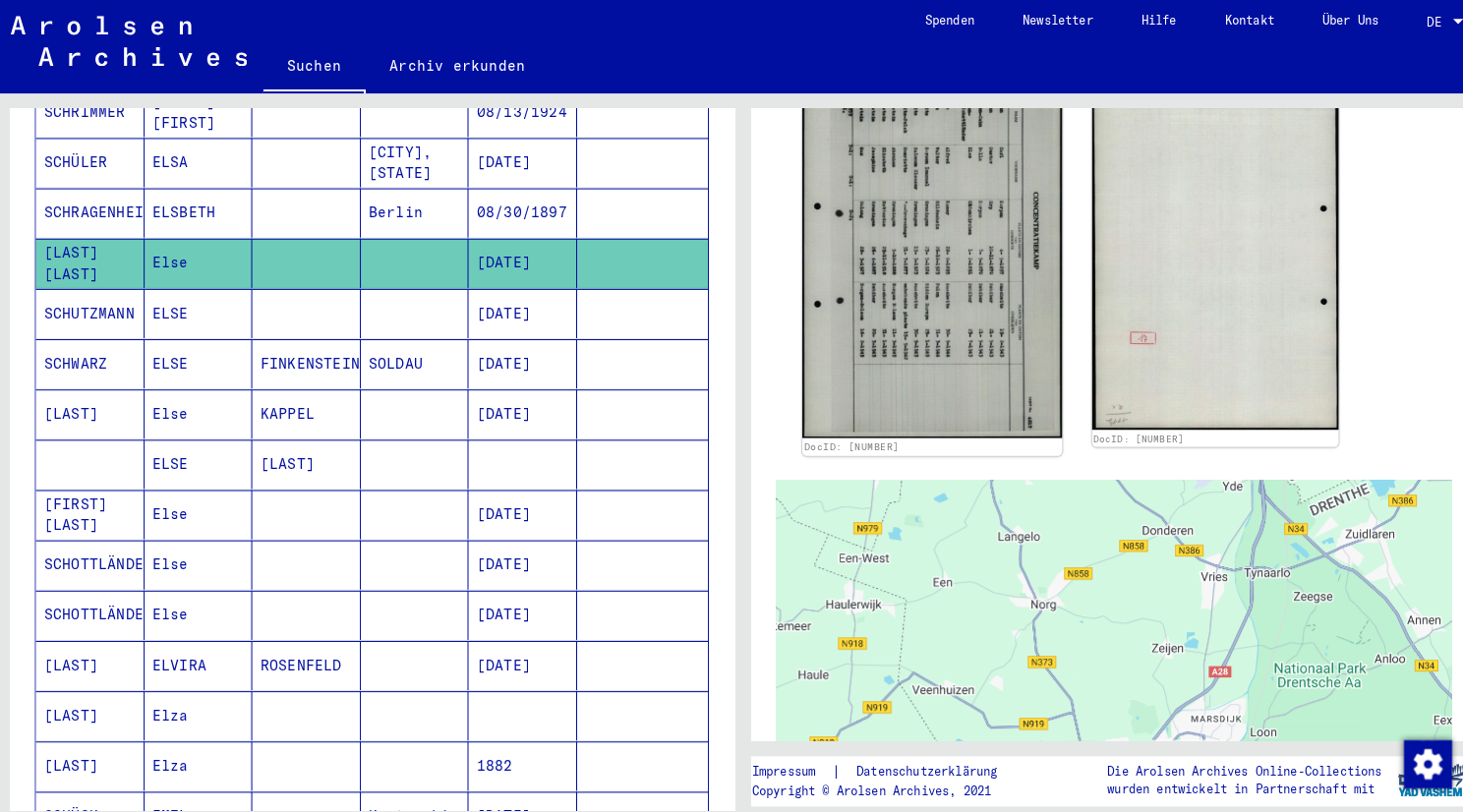 click 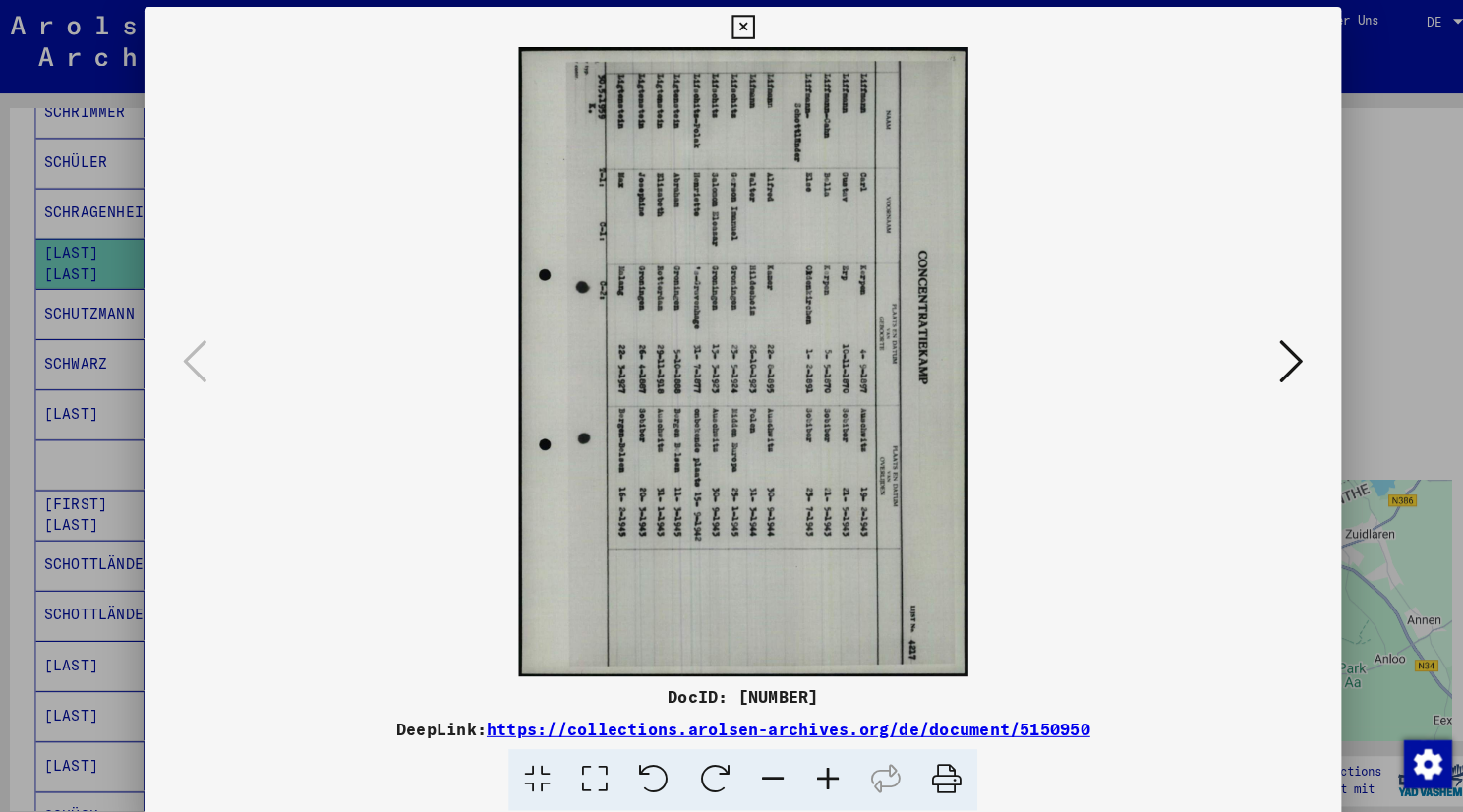 scroll, scrollTop: 335, scrollLeft: 0, axis: vertical 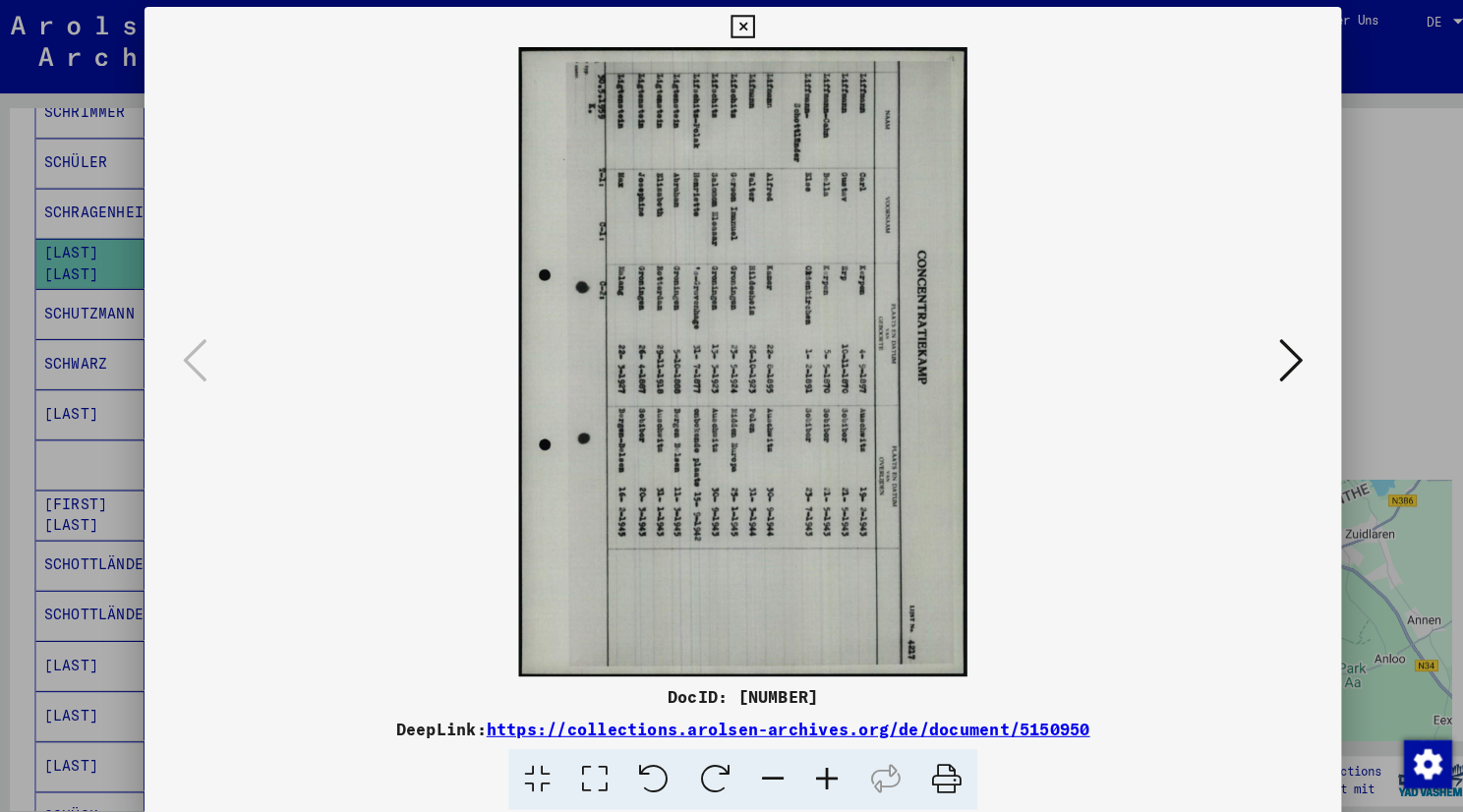 click at bounding box center (644, 765) 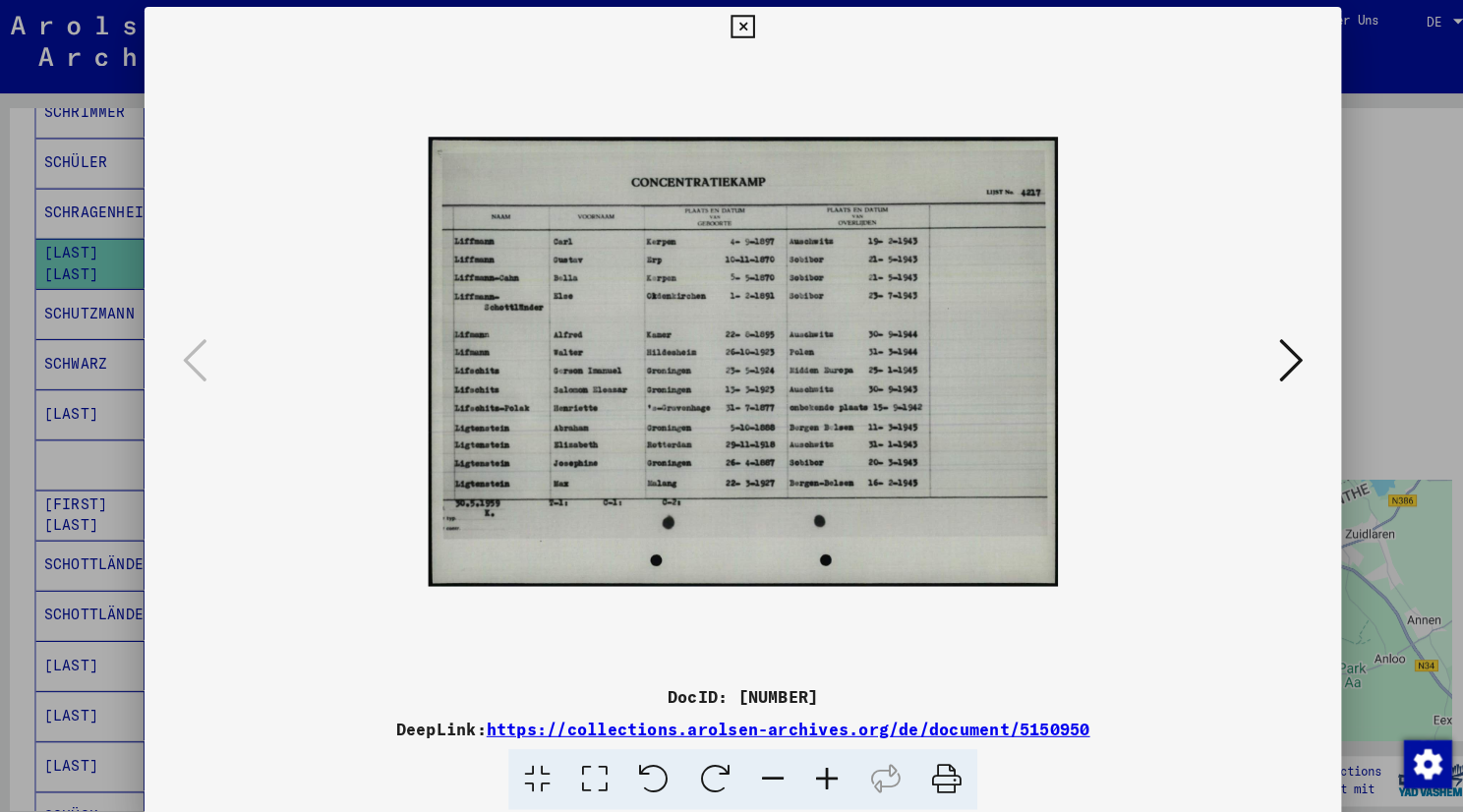 click at bounding box center (814, 765) 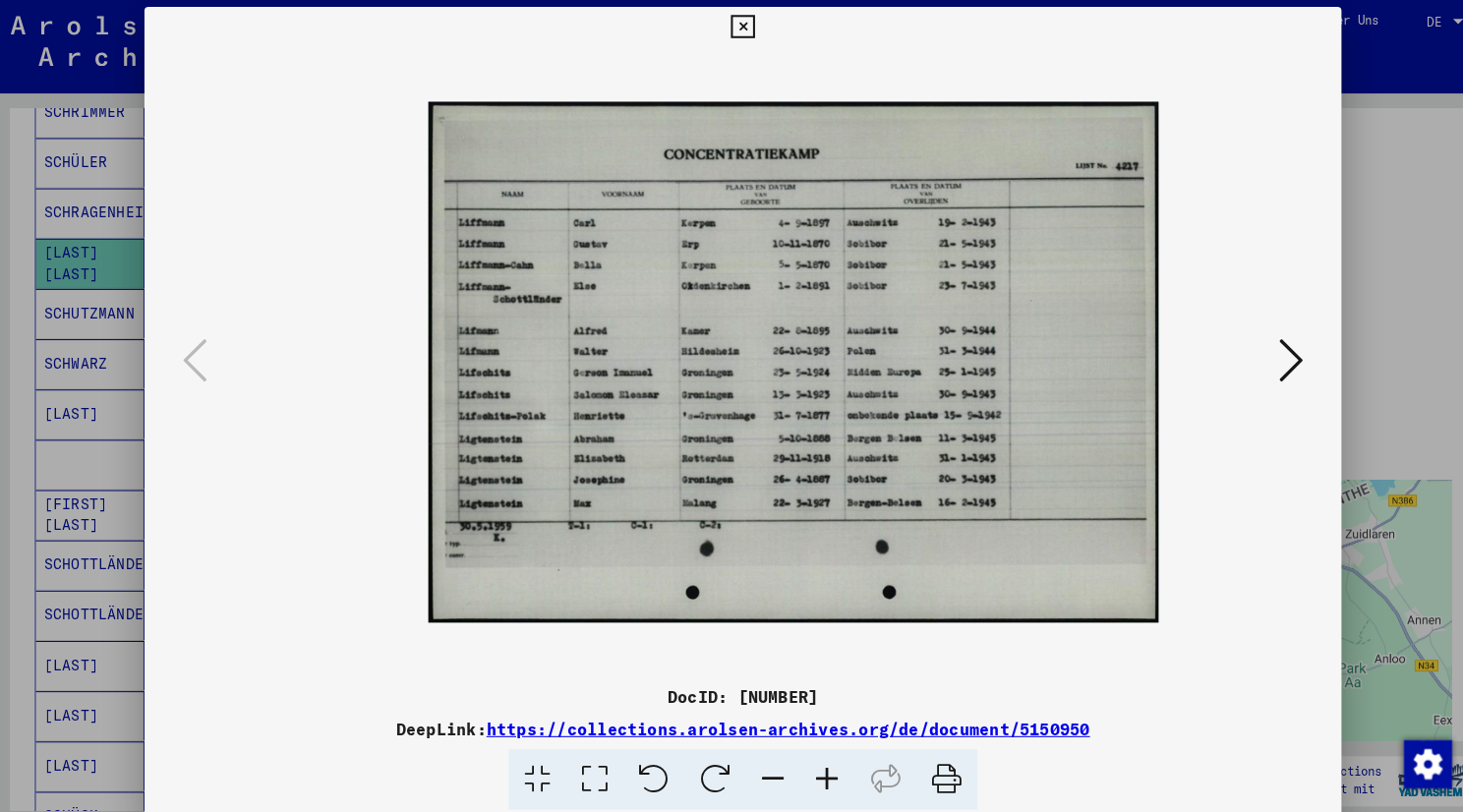 click at bounding box center [814, 765] 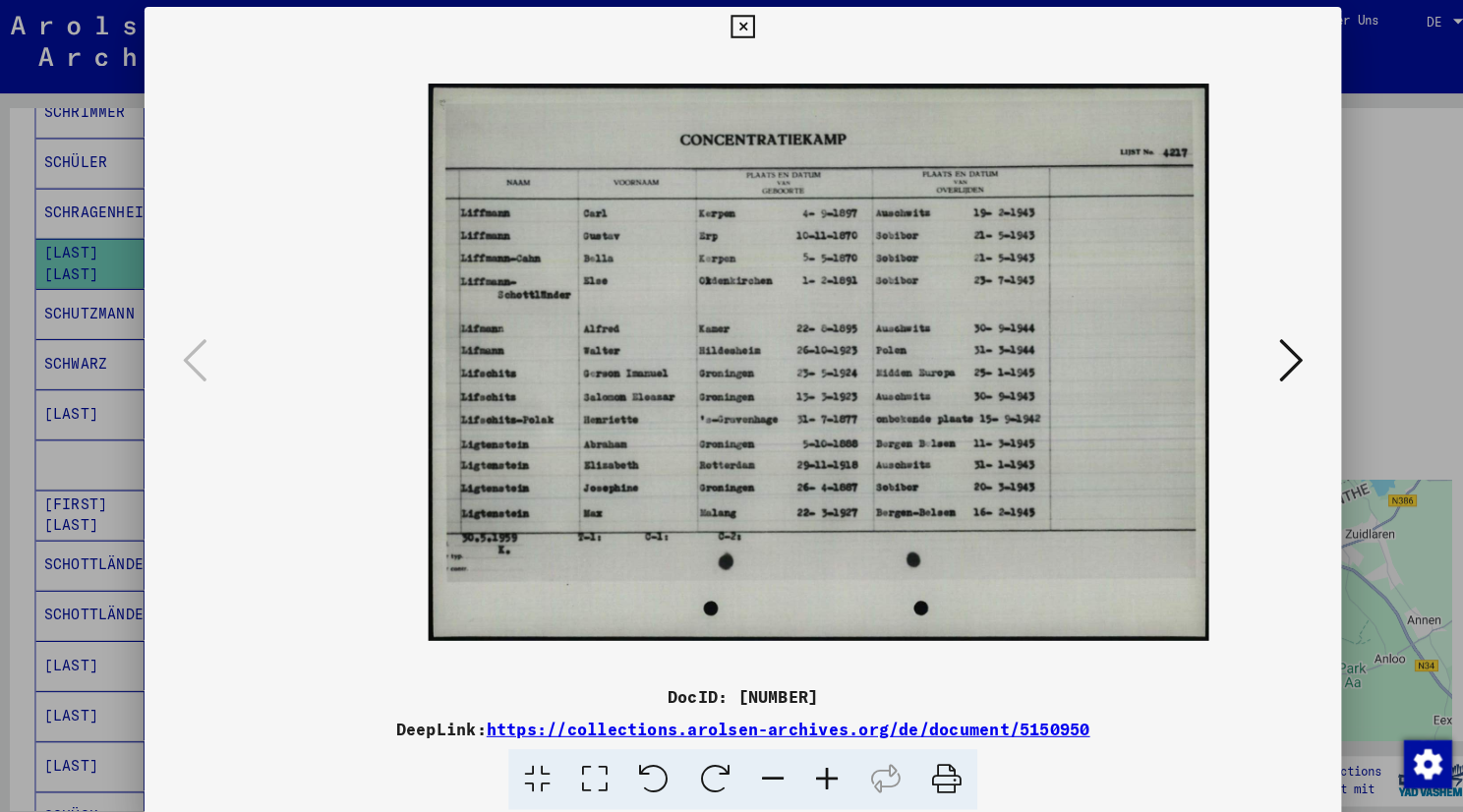 click at bounding box center [814, 765] 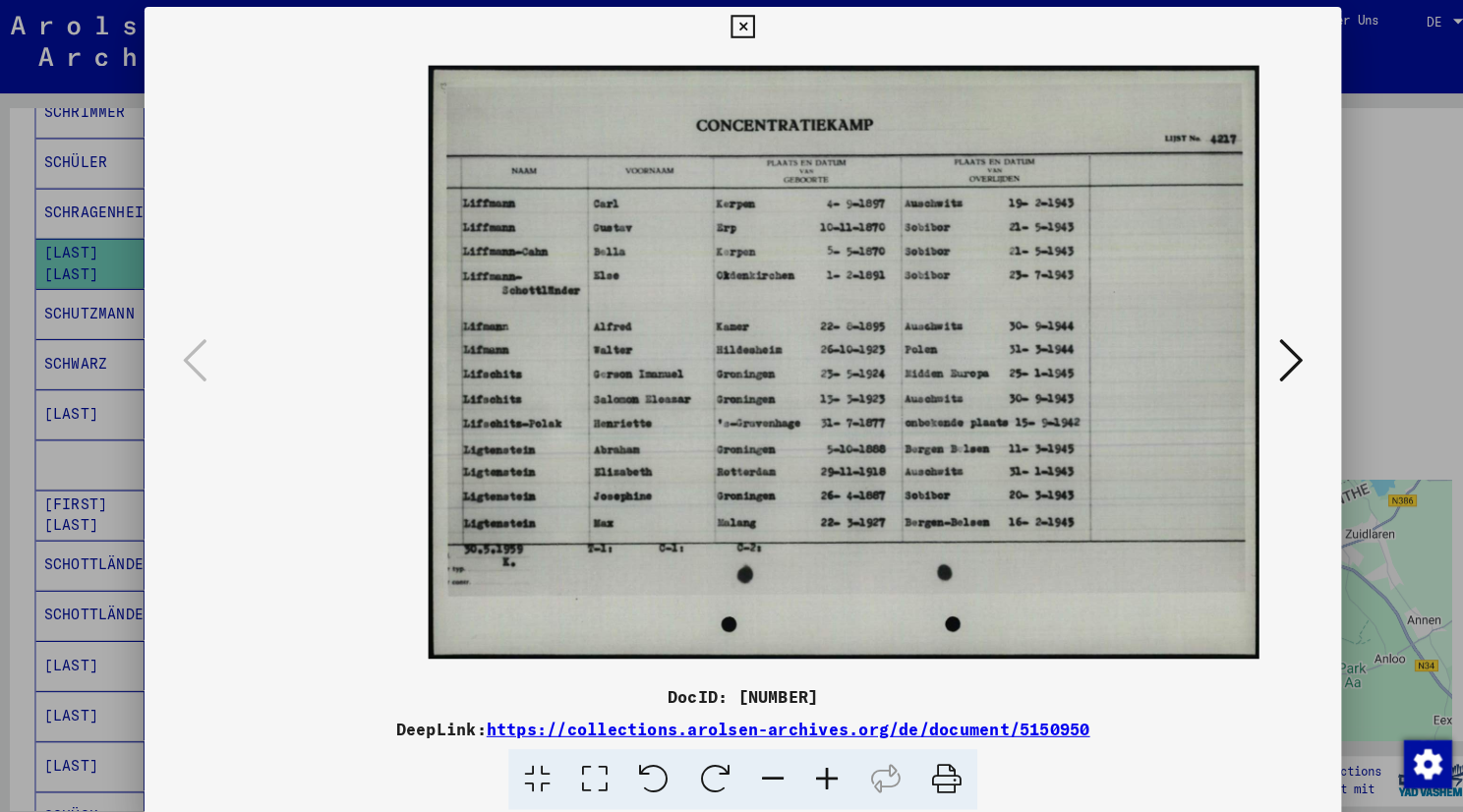 click at bounding box center [814, 765] 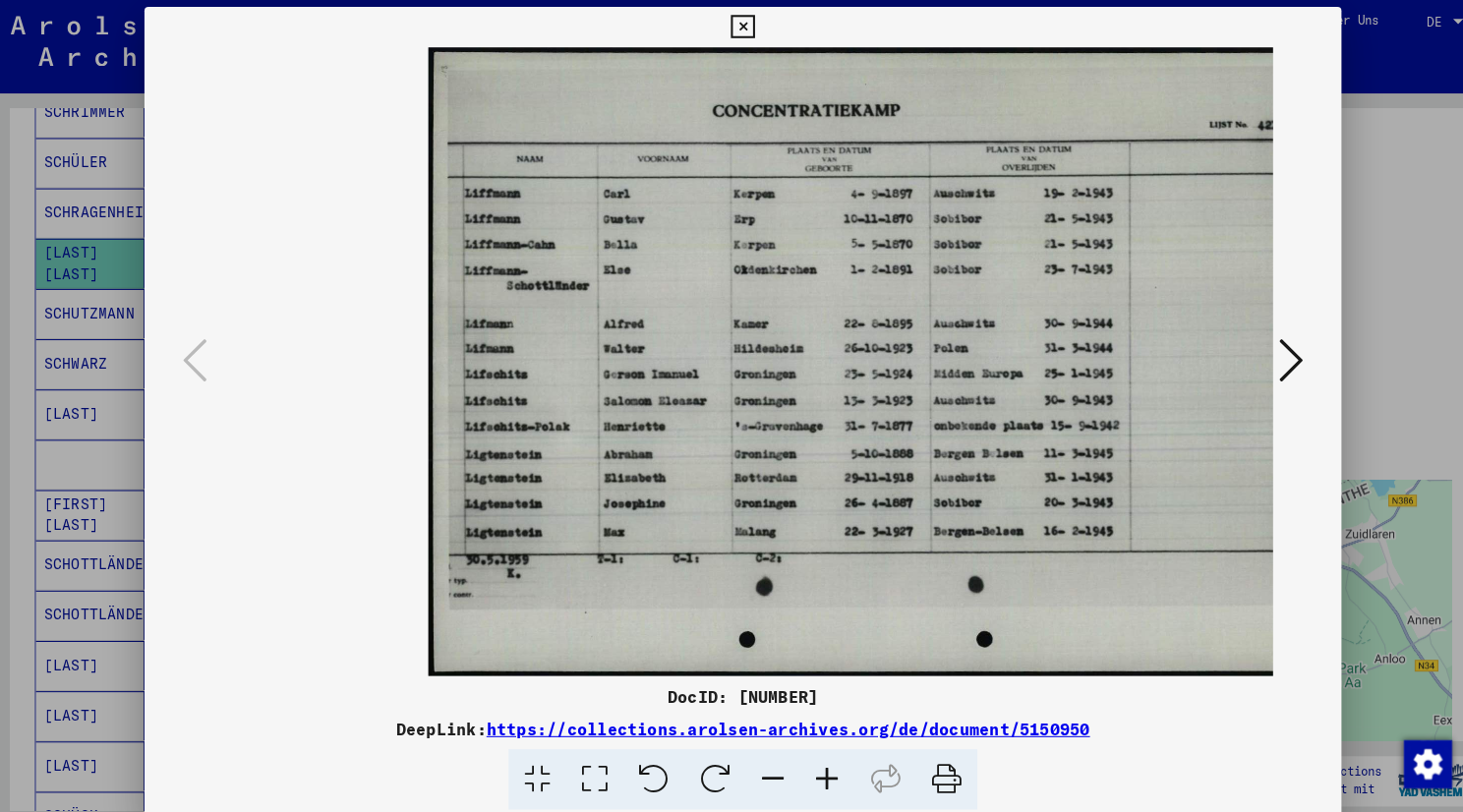 click at bounding box center (814, 765) 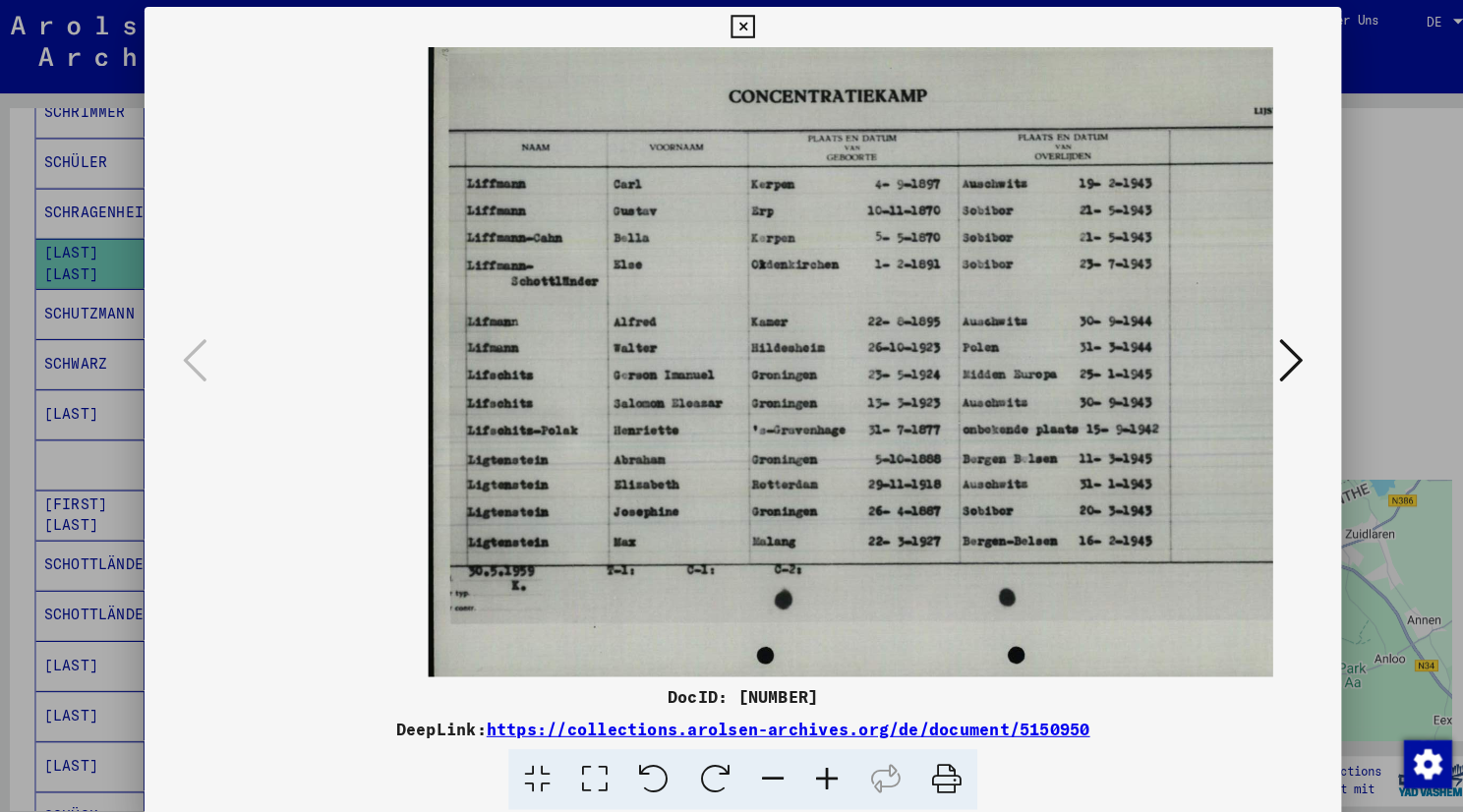 click at bounding box center (814, 765) 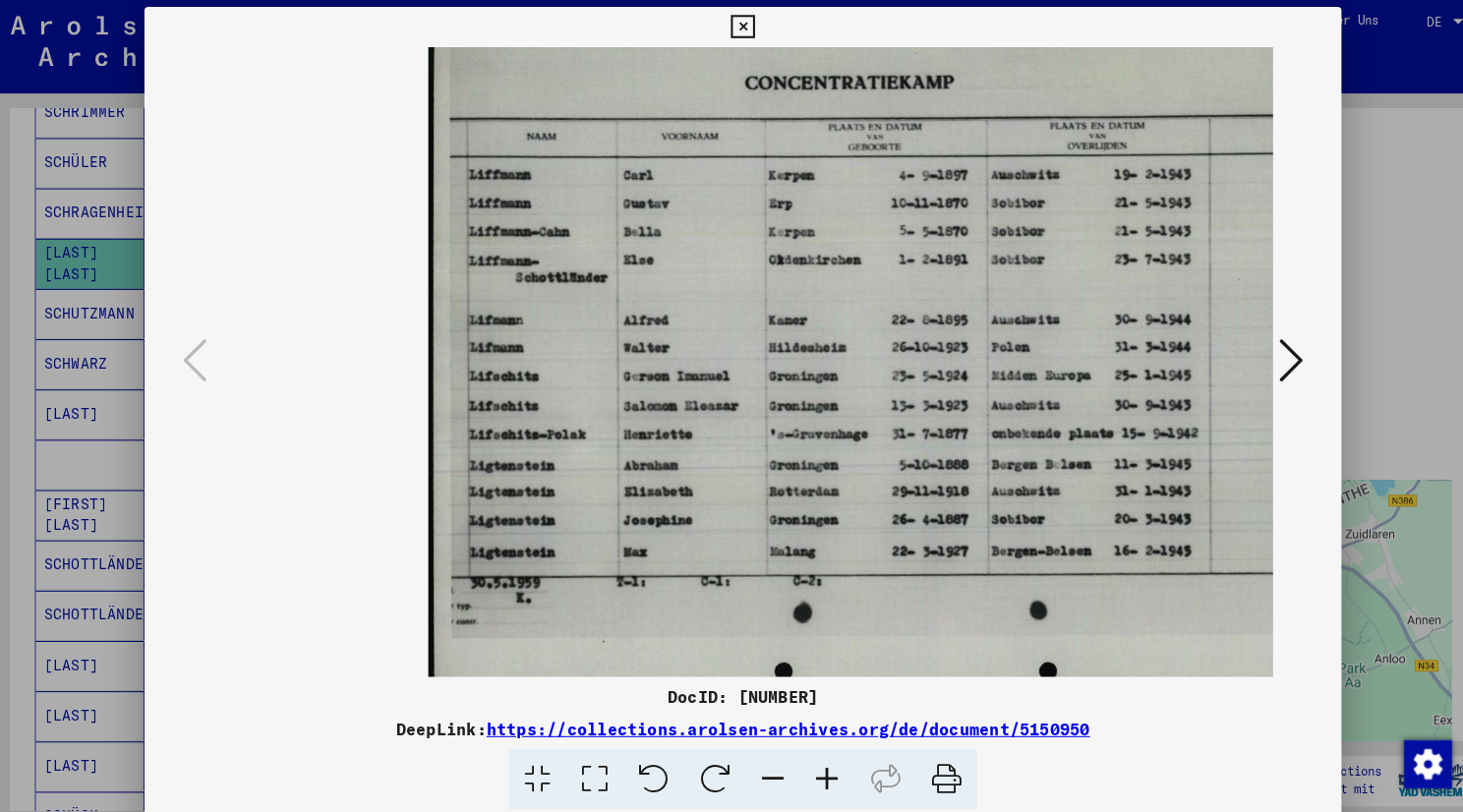 click at bounding box center (814, 765) 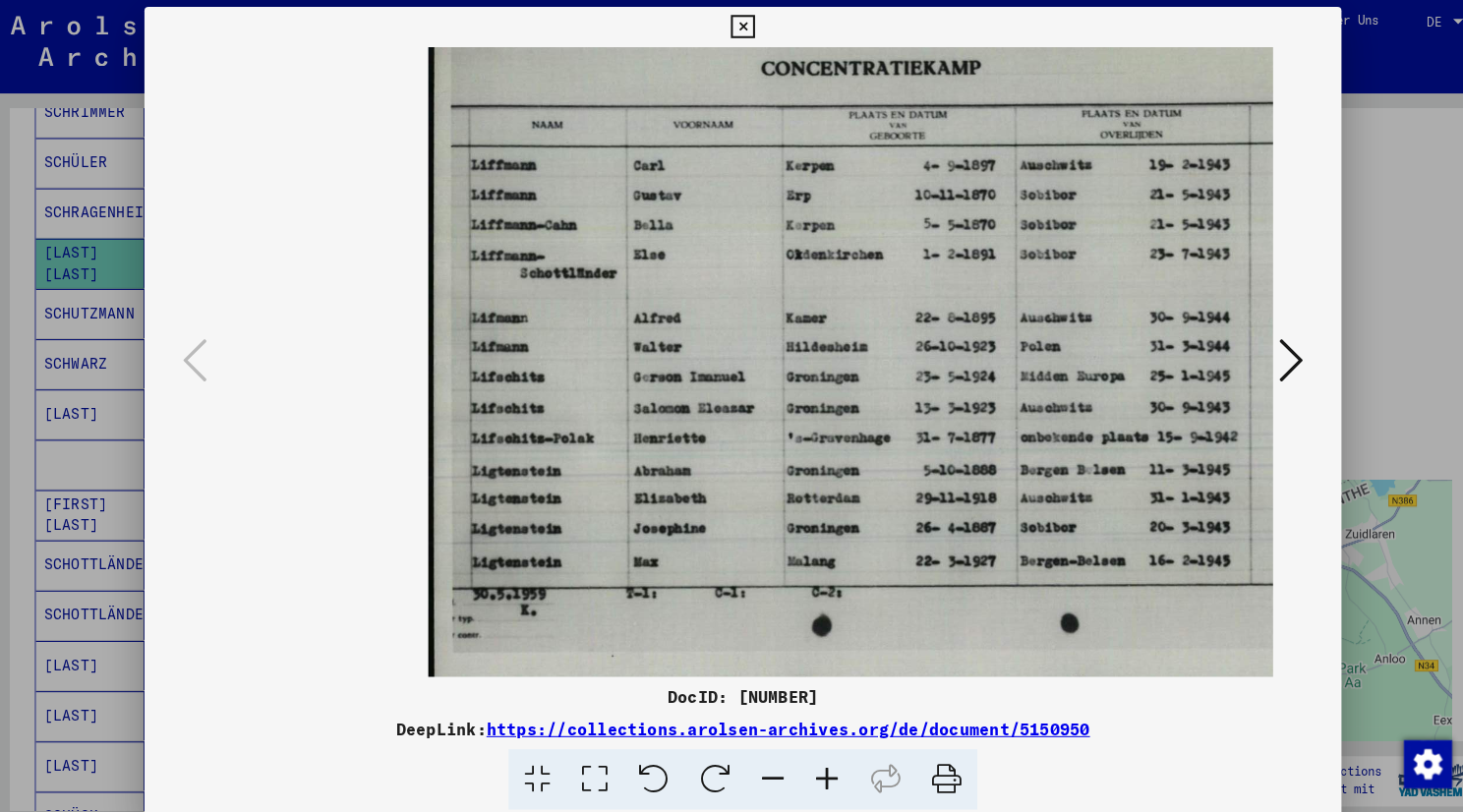 click at bounding box center [814, 765] 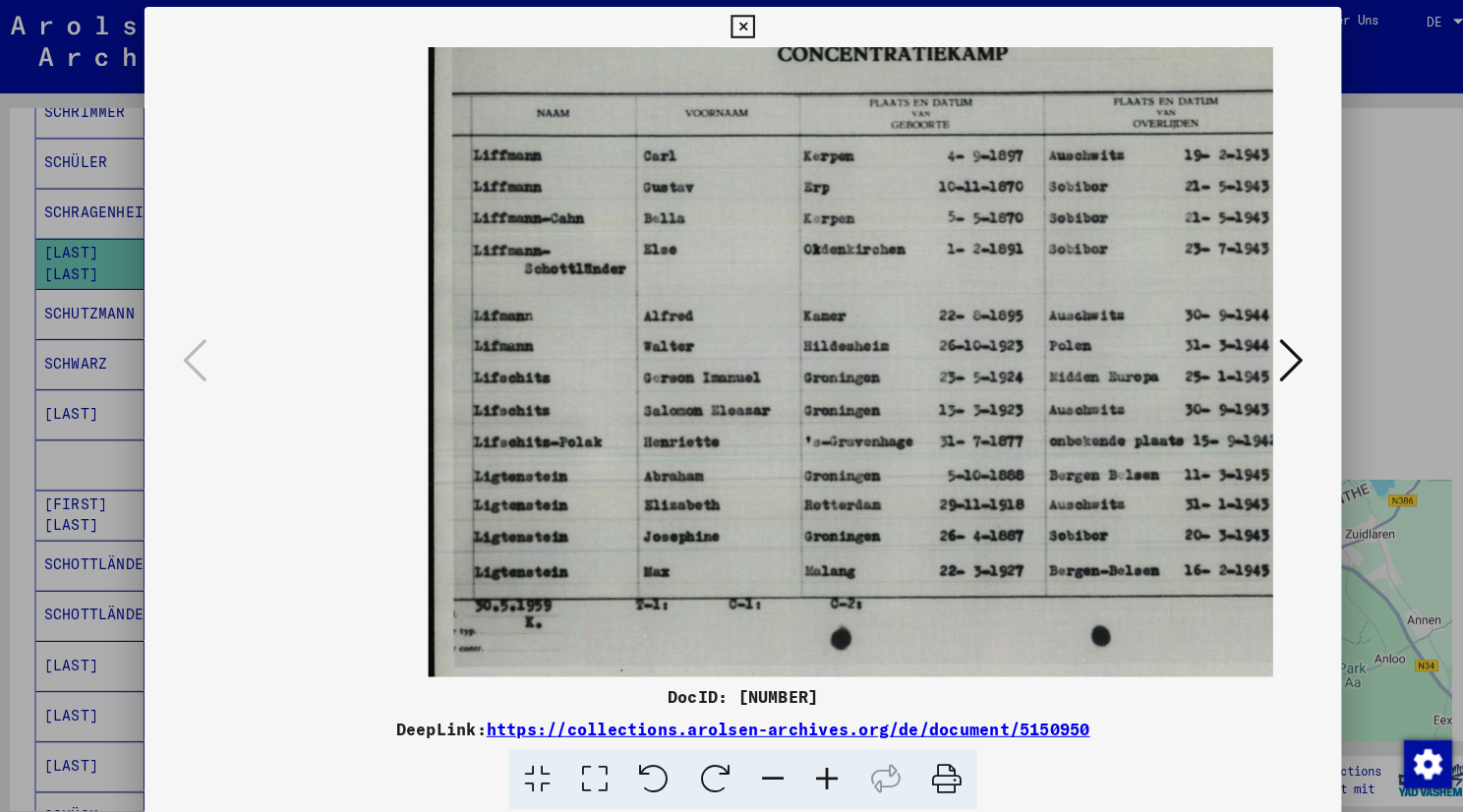 click at bounding box center [814, 765] 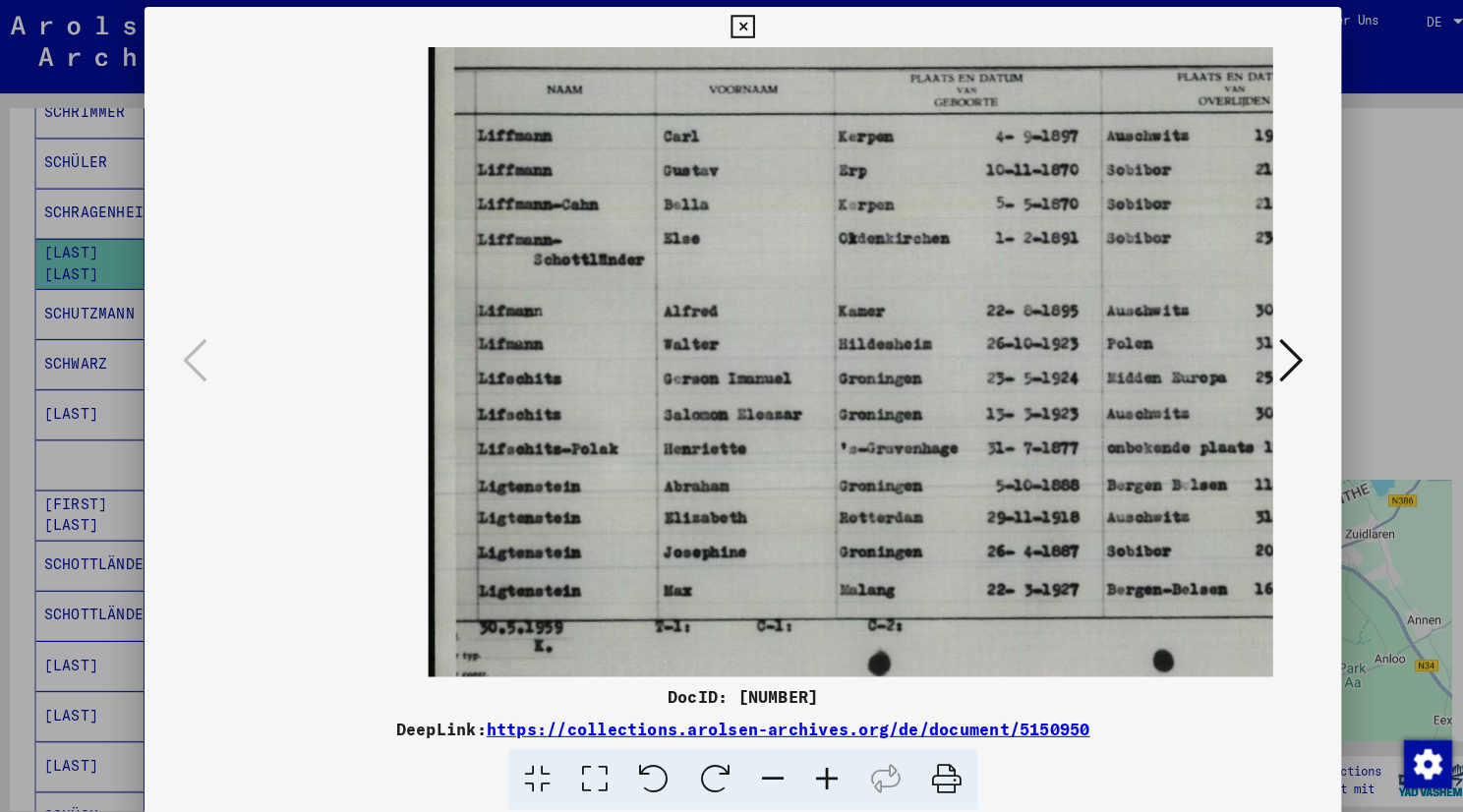 click at bounding box center (814, 765) 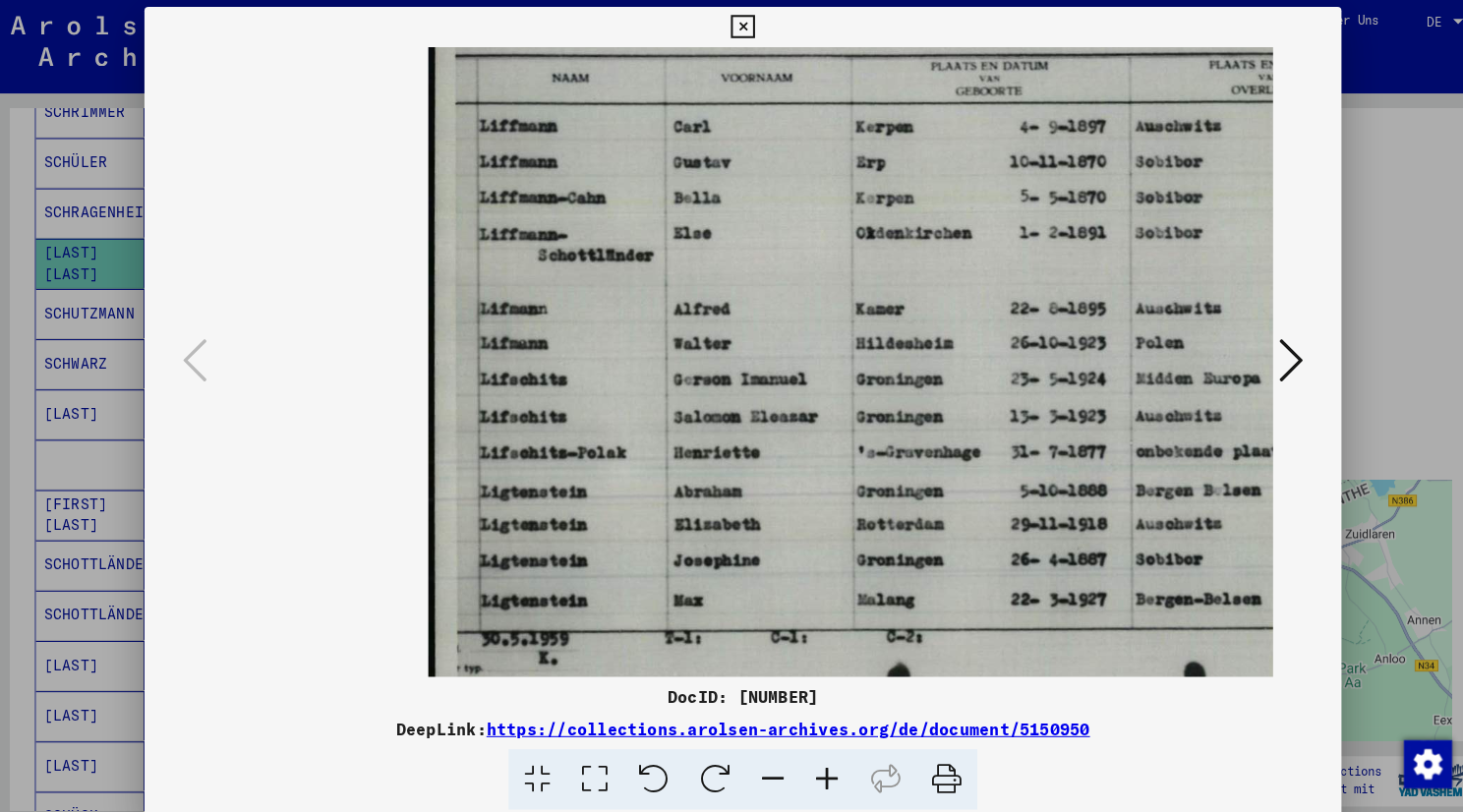 click at bounding box center (814, 765) 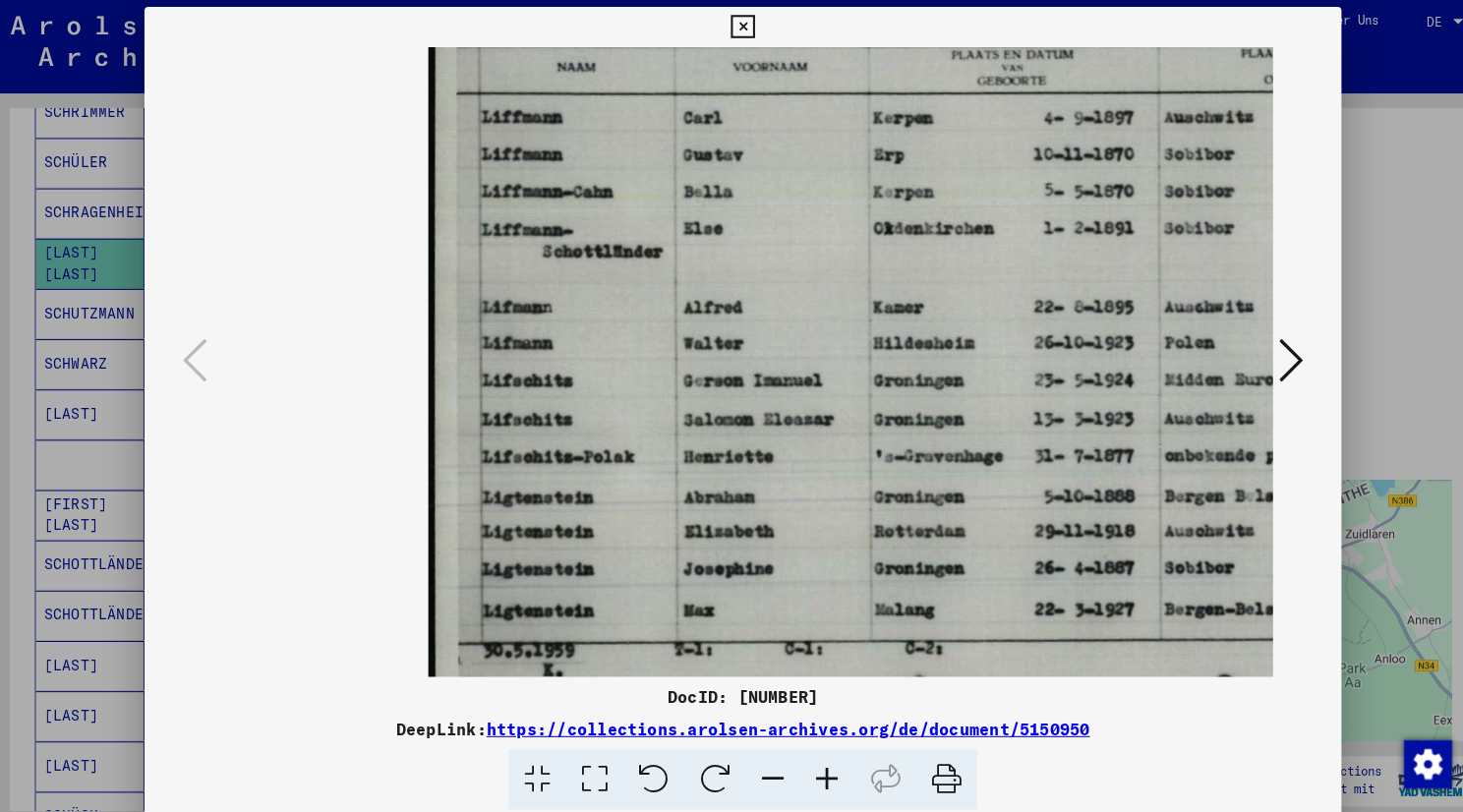 click at bounding box center [814, 765] 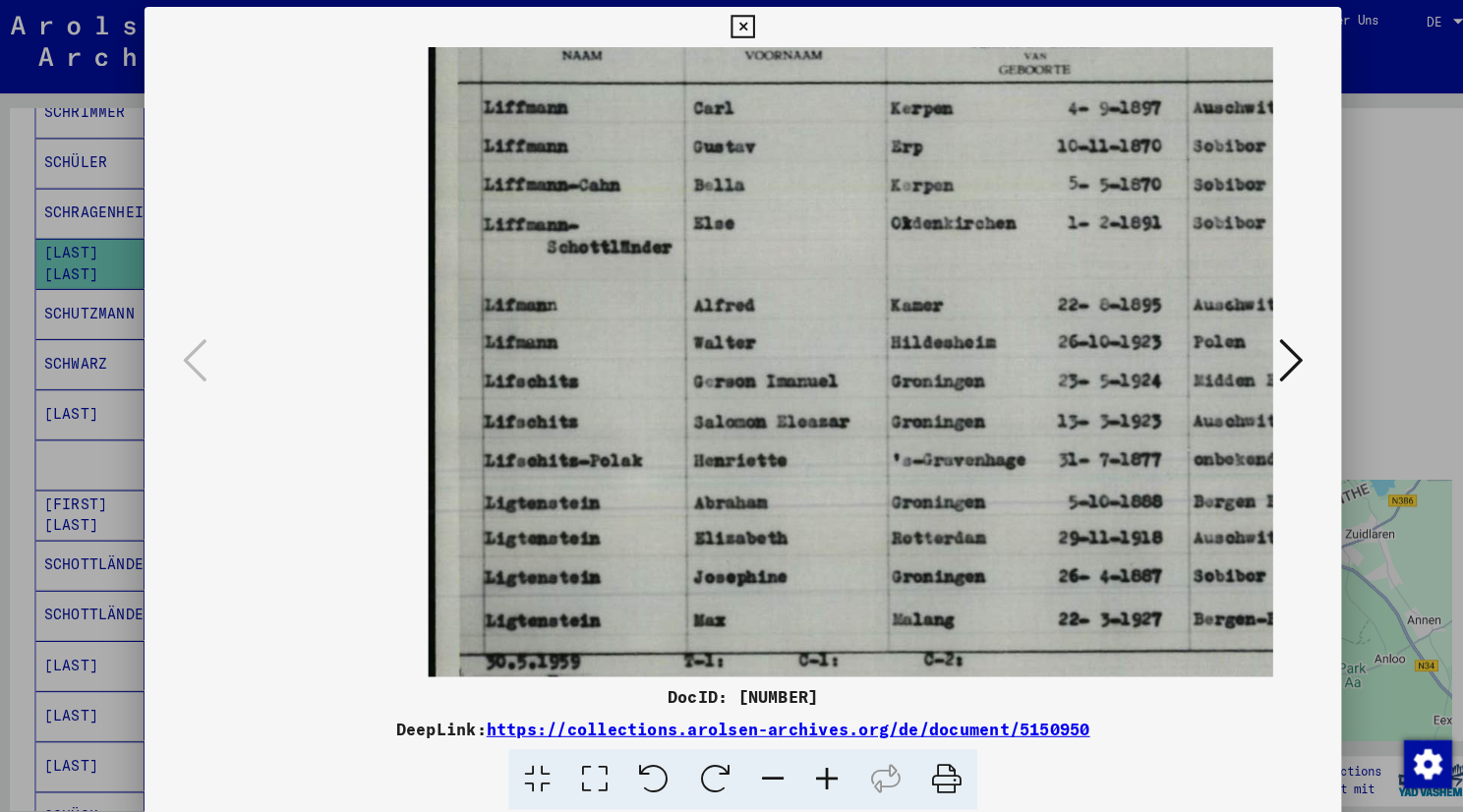 click at bounding box center [814, 765] 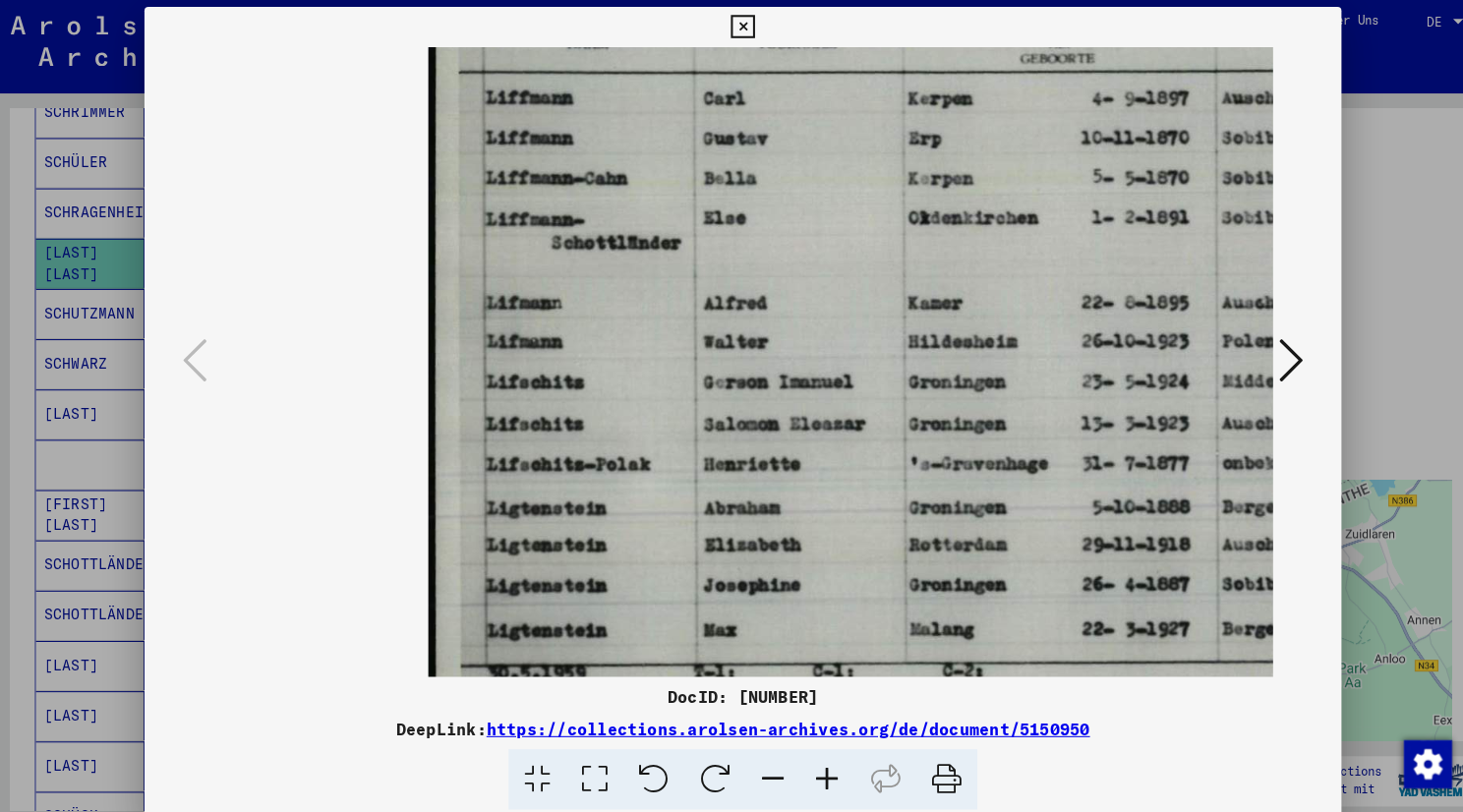 click at bounding box center [814, 765] 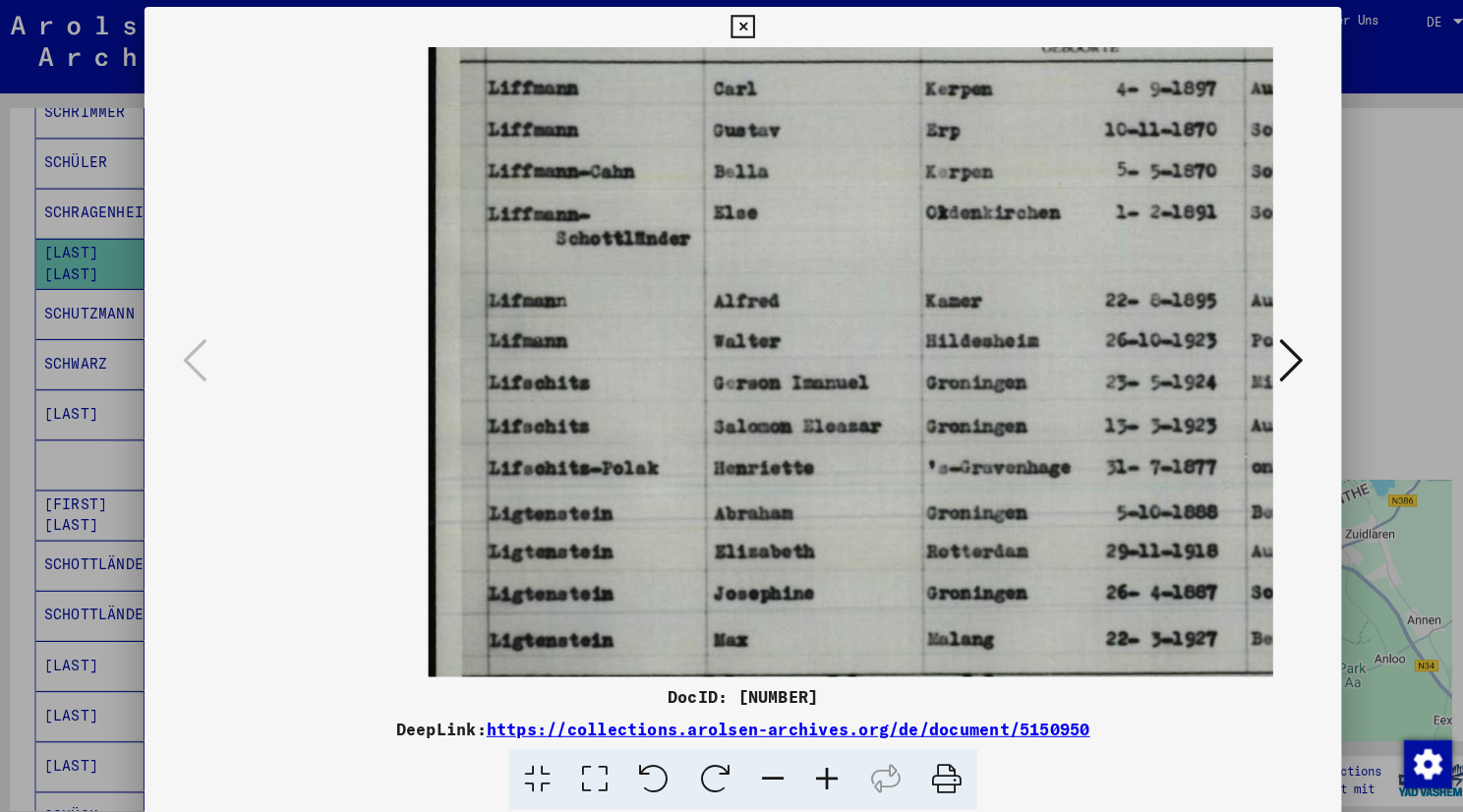 click at bounding box center (814, 765) 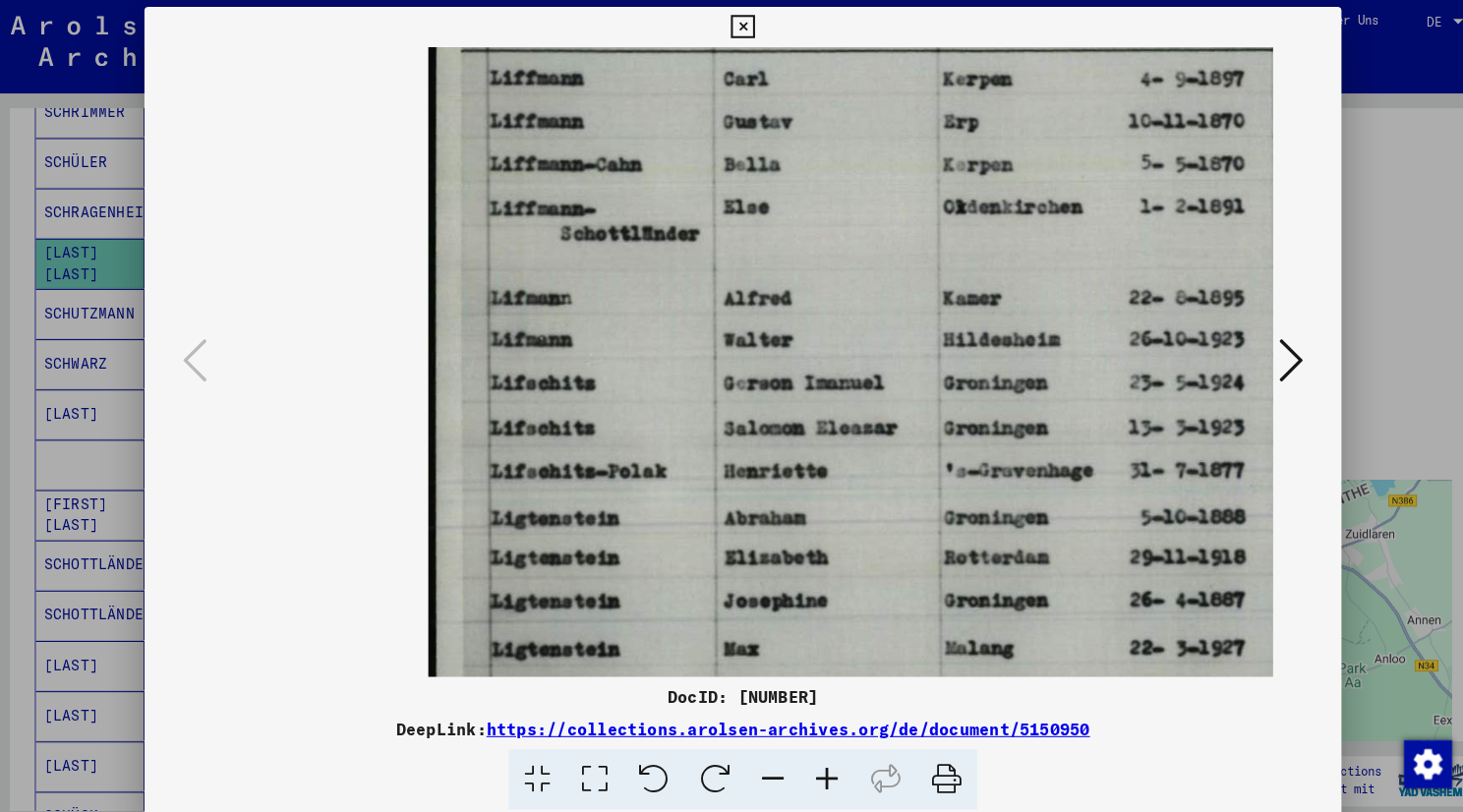 click at bounding box center [814, 765] 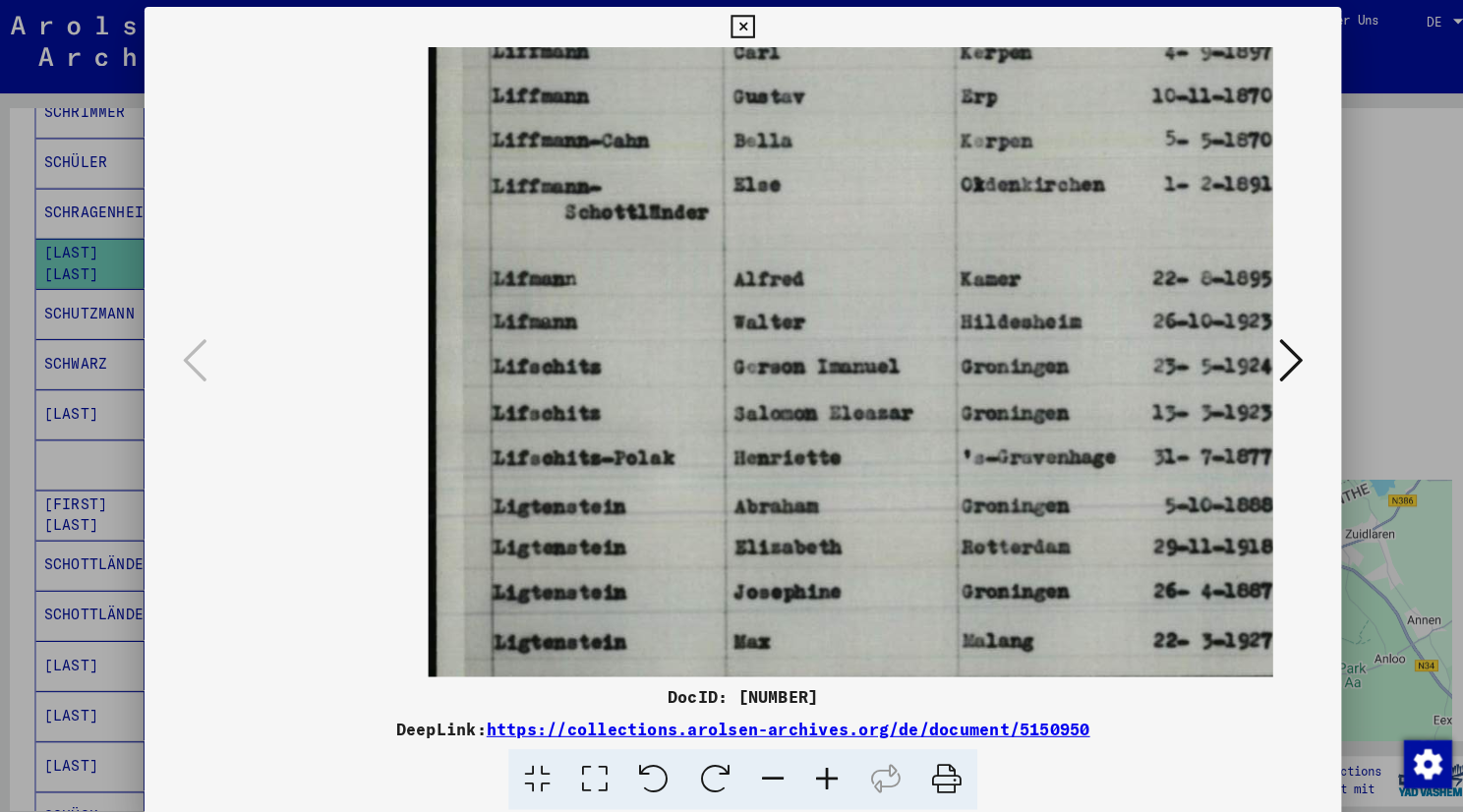 click at bounding box center (814, 765) 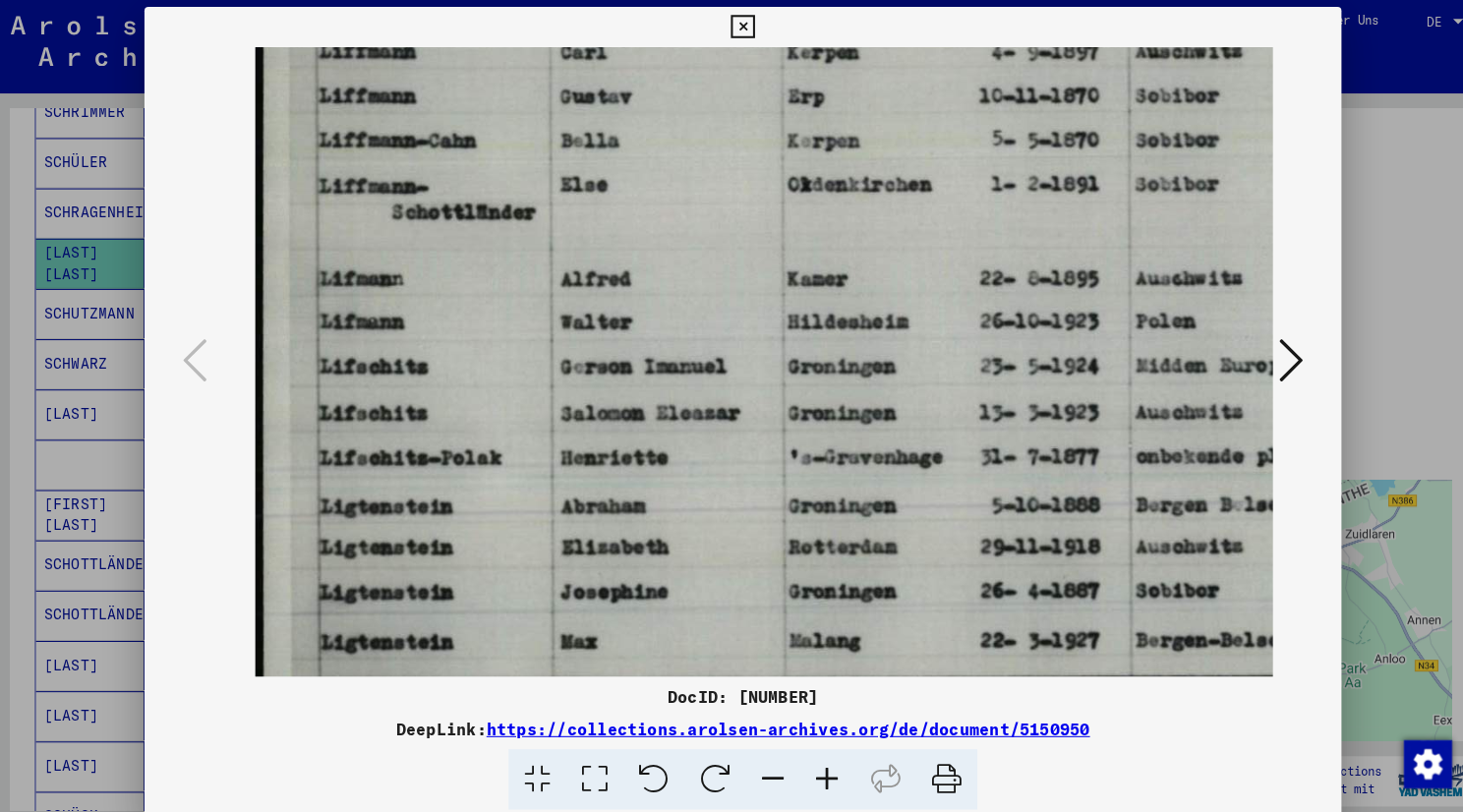 scroll, scrollTop: 0, scrollLeft: 150, axis: horizontal 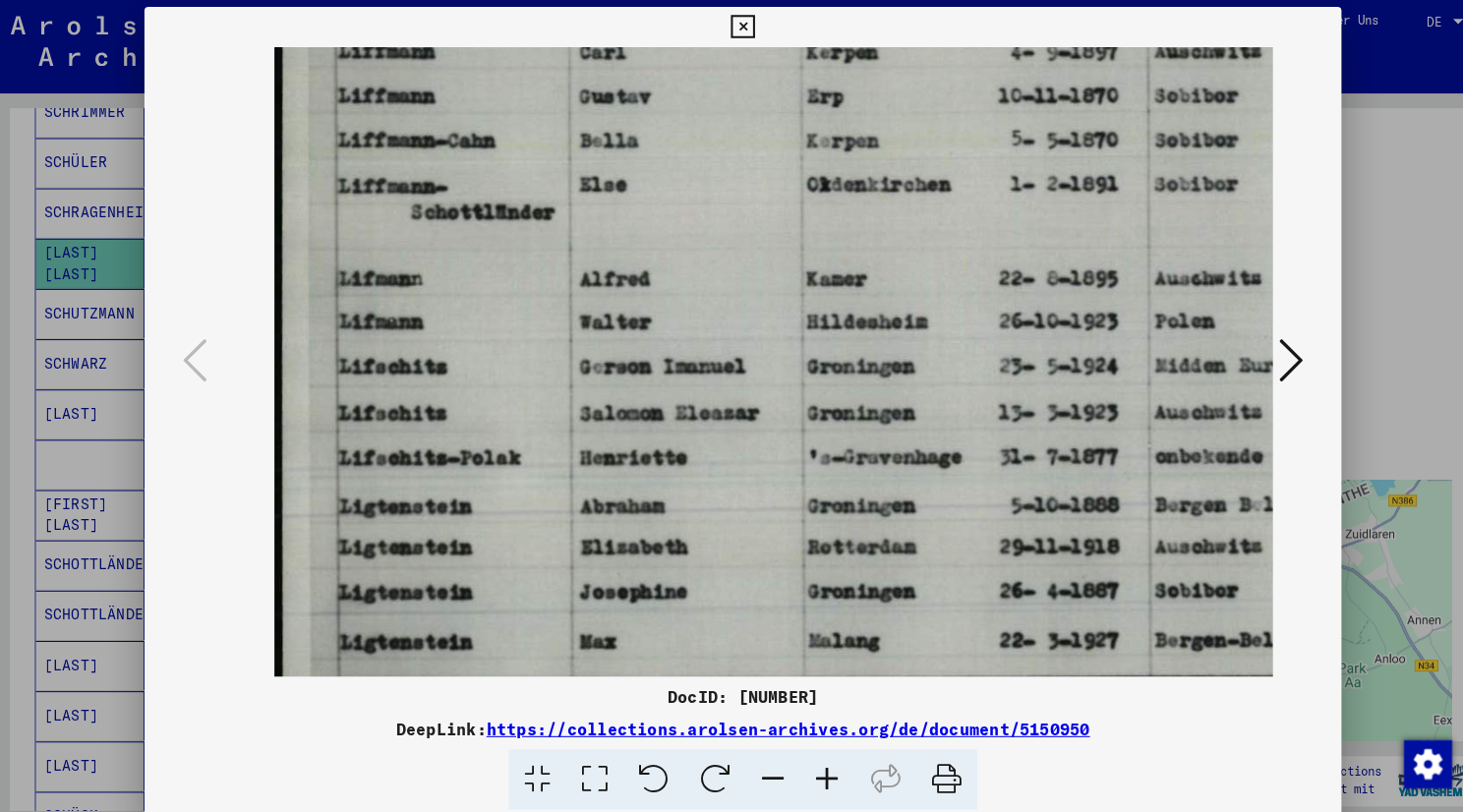 drag, startPoint x: 815, startPoint y: 222, endPoint x: 669, endPoint y: 430, distance: 254.12595 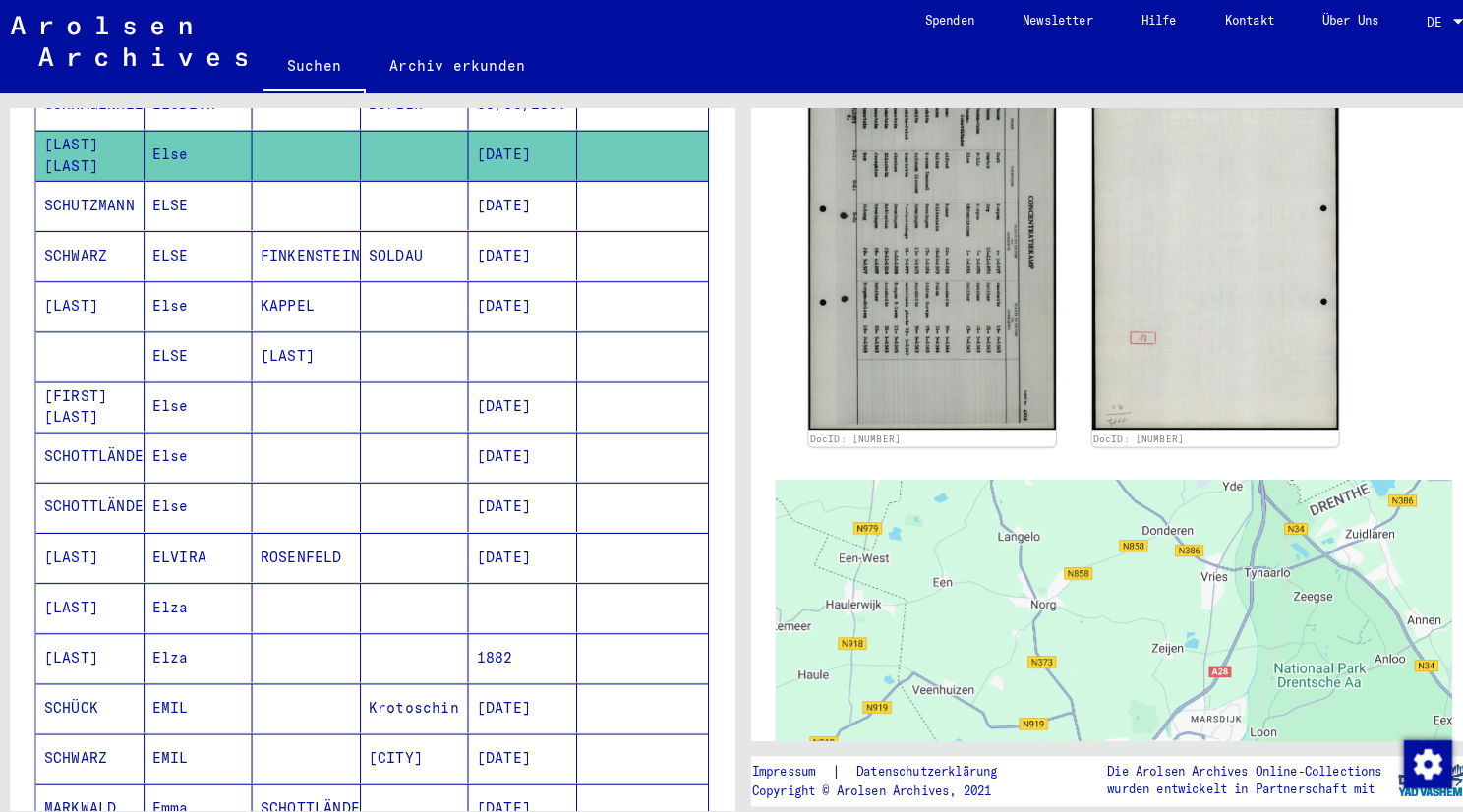 scroll, scrollTop: 436, scrollLeft: 0, axis: vertical 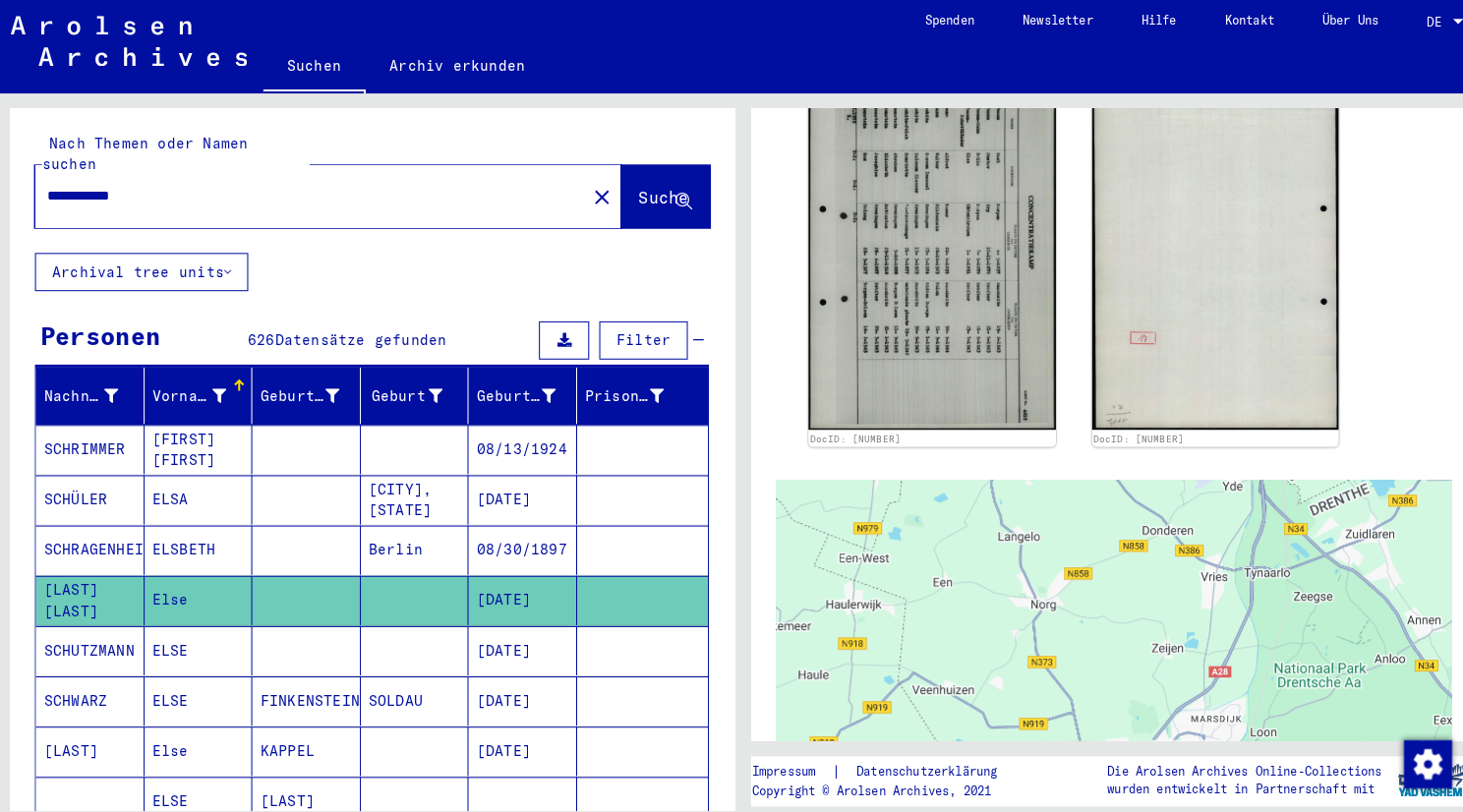 drag, startPoint x: 176, startPoint y: 173, endPoint x: 15, endPoint y: 156, distance: 161.89503 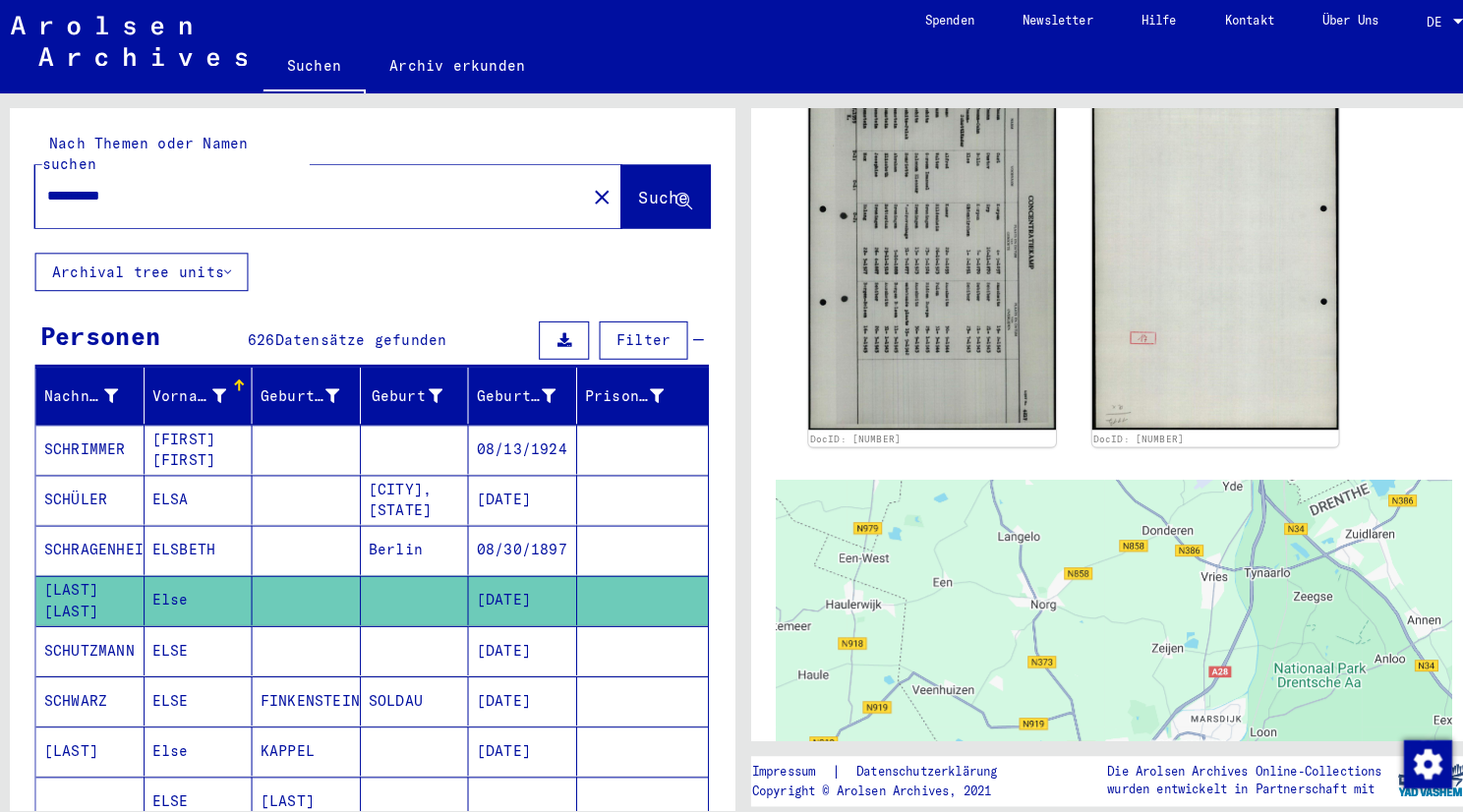 type on "**********" 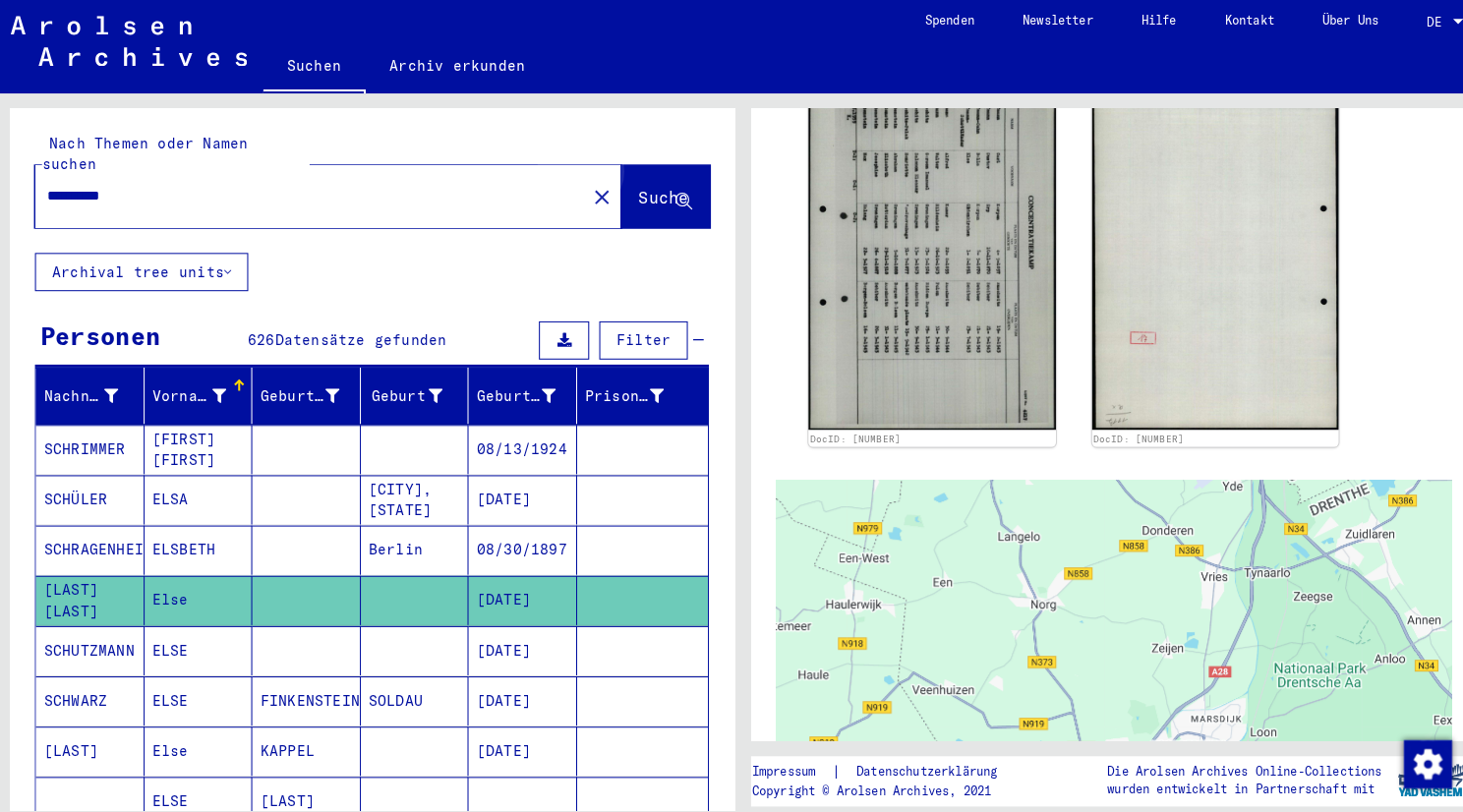 click on "Suche" 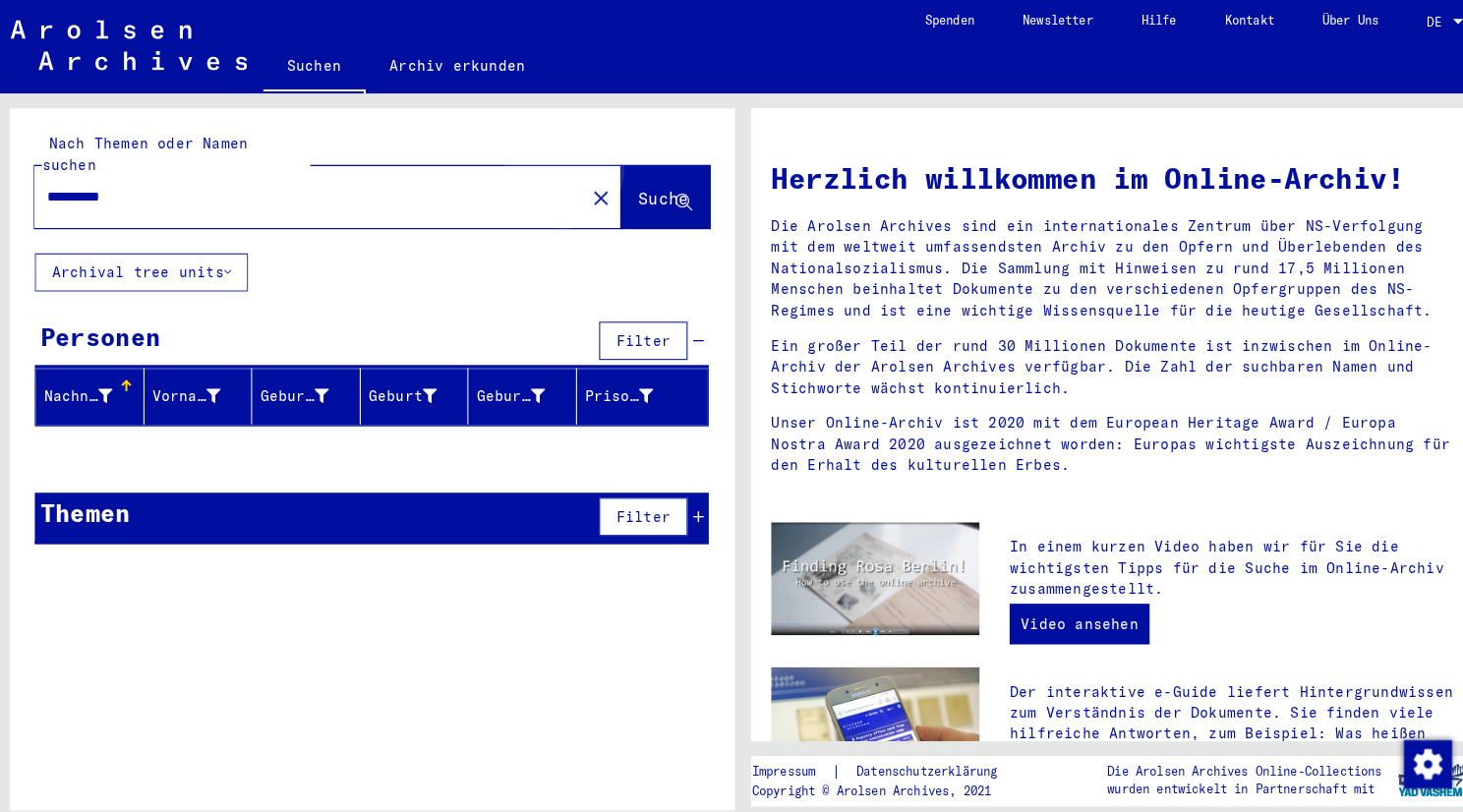 click on "Suche" 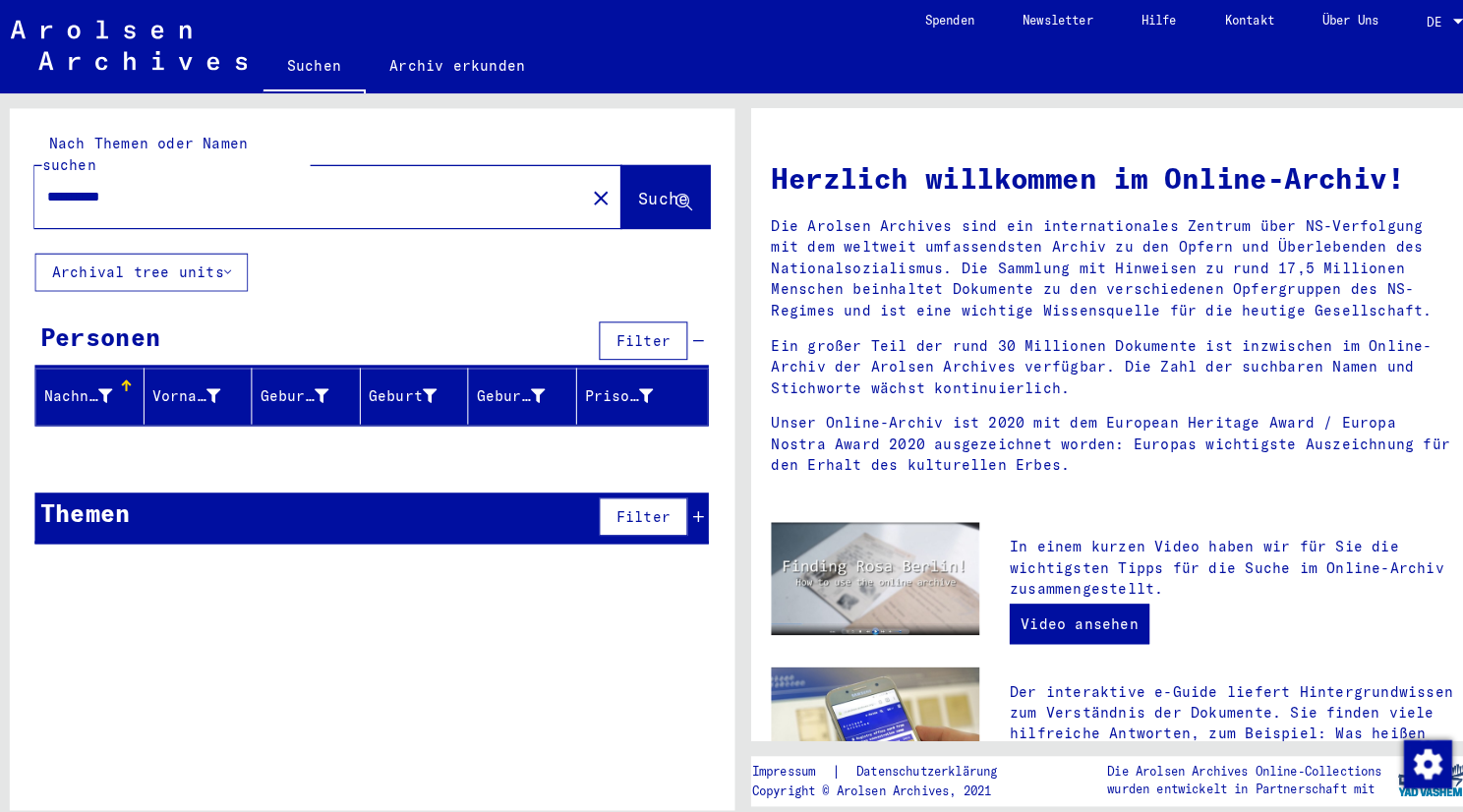click on "Suche" 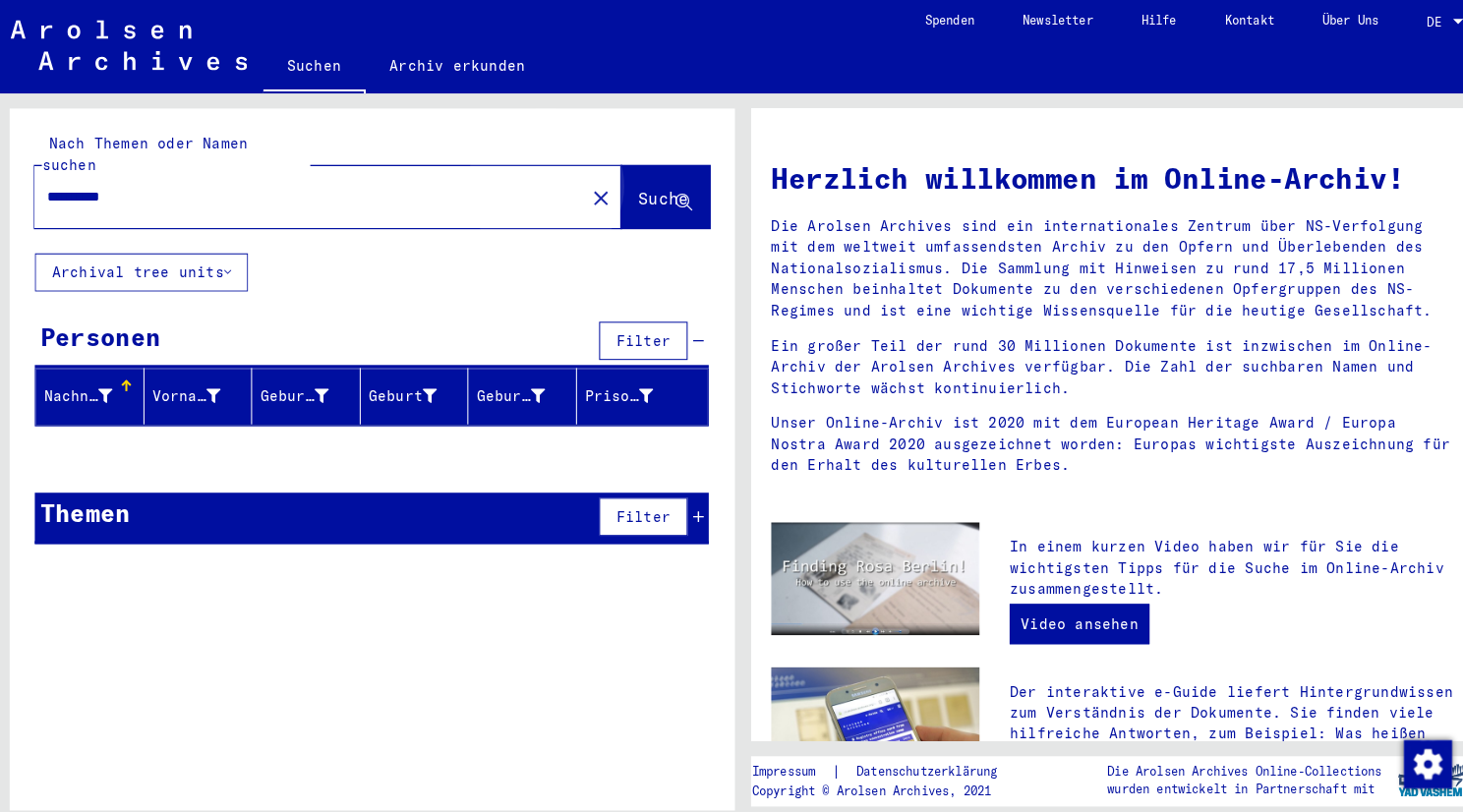 click on "Suche" 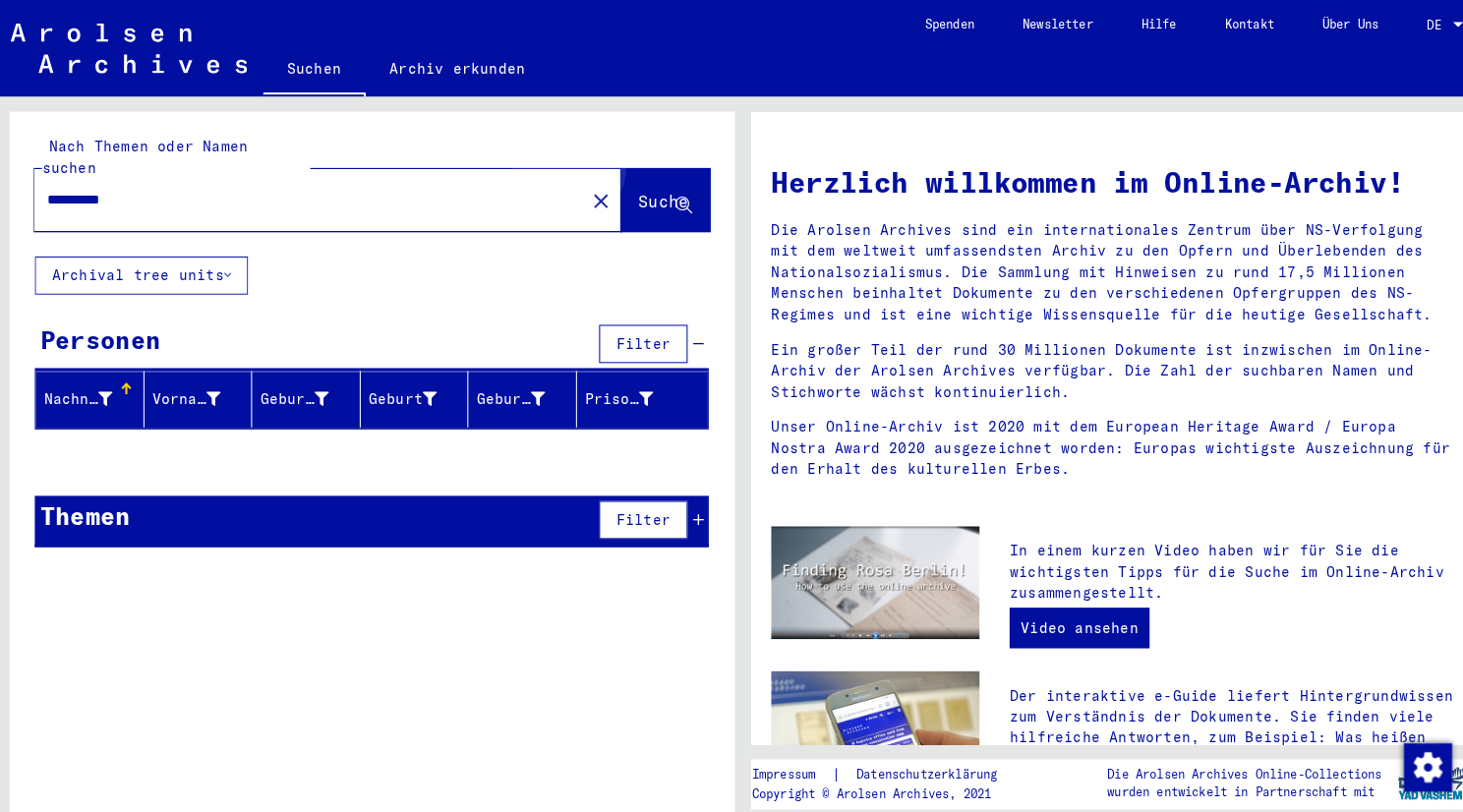 click on "Suche" 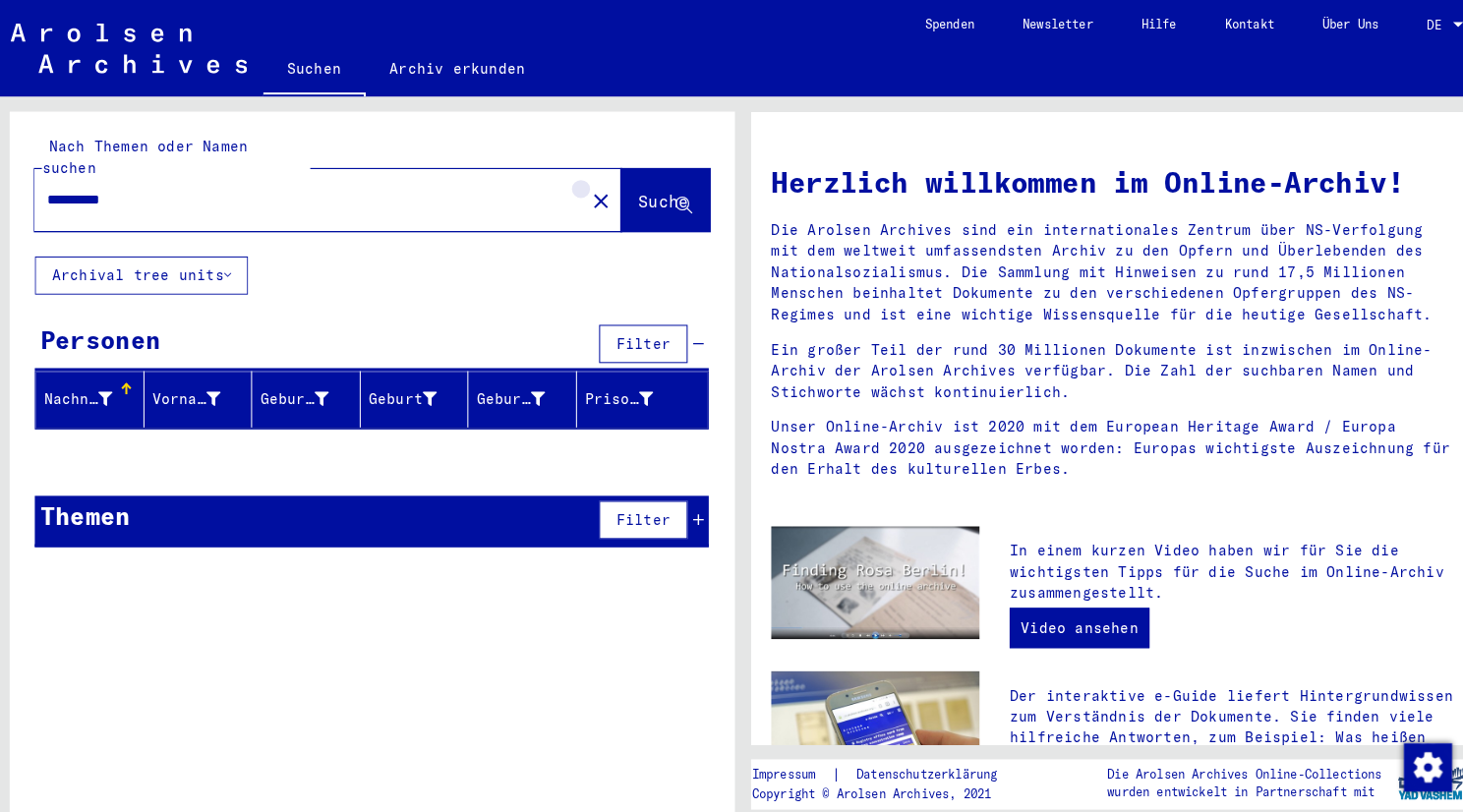 click on "close" 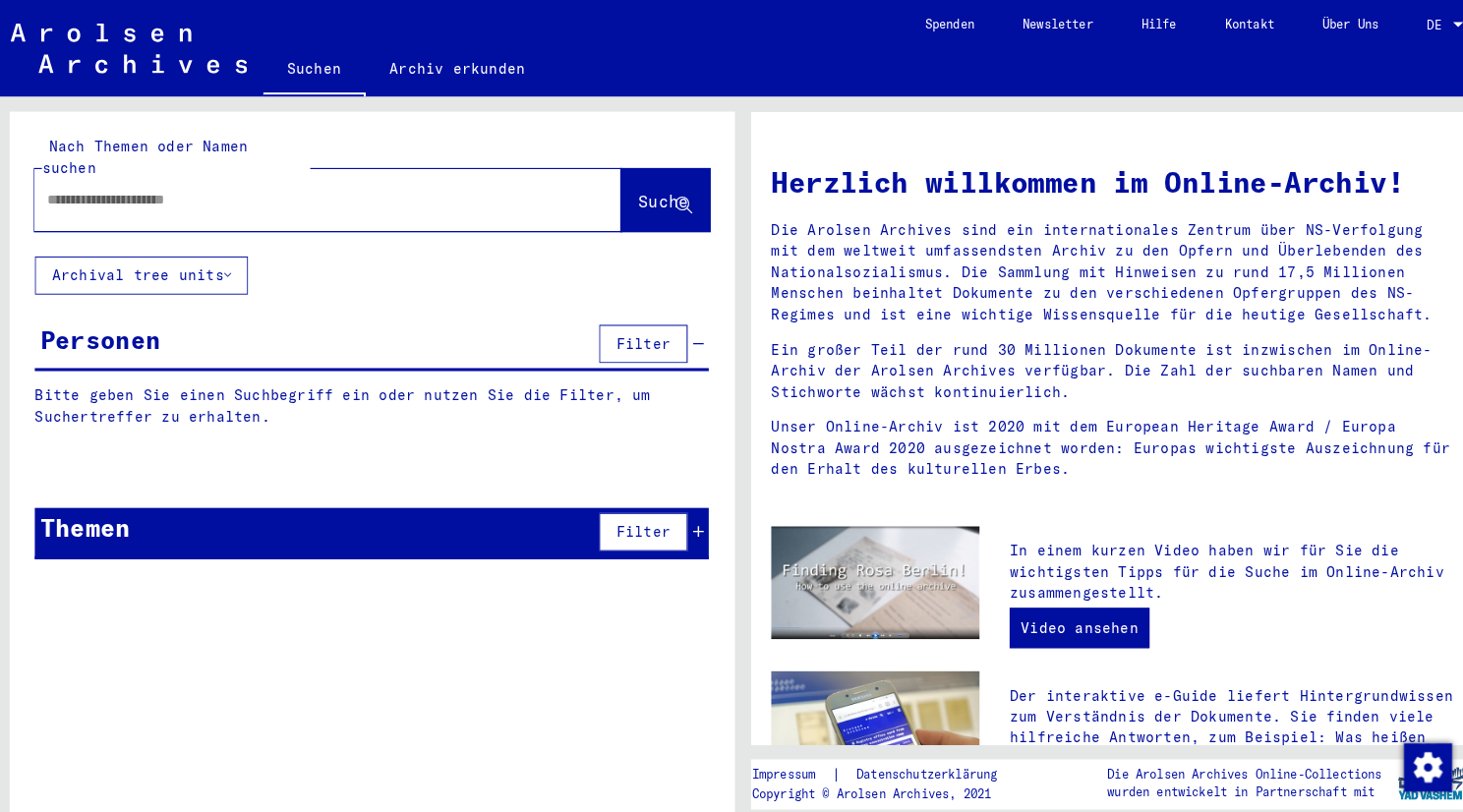 click at bounding box center (302, 195) 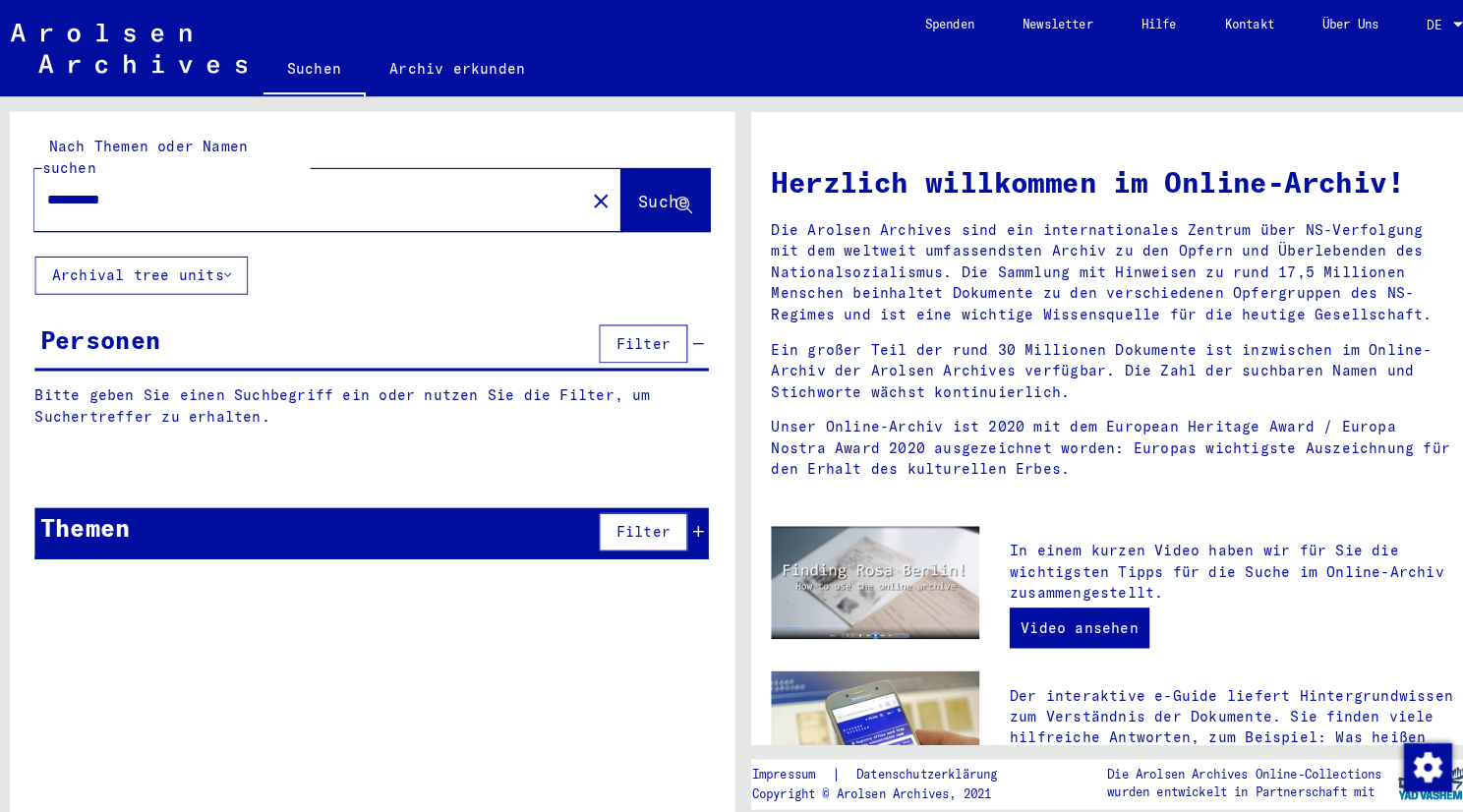 type on "**********" 